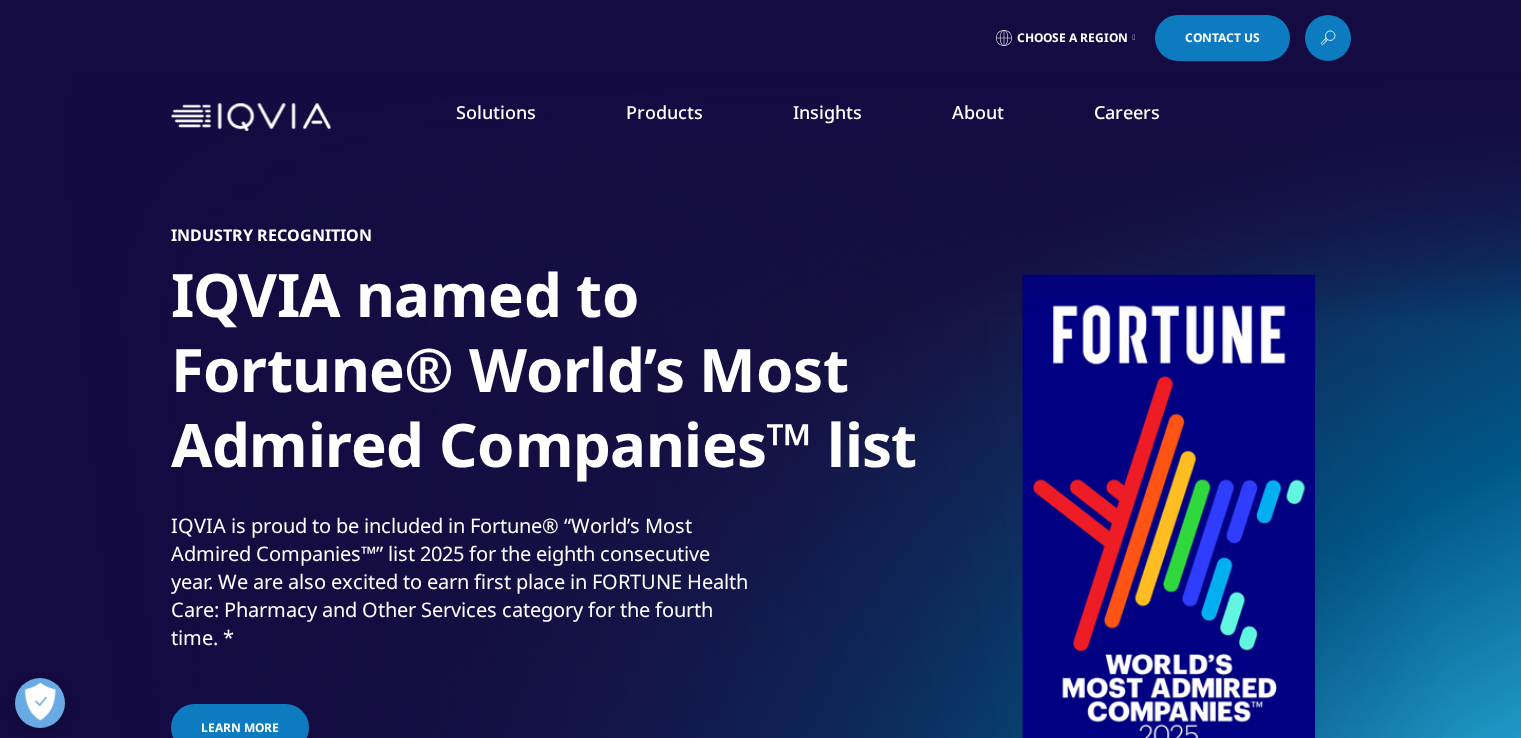 scroll, scrollTop: 0, scrollLeft: 0, axis: both 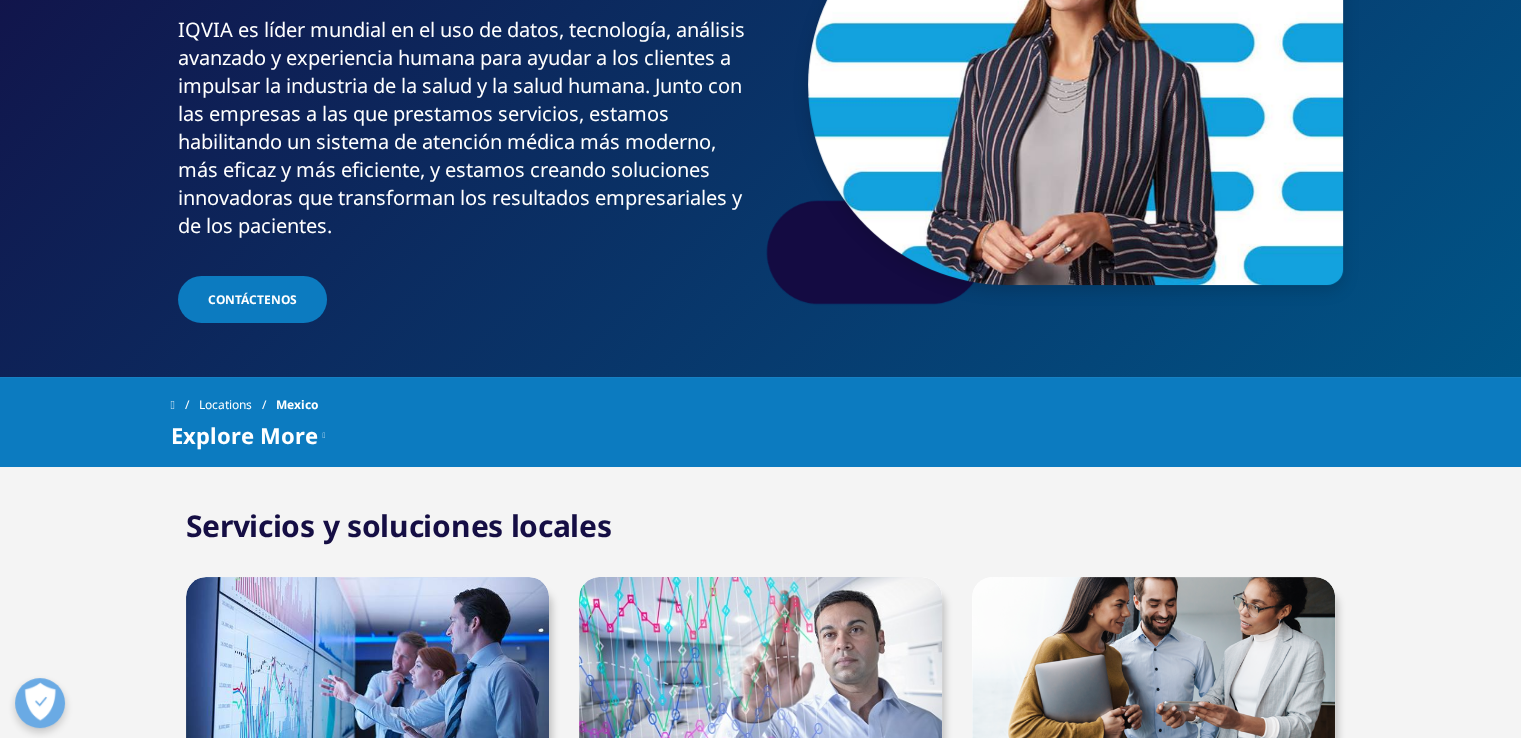 click on "Explore More" at bounding box center [244, 435] 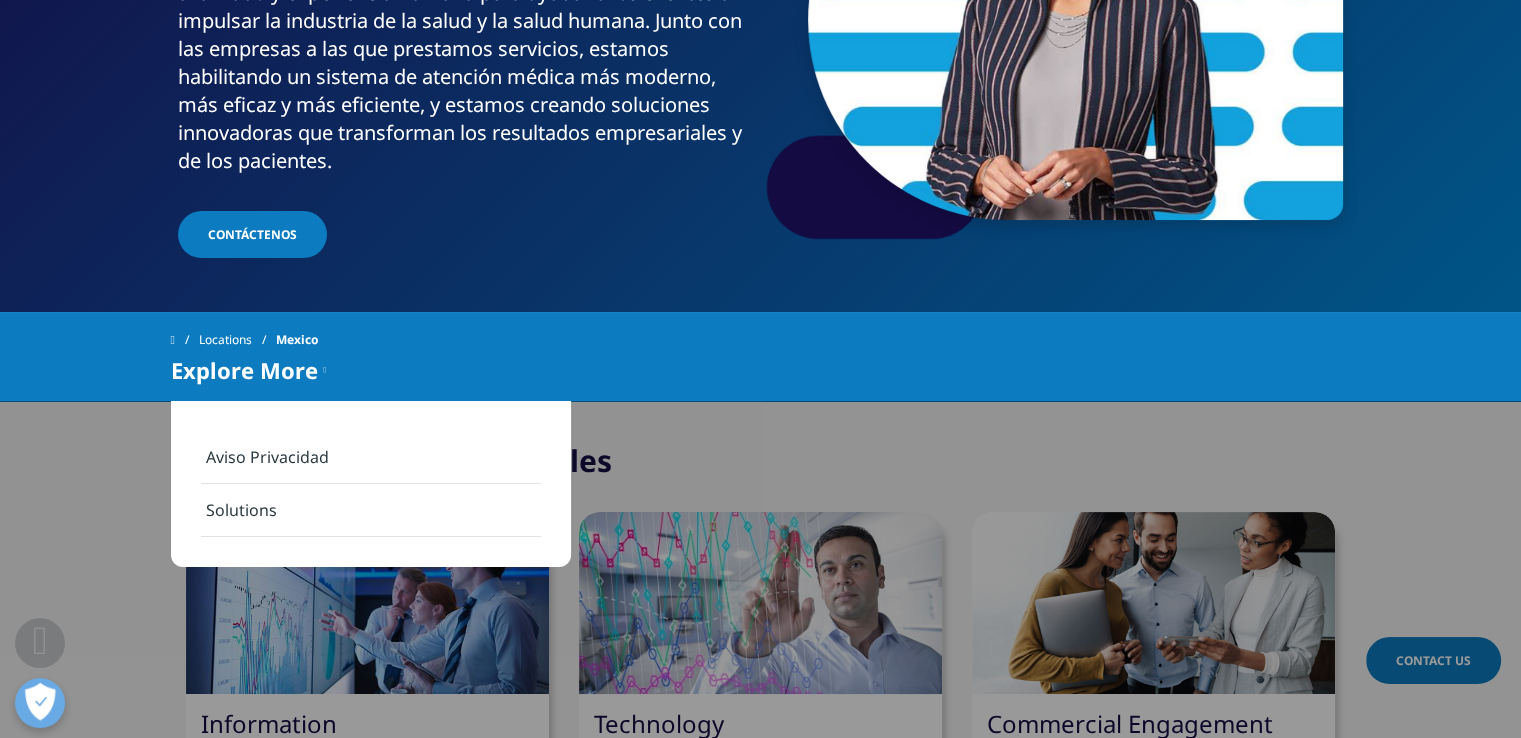 scroll, scrollTop: 400, scrollLeft: 0, axis: vertical 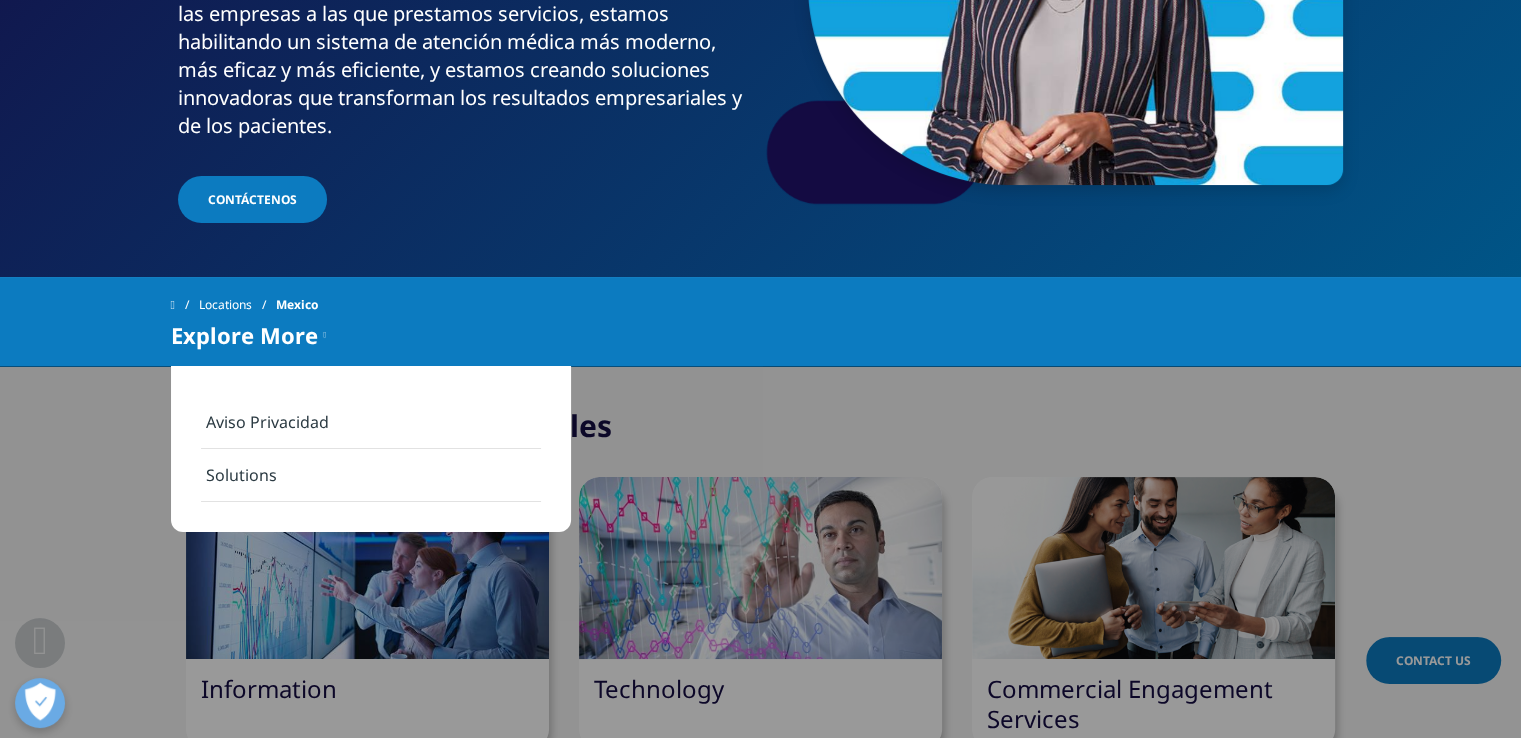 click on "Solutions" at bounding box center [371, 475] 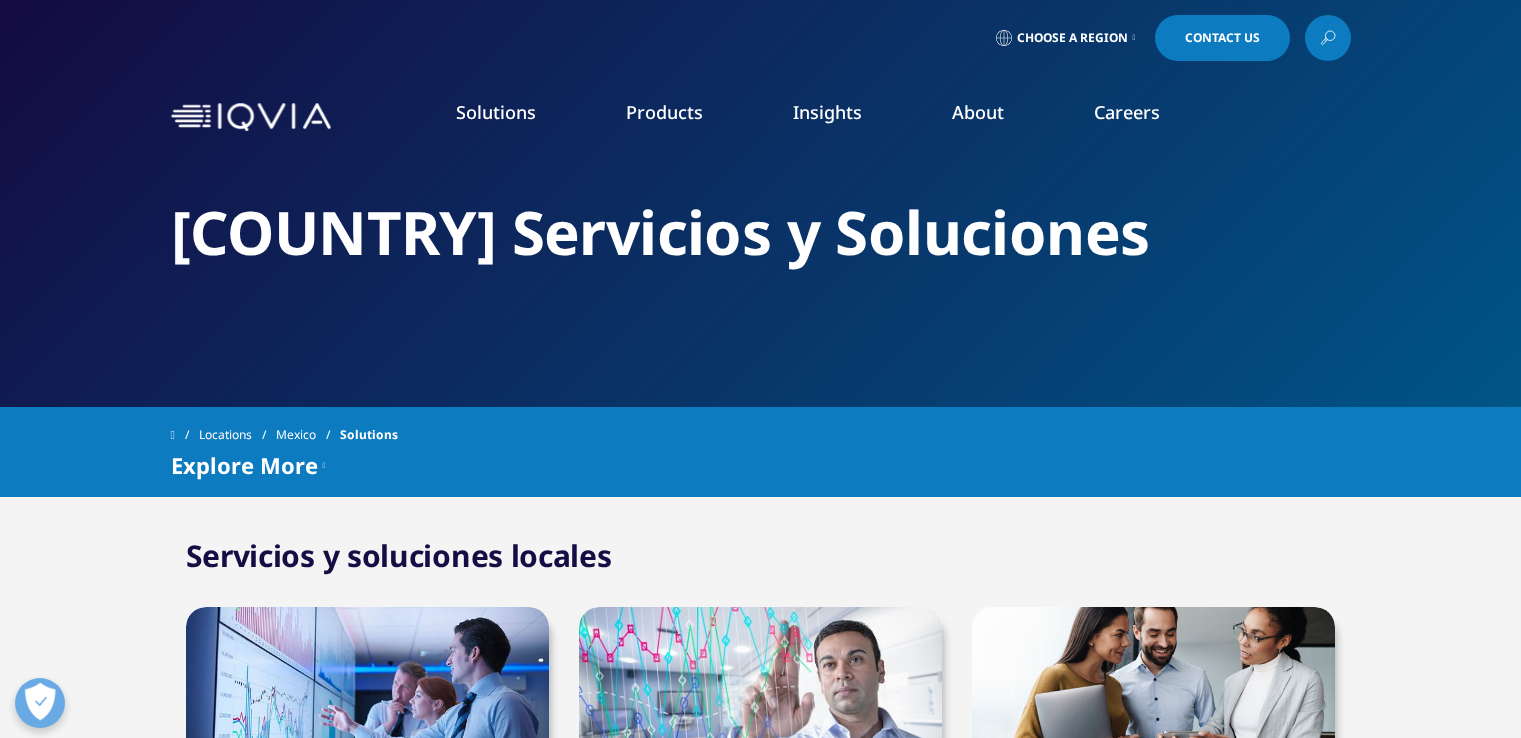 scroll, scrollTop: 0, scrollLeft: 0, axis: both 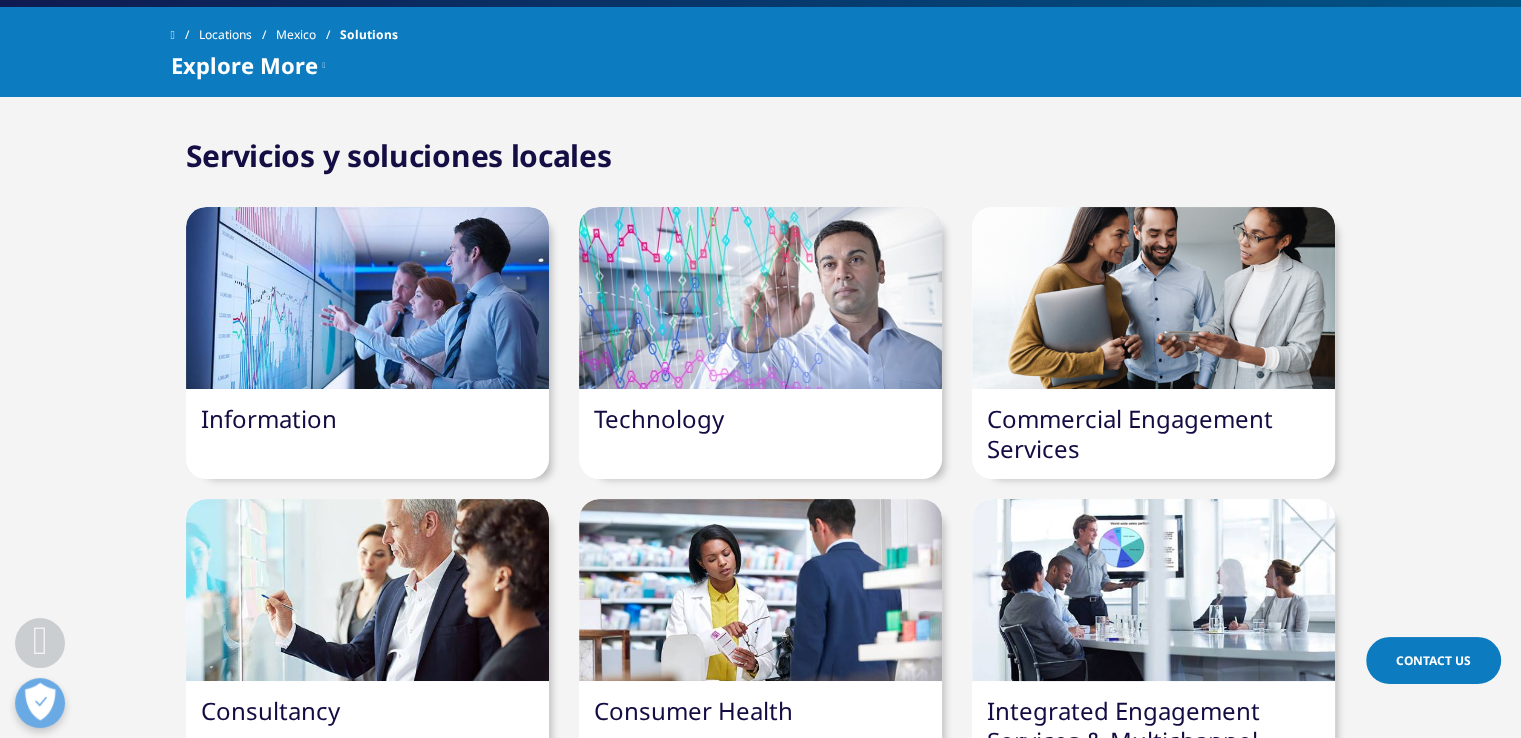 click on "Information" at bounding box center [367, 419] 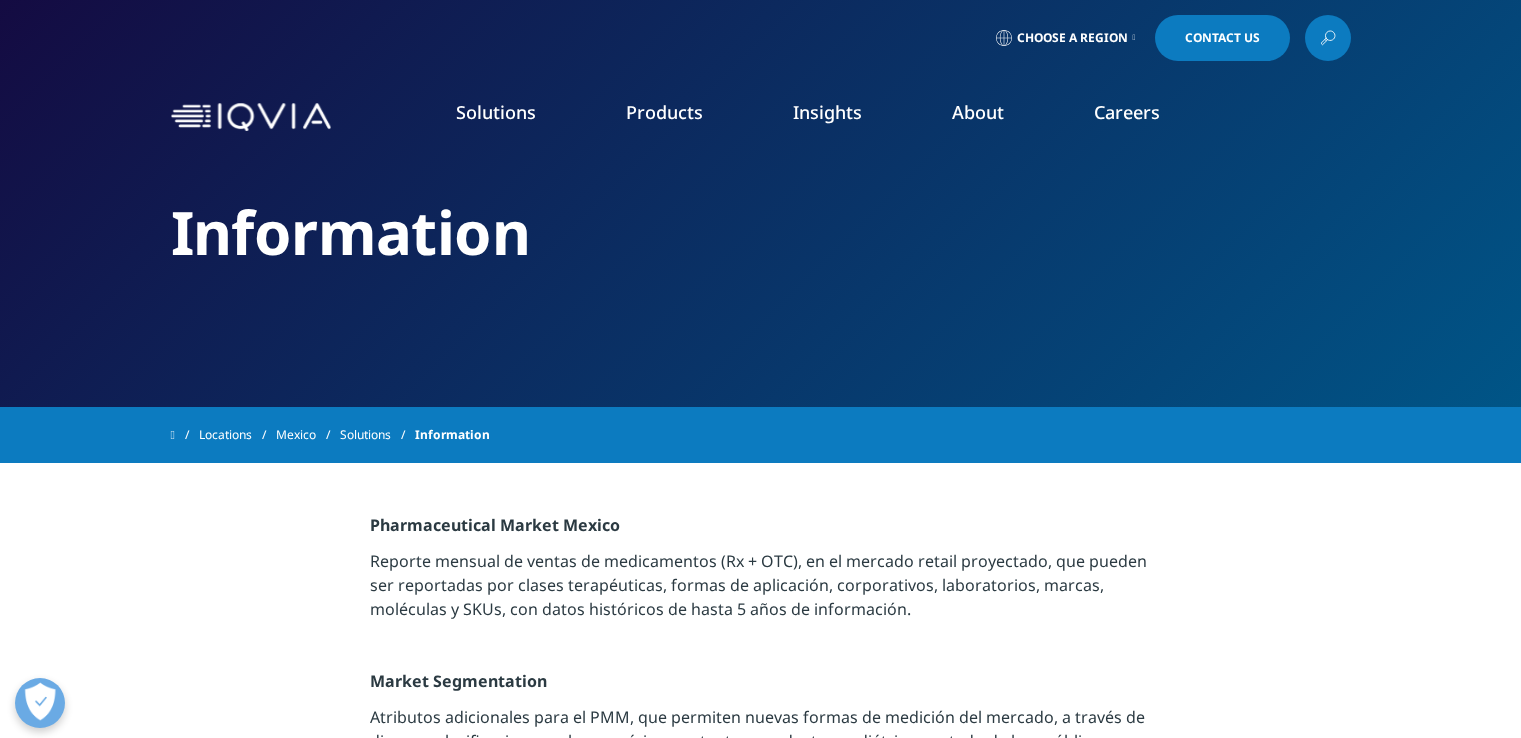 scroll, scrollTop: 0, scrollLeft: 0, axis: both 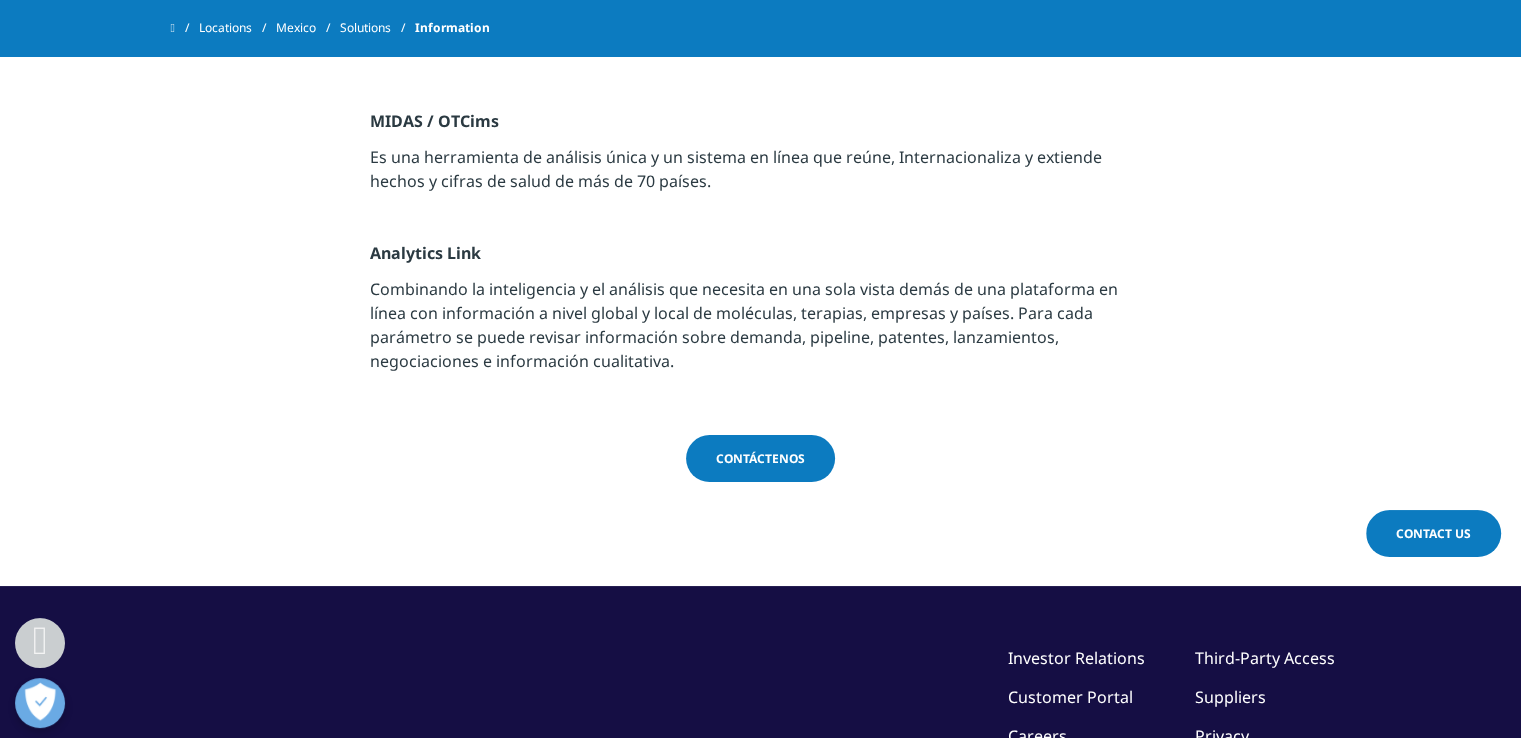 click on "Contact Us" at bounding box center [1433, 533] 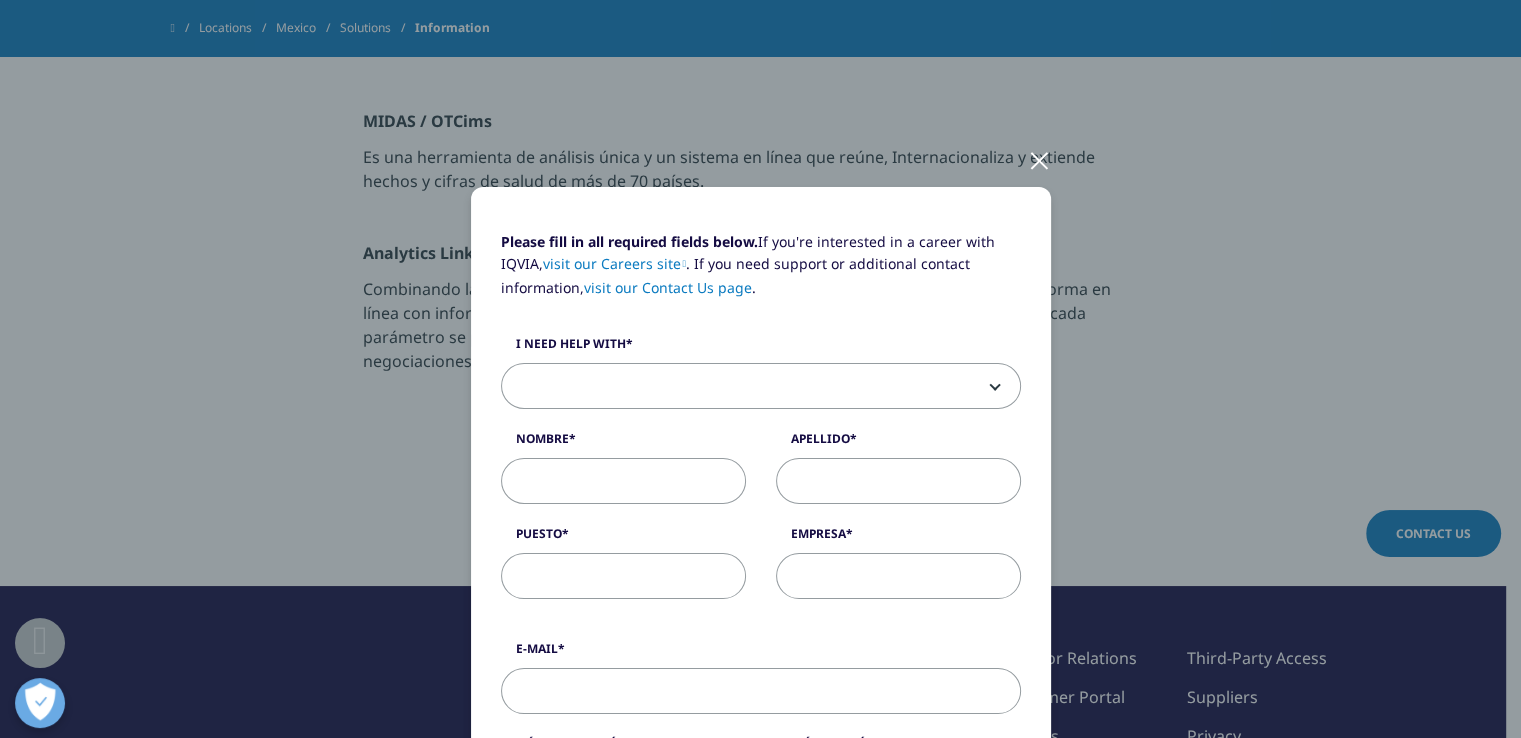 scroll, scrollTop: 200, scrollLeft: 0, axis: vertical 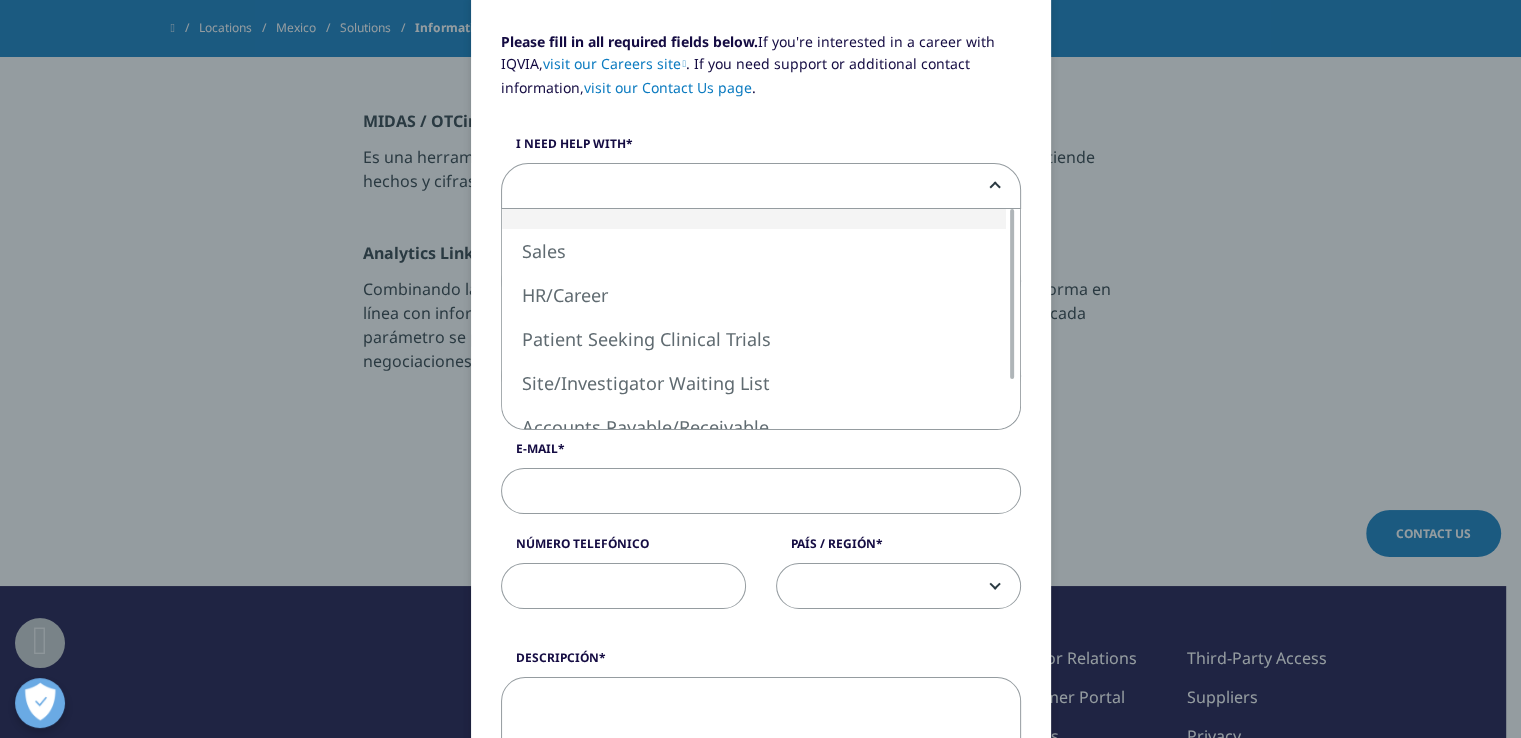 click at bounding box center (761, 187) 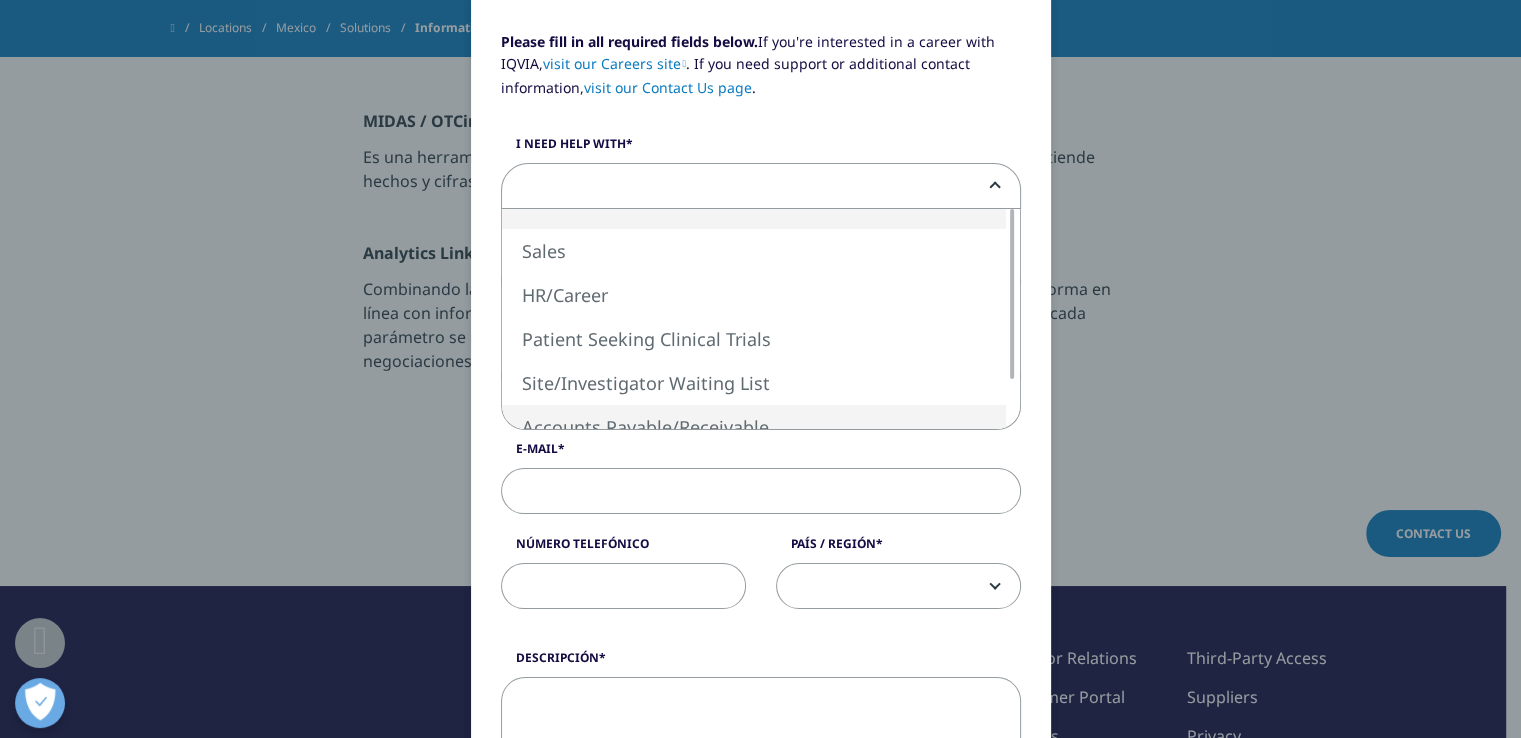 scroll, scrollTop: 200, scrollLeft: 0, axis: vertical 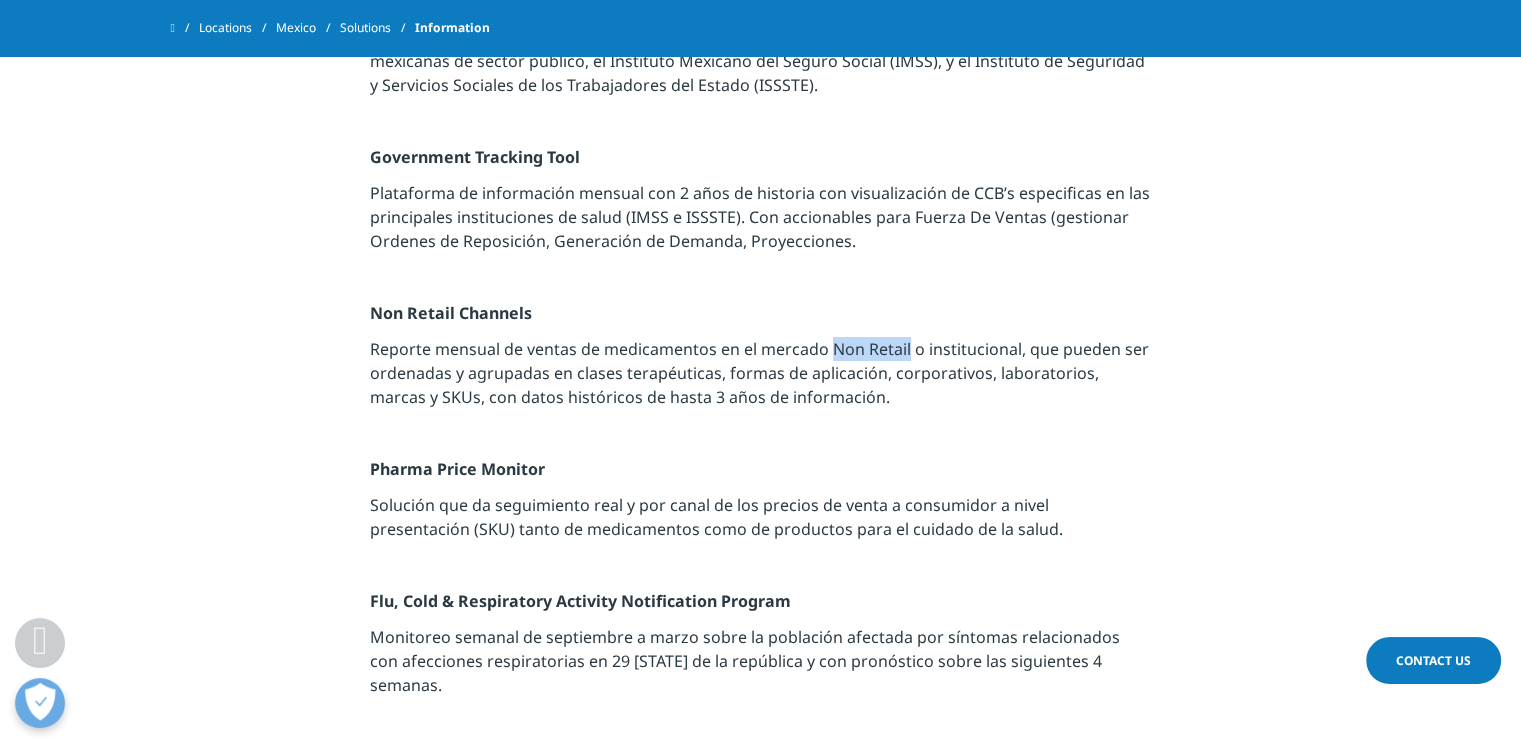 drag, startPoint x: 906, startPoint y: 352, endPoint x: 833, endPoint y: 351, distance: 73.00685 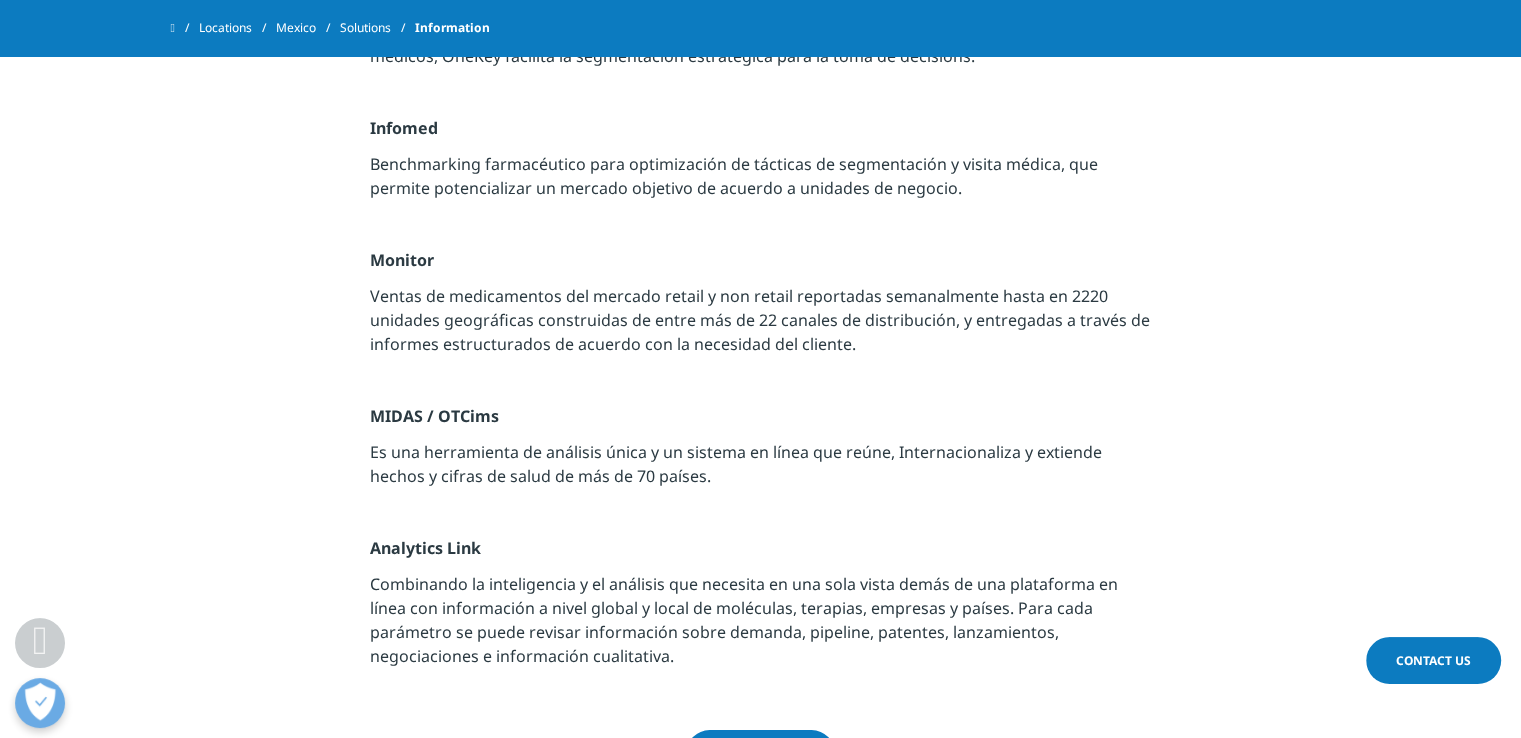 scroll, scrollTop: 2600, scrollLeft: 0, axis: vertical 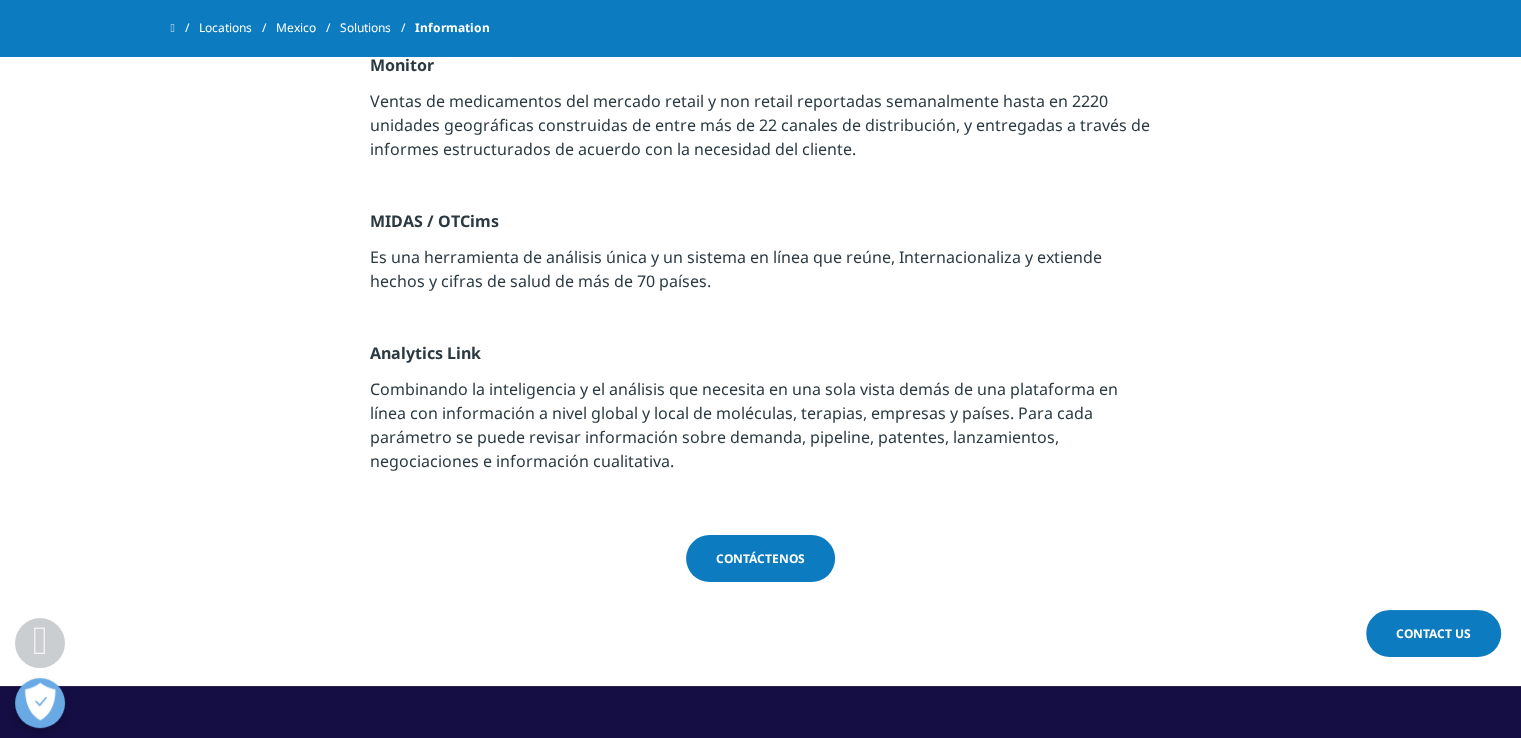 click on "Contáctenos" at bounding box center (760, 558) 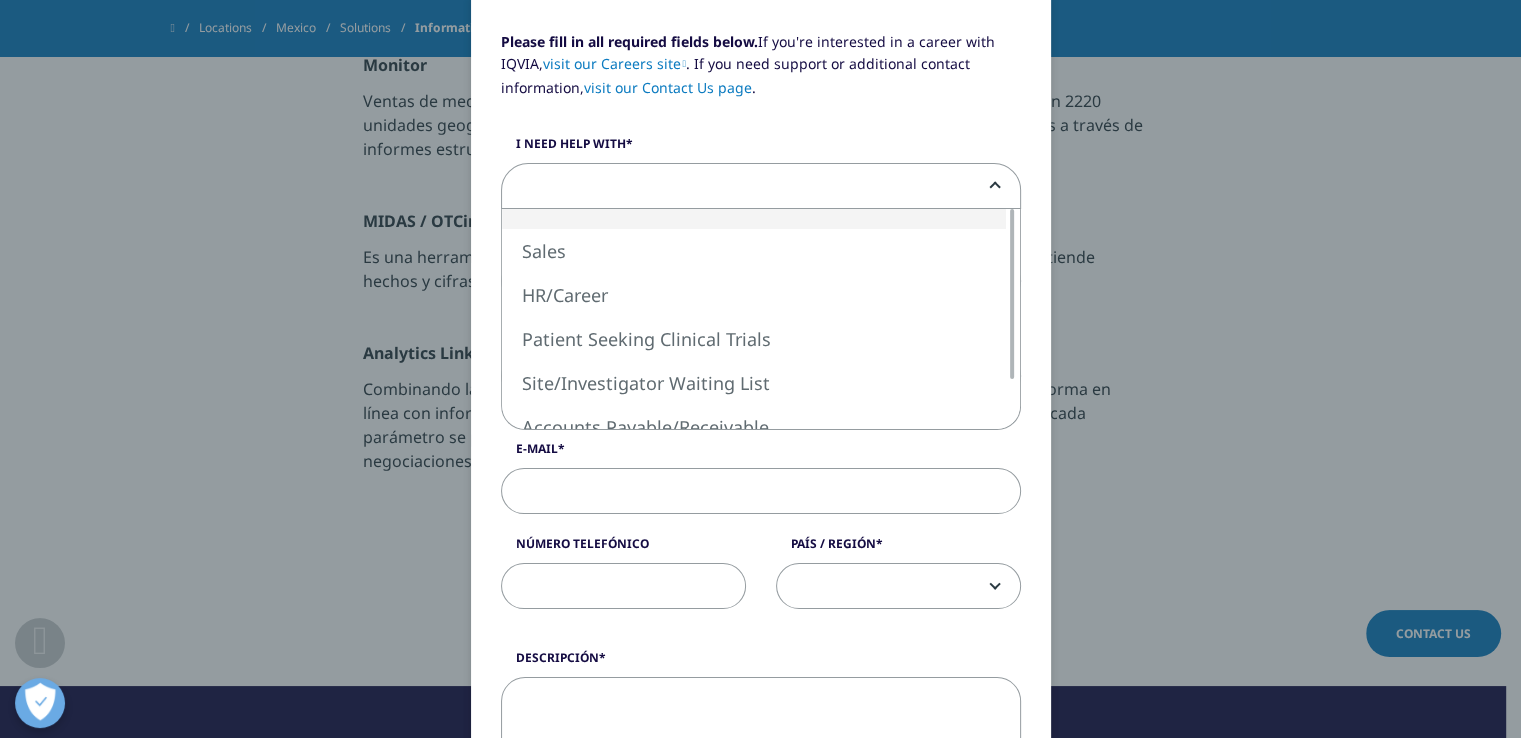 click at bounding box center [761, 187] 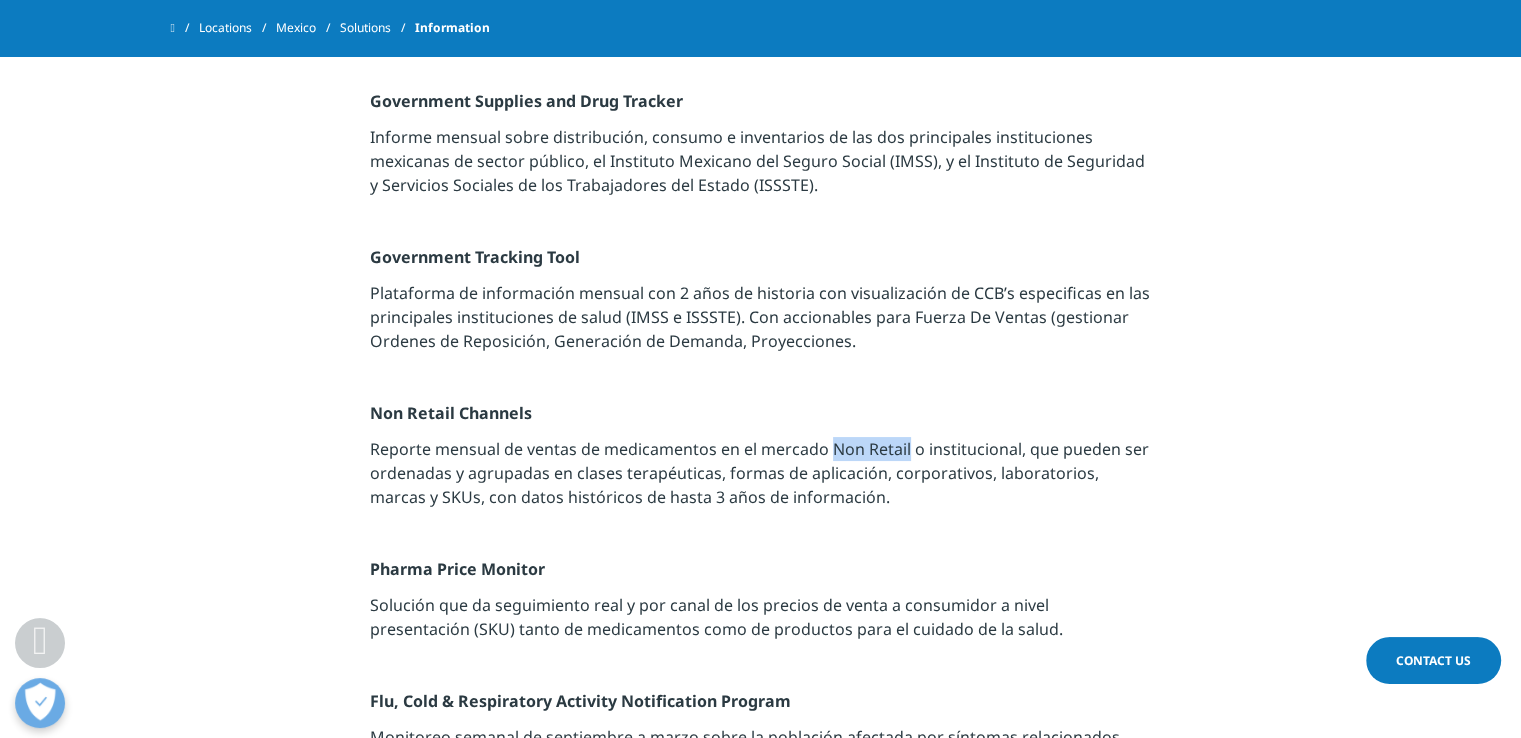 scroll, scrollTop: 900, scrollLeft: 0, axis: vertical 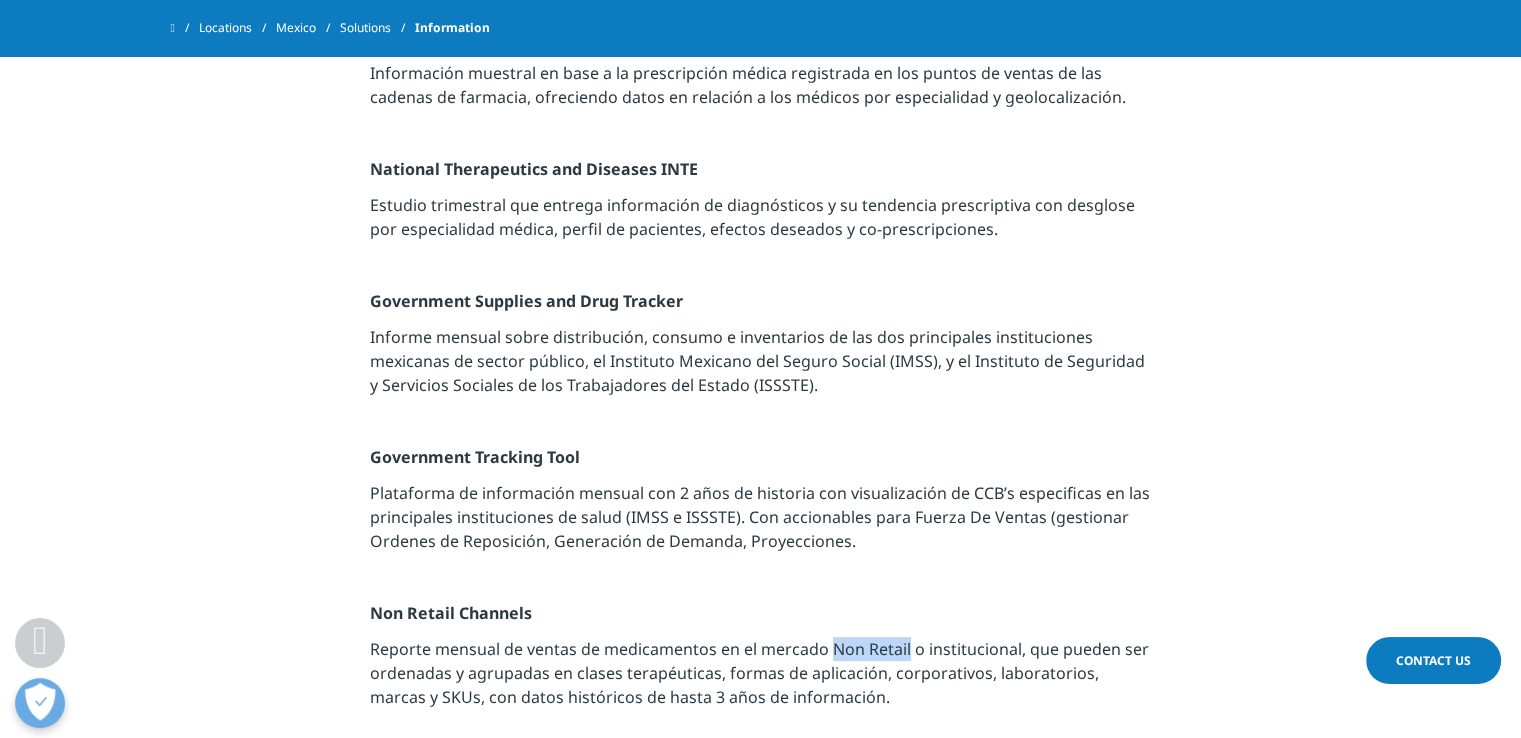 click on "Solutions" at bounding box center (377, 28) 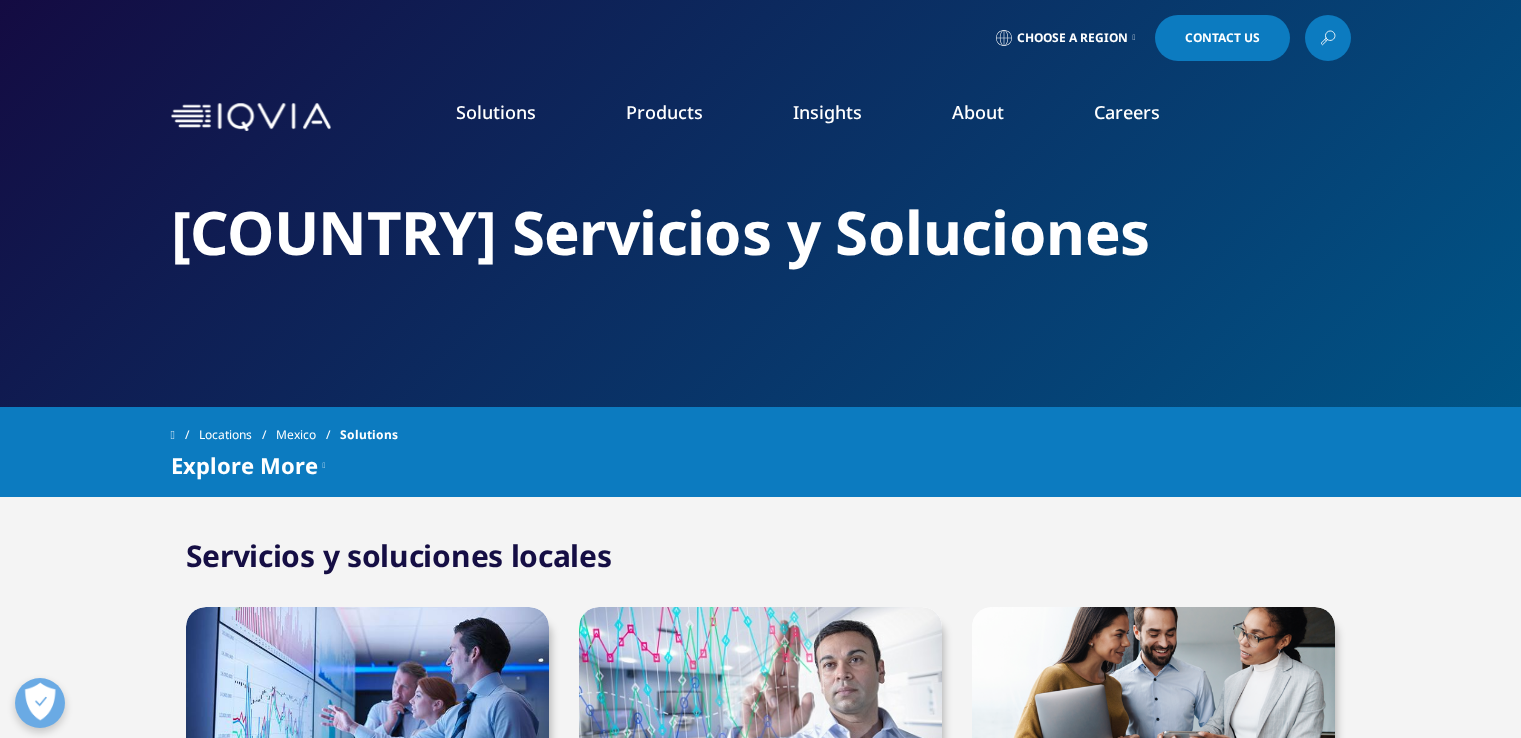 scroll, scrollTop: 0, scrollLeft: 0, axis: both 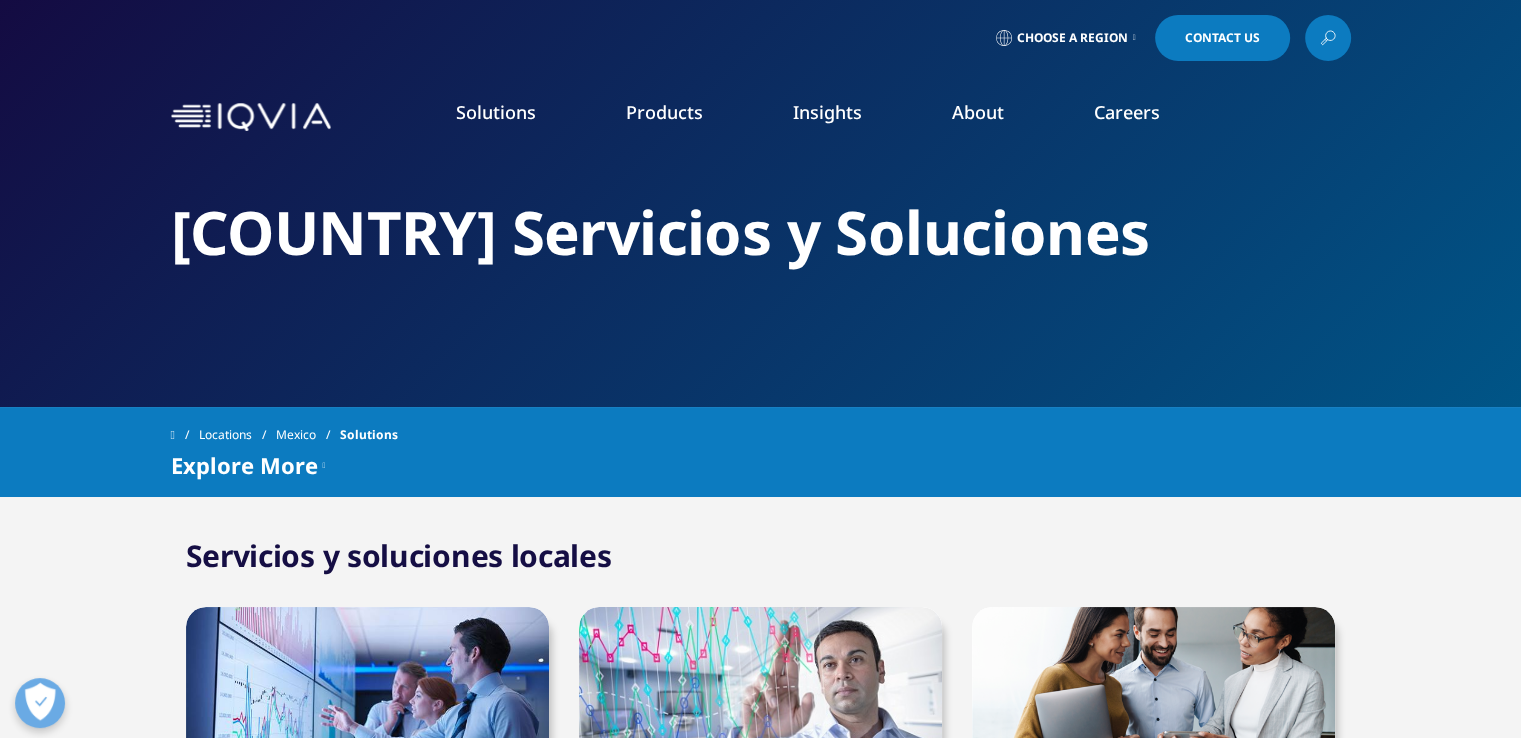 click on "Choose a Region" at bounding box center (1066, 38) 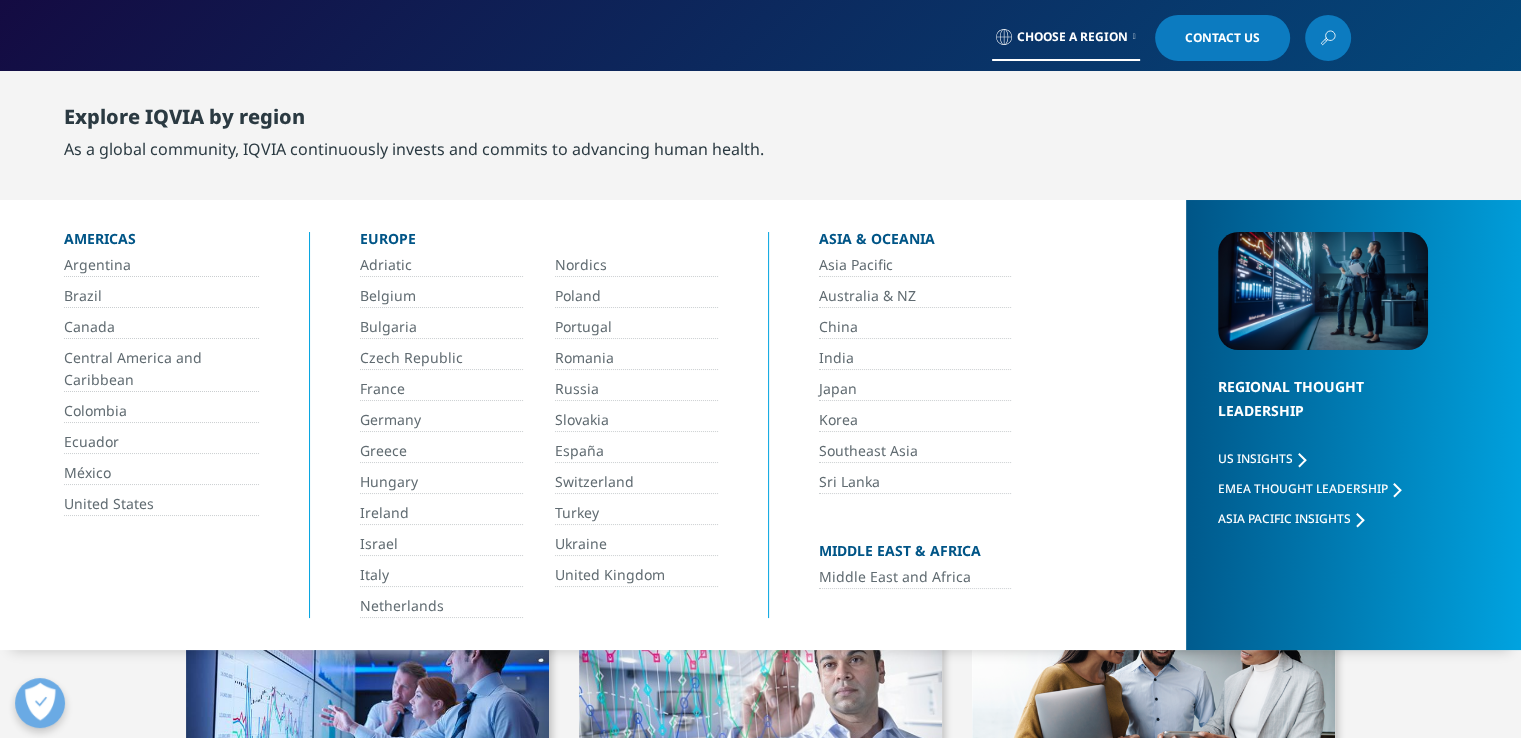 click on "México" at bounding box center [161, 473] 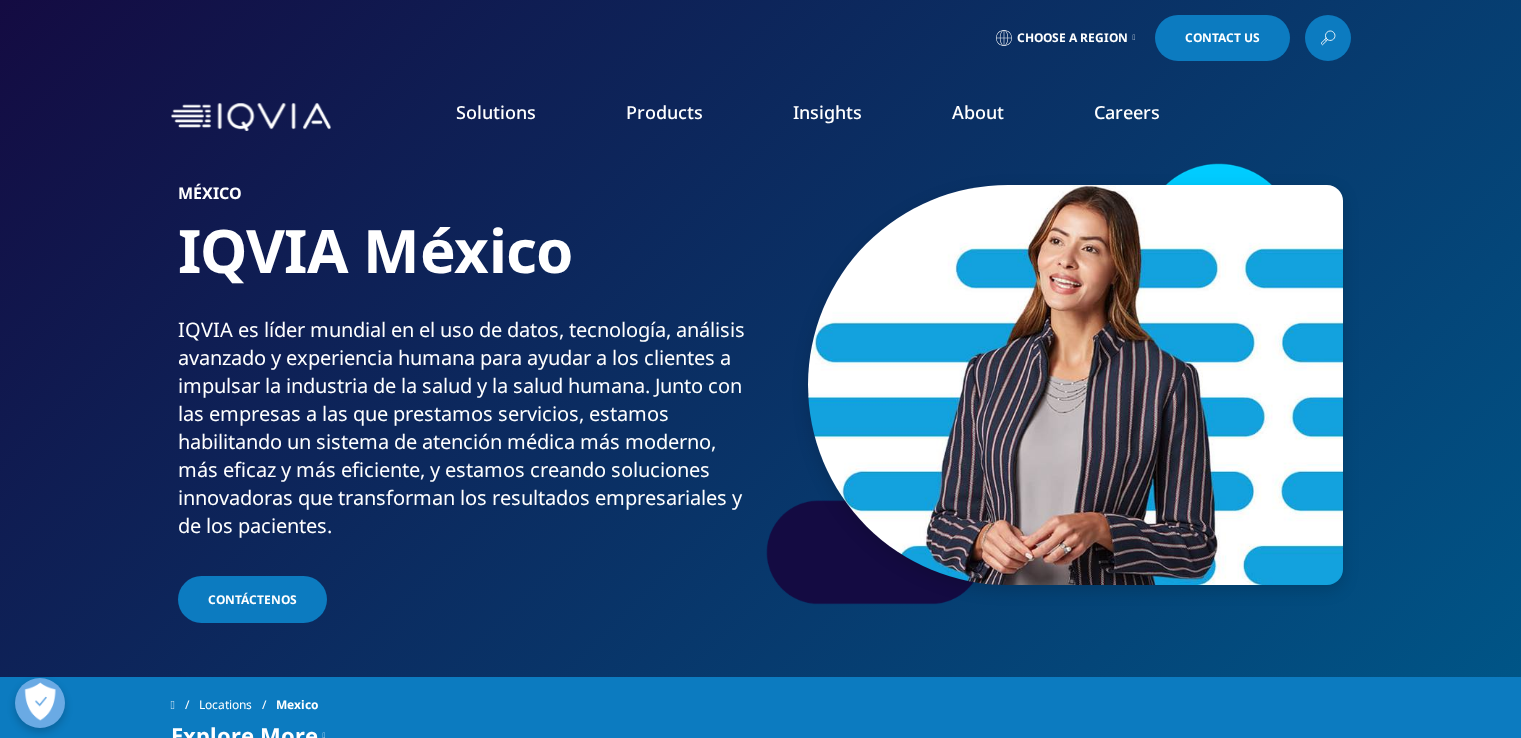 scroll, scrollTop: 0, scrollLeft: 0, axis: both 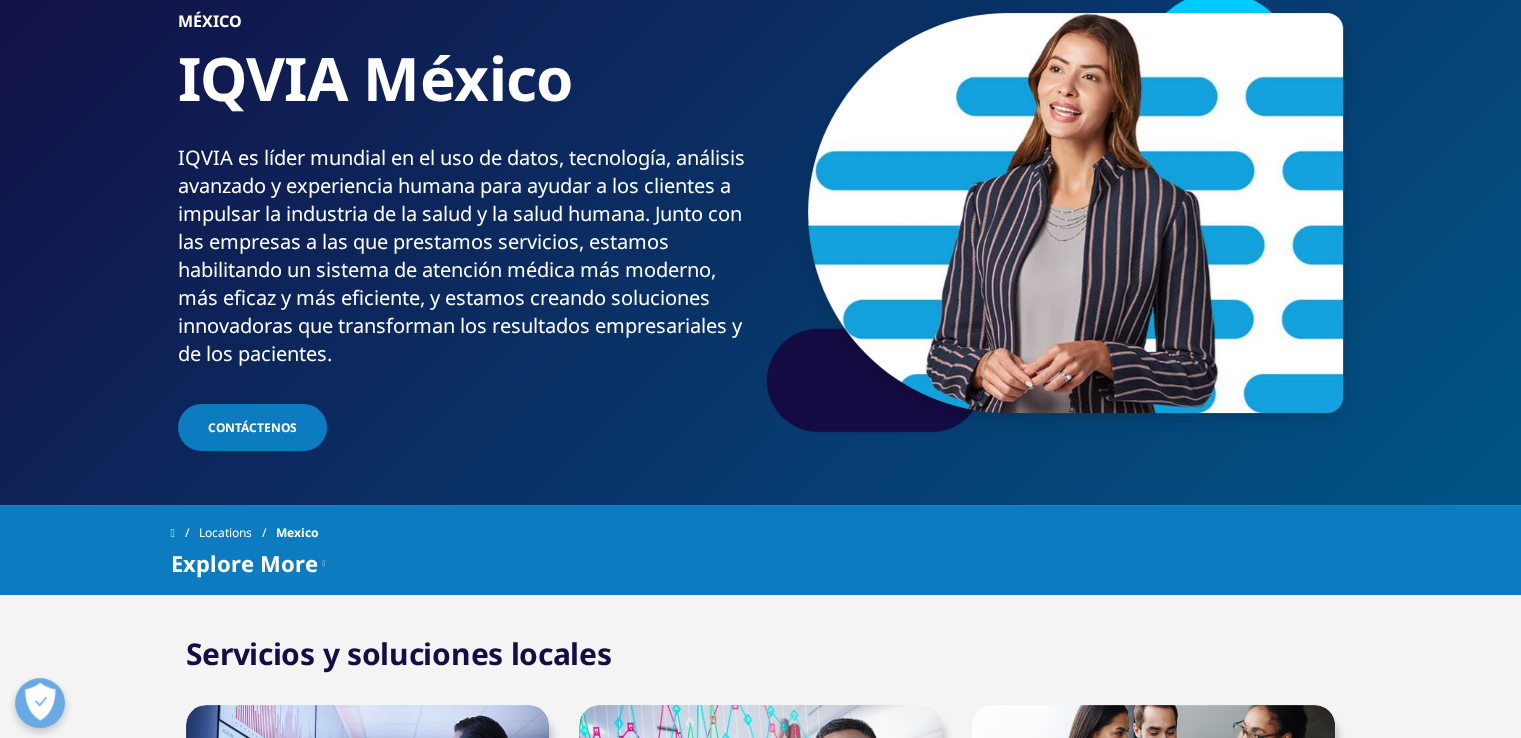 click on "Contáctenos" at bounding box center (252, 427) 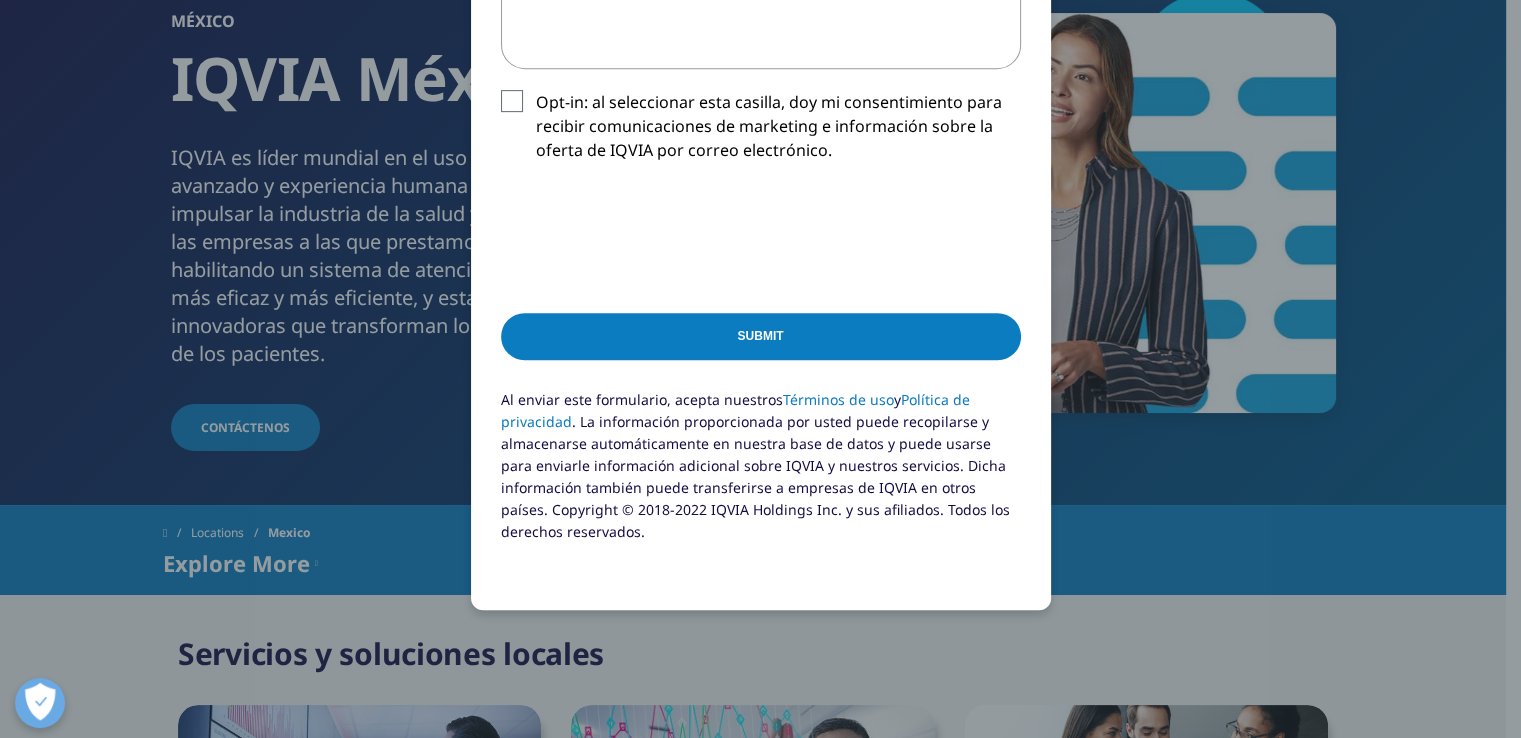scroll, scrollTop: 930, scrollLeft: 0, axis: vertical 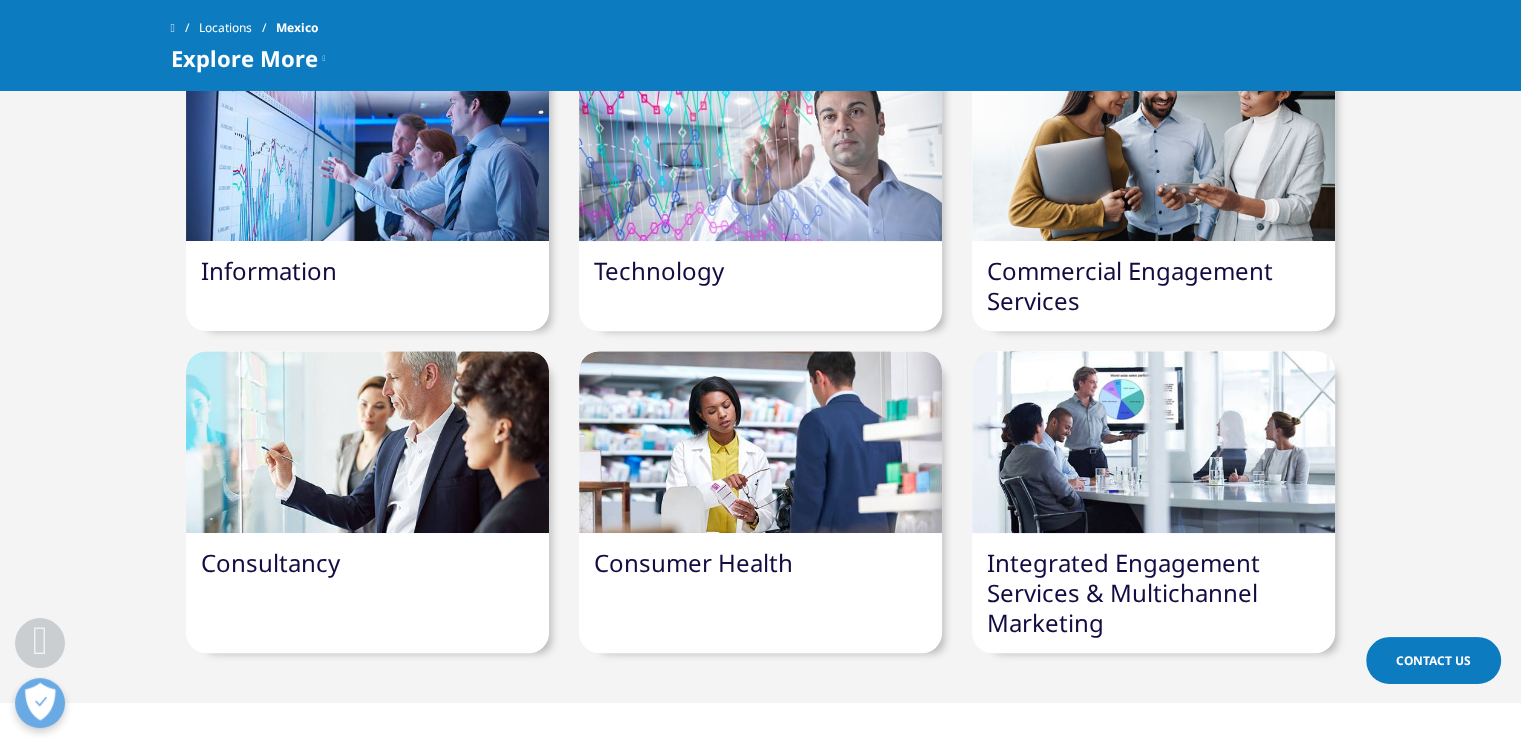 click on "Technology" at bounding box center [760, 271] 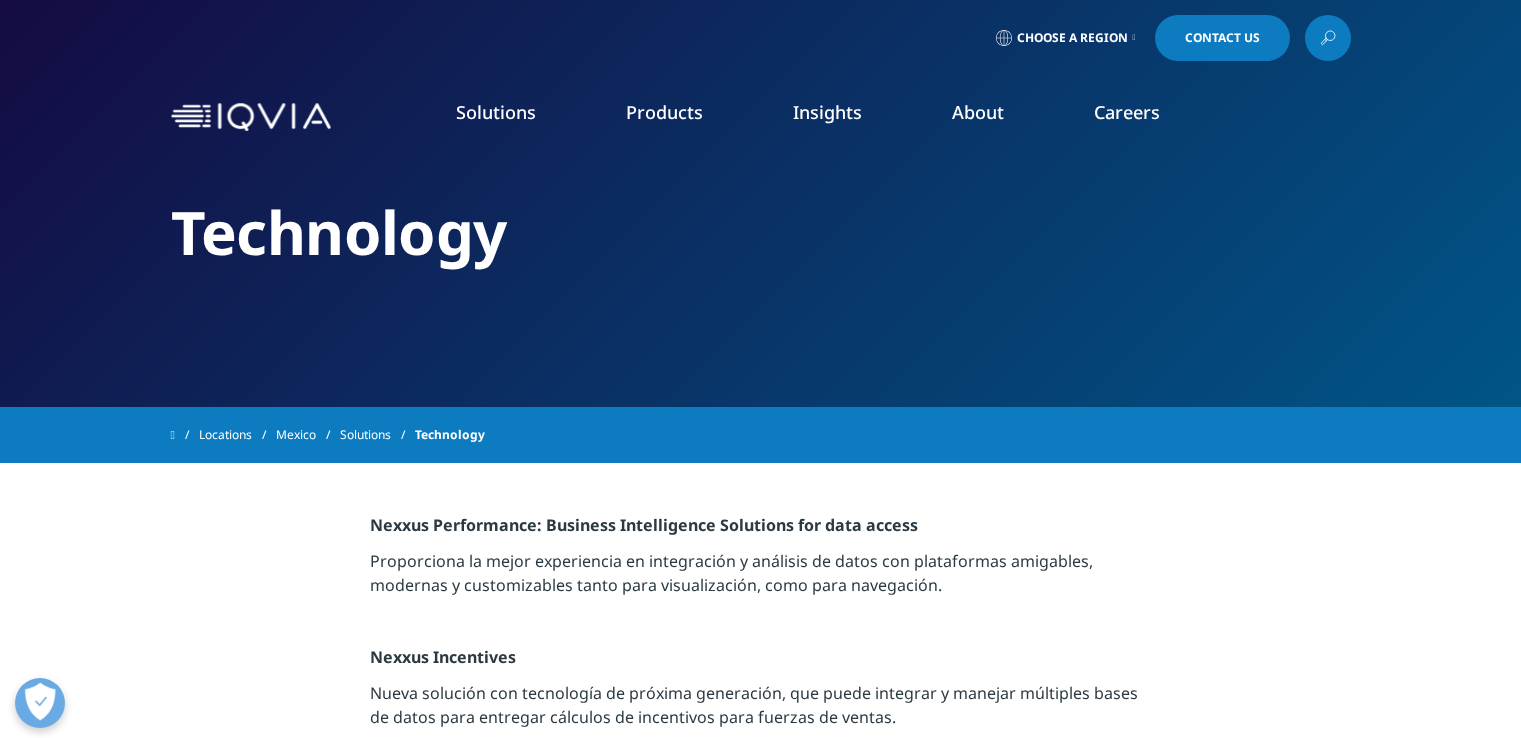 scroll, scrollTop: 0, scrollLeft: 0, axis: both 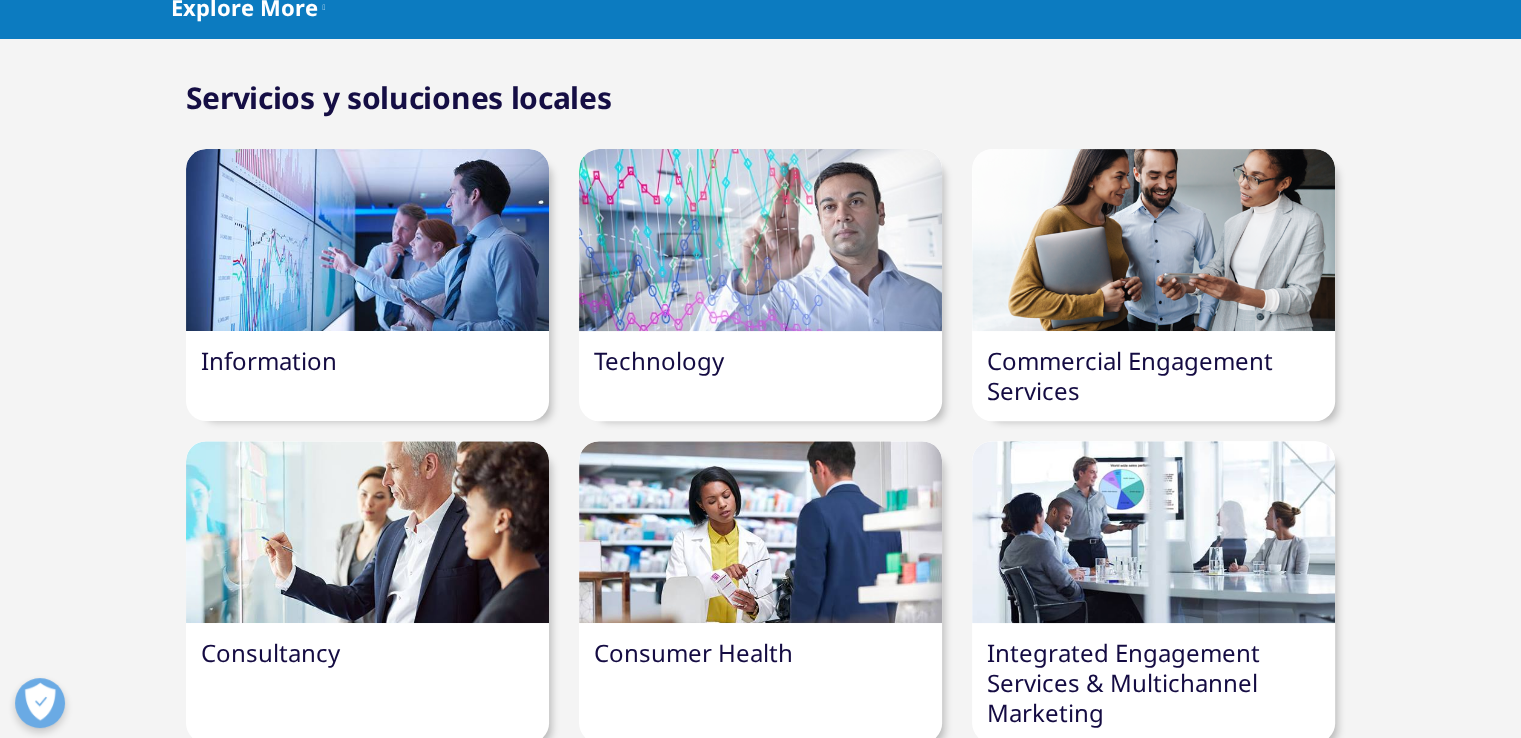 click on "Commercial Engagement Services" at bounding box center (1153, 376) 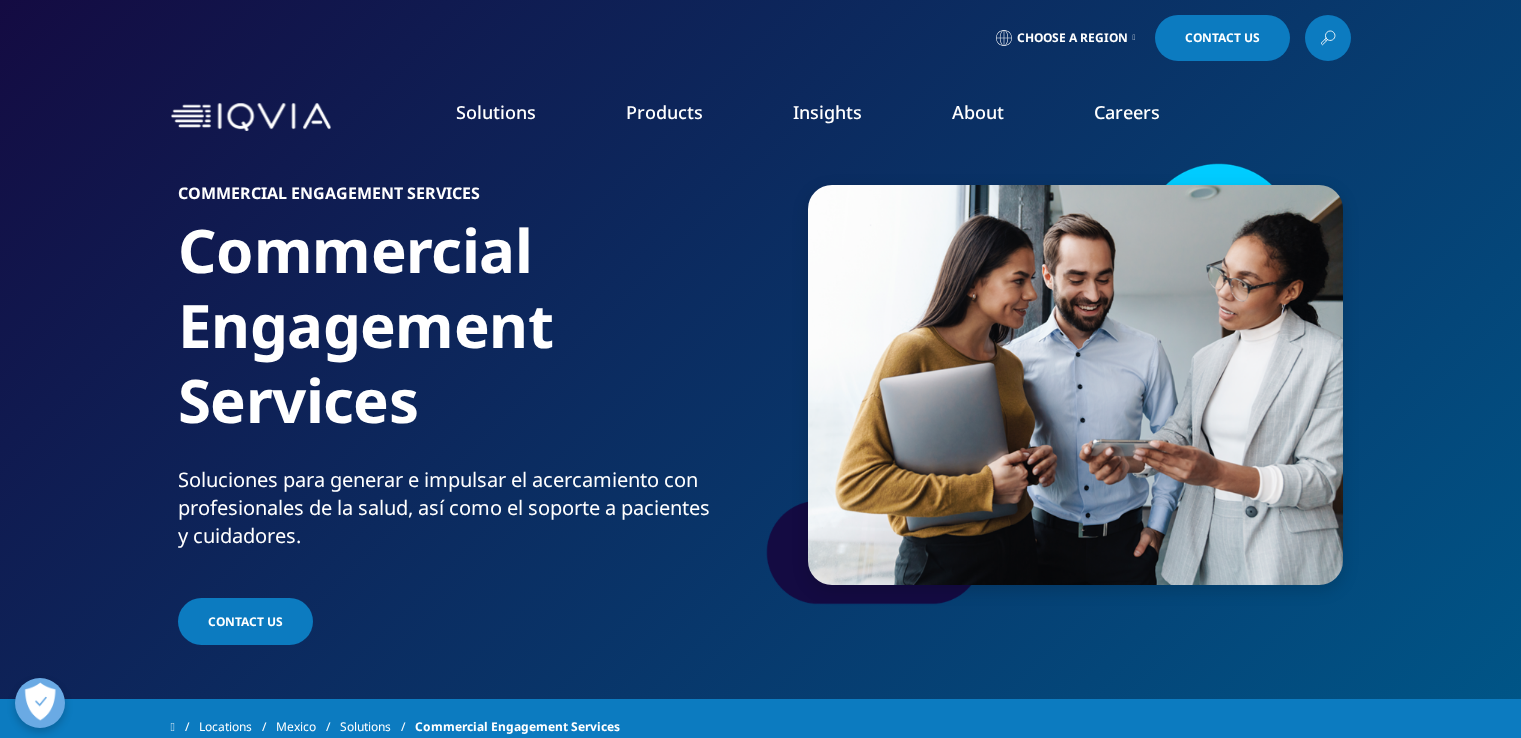 scroll, scrollTop: 0, scrollLeft: 0, axis: both 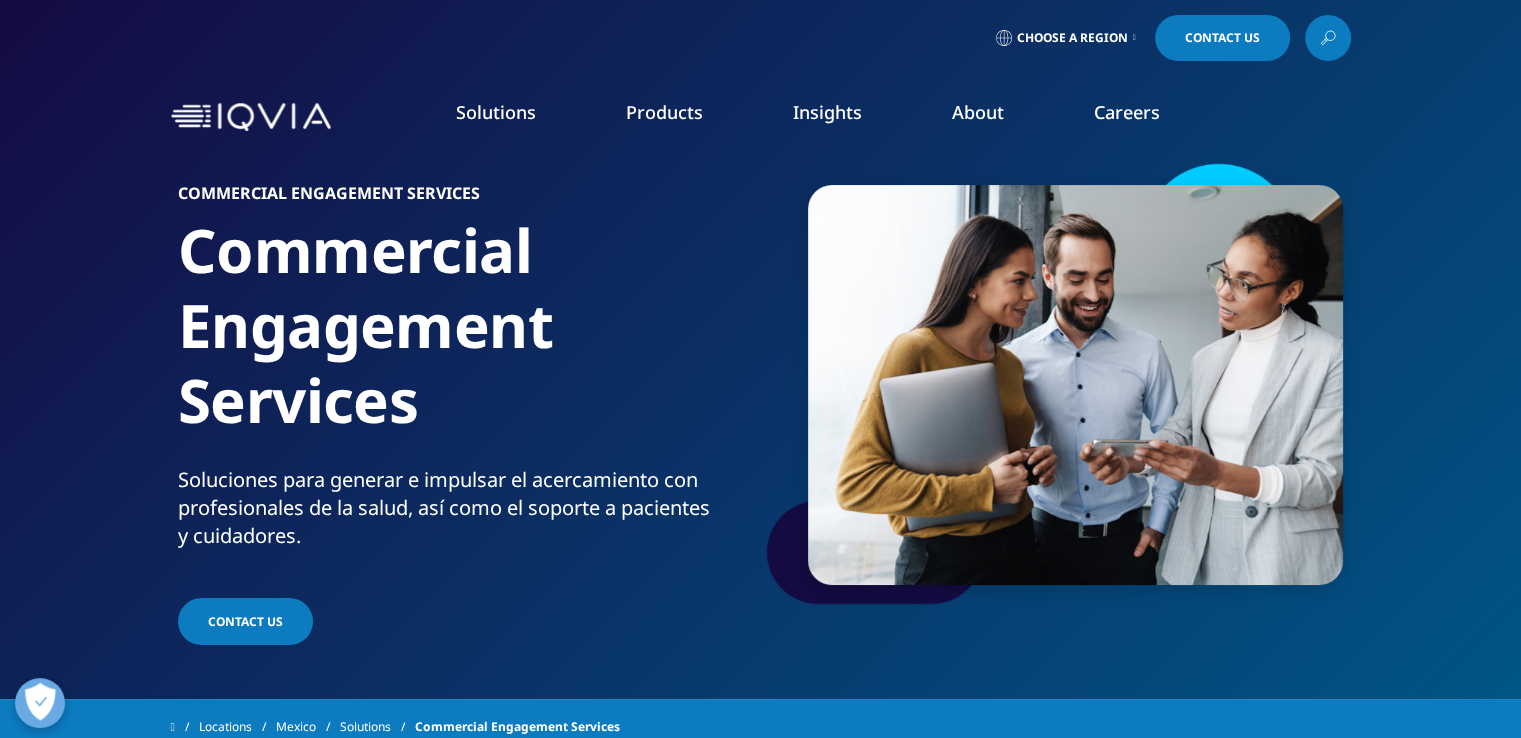 click at bounding box center [1075, 385] 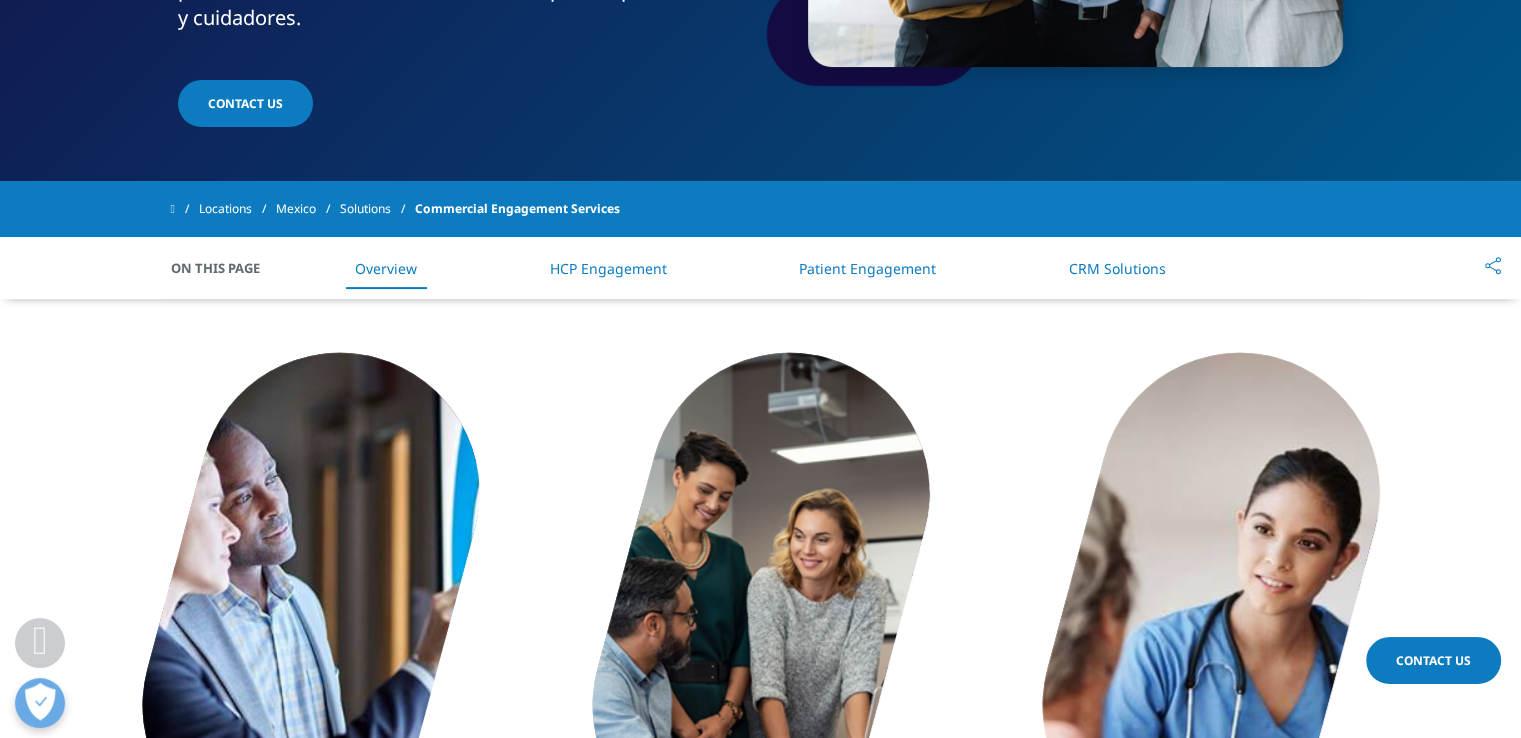scroll, scrollTop: 519, scrollLeft: 0, axis: vertical 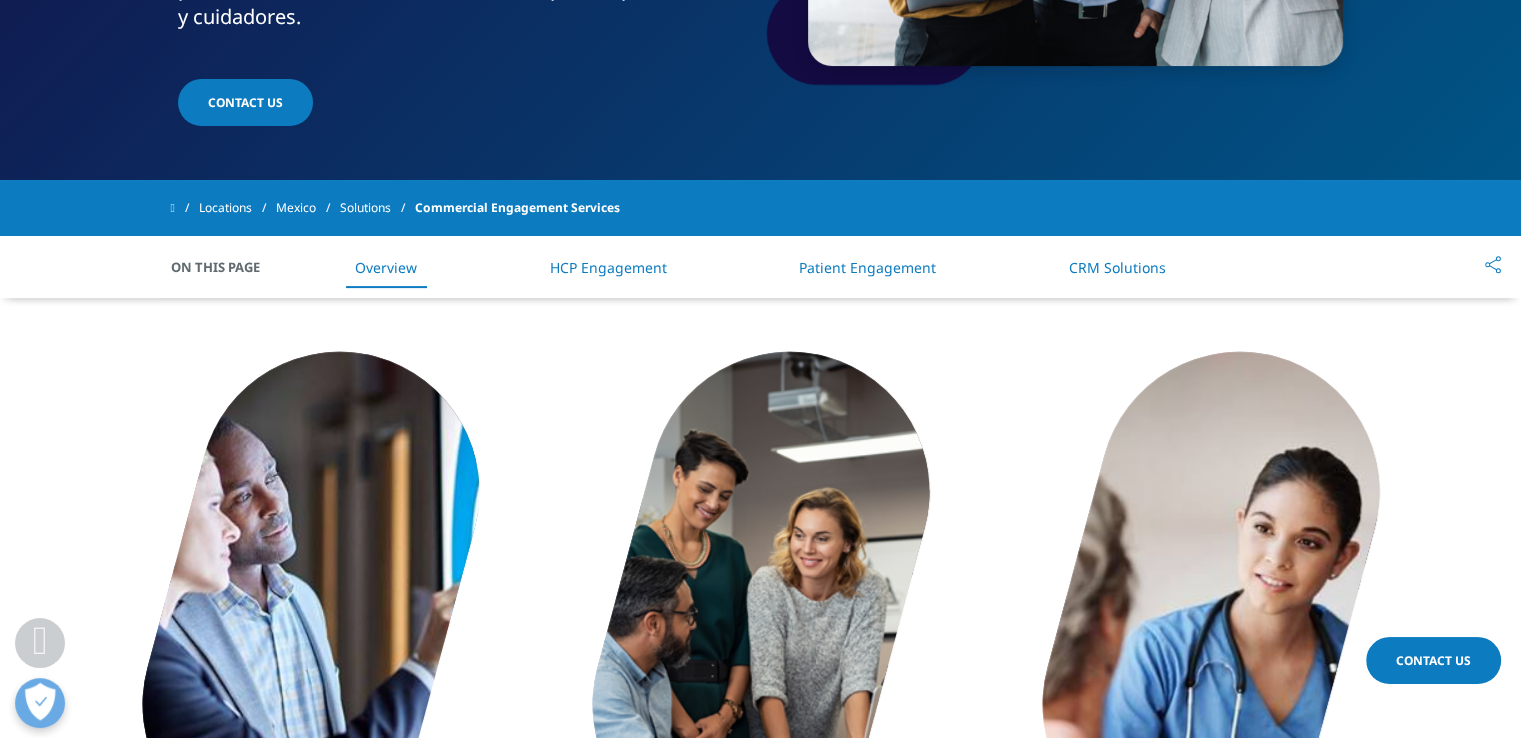 click on "CRM Solutions" at bounding box center [1117, 267] 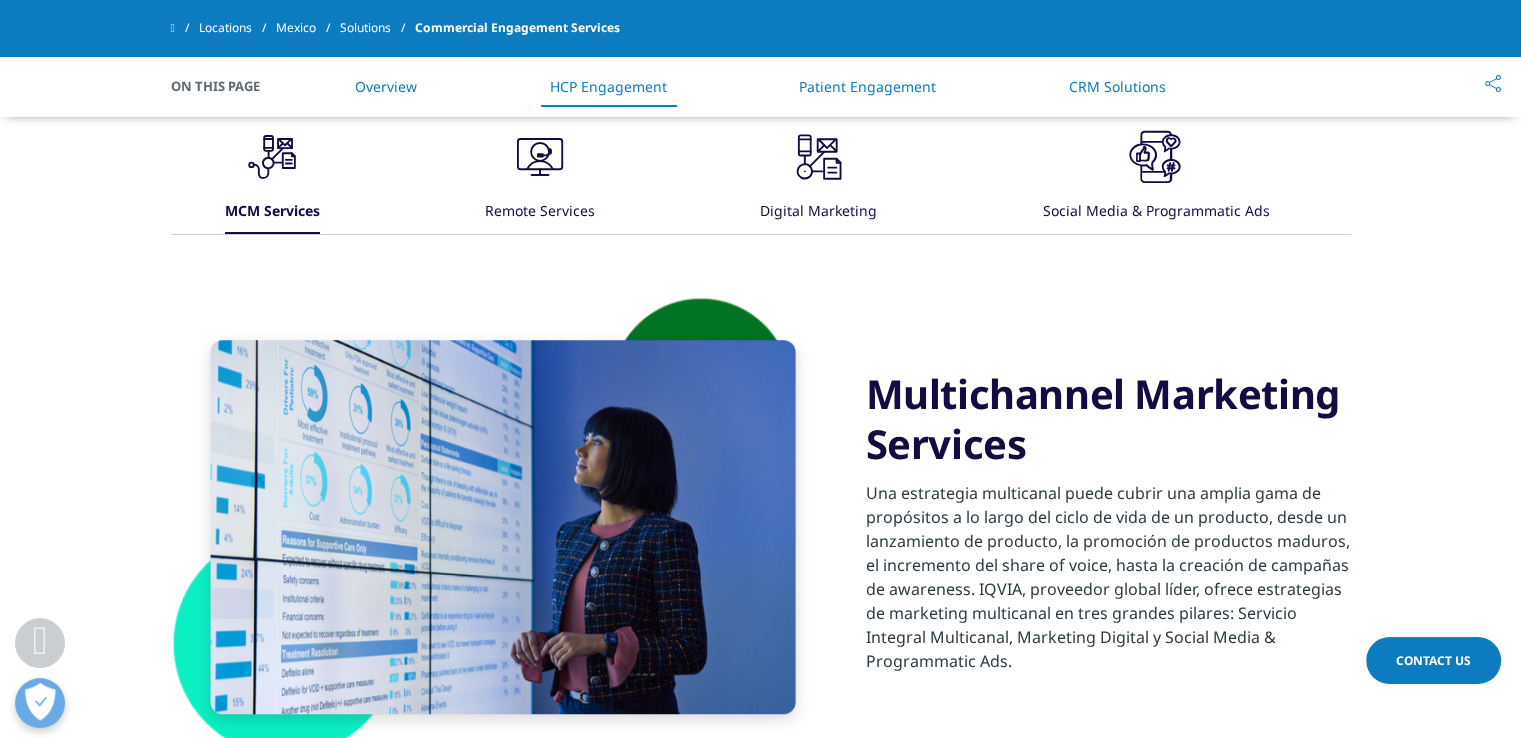 scroll, scrollTop: 1420, scrollLeft: 0, axis: vertical 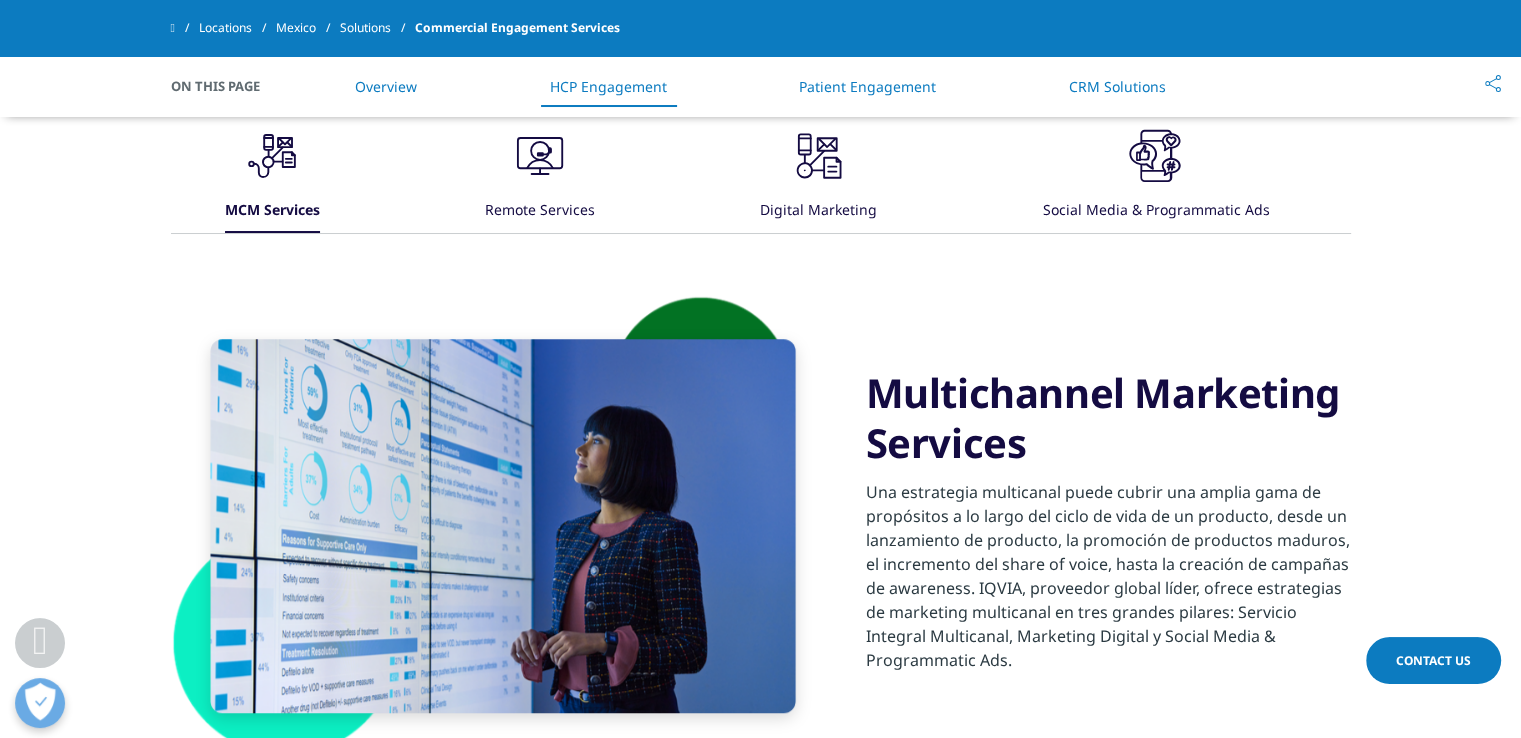 click on "Overview" at bounding box center (386, 86) 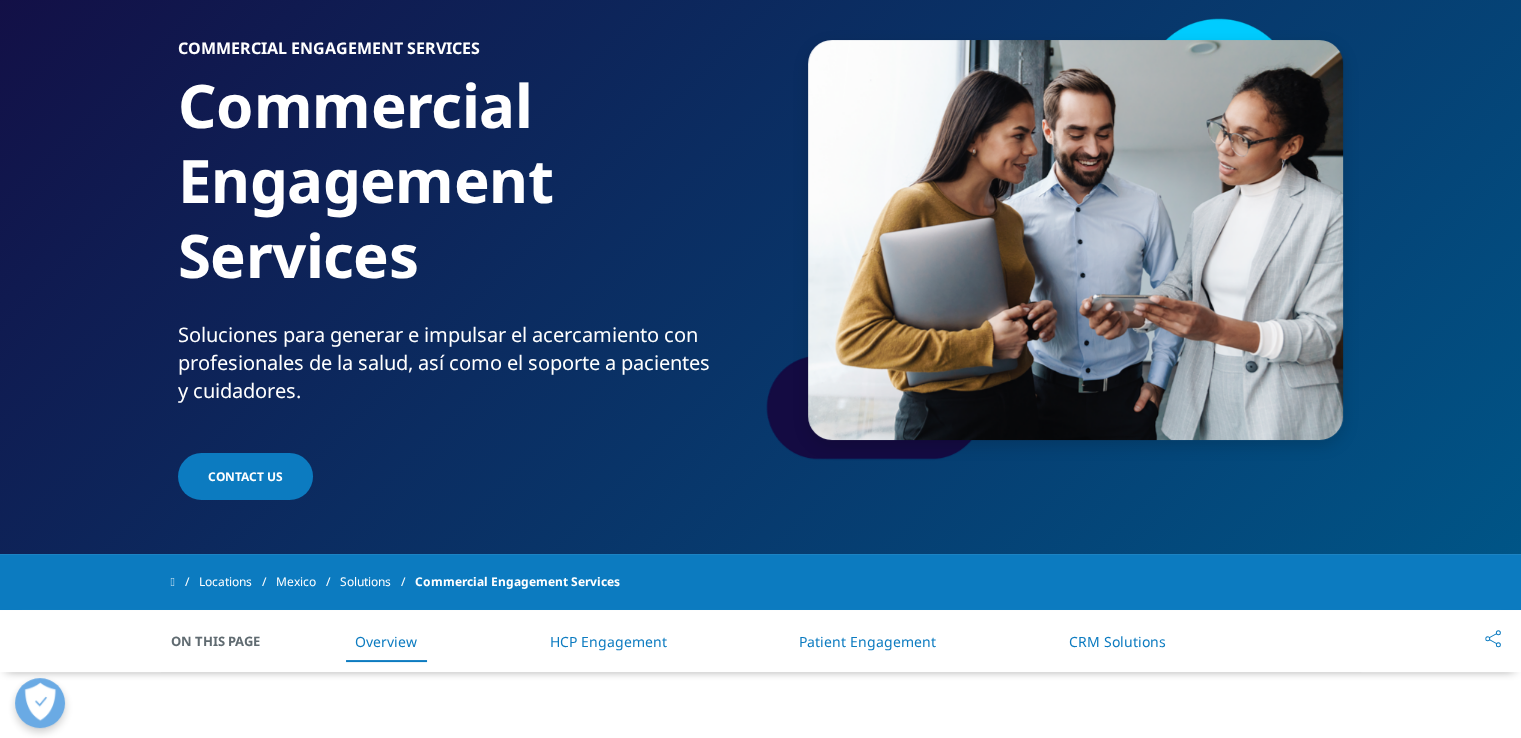 scroll, scrollTop: 0, scrollLeft: 0, axis: both 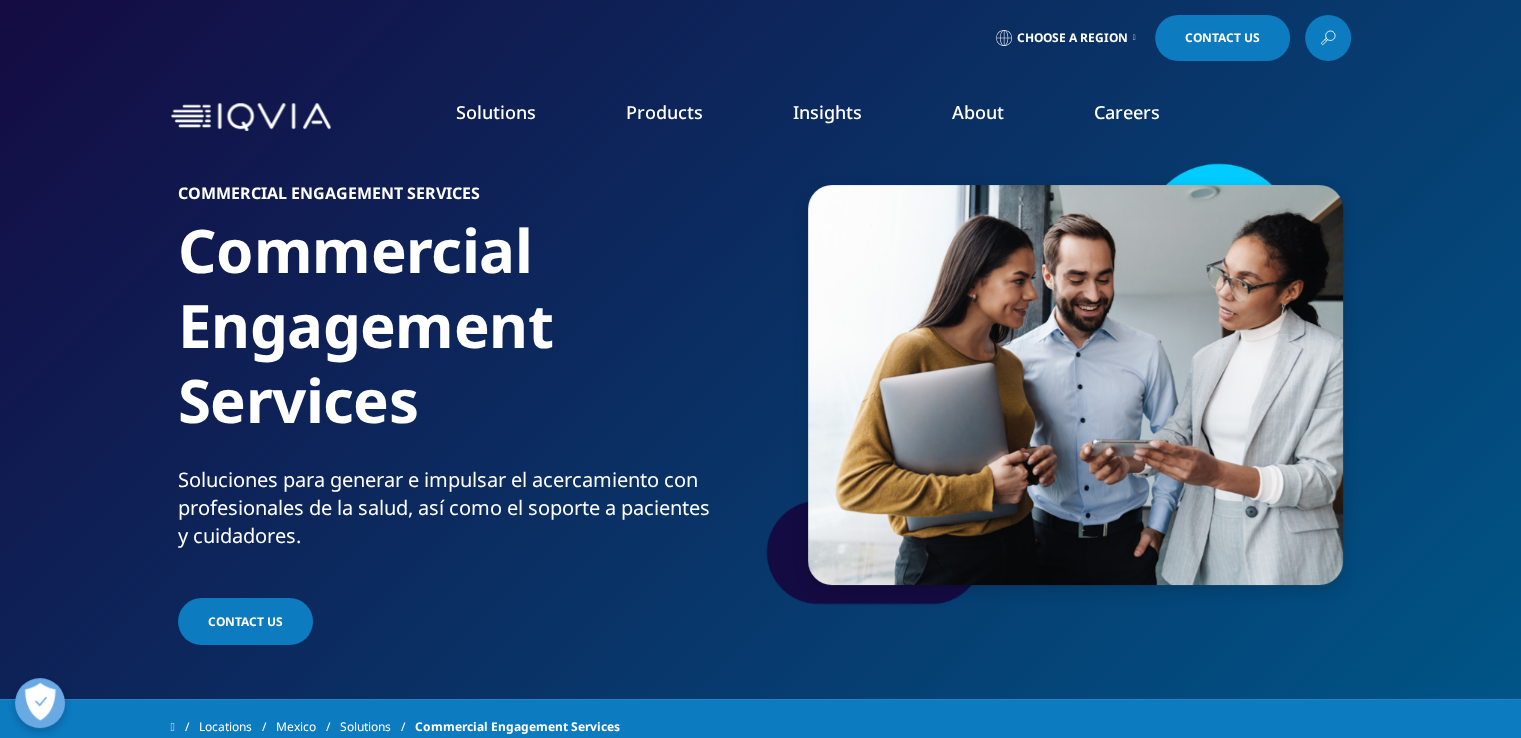 click on "Solutions" at bounding box center (496, 112) 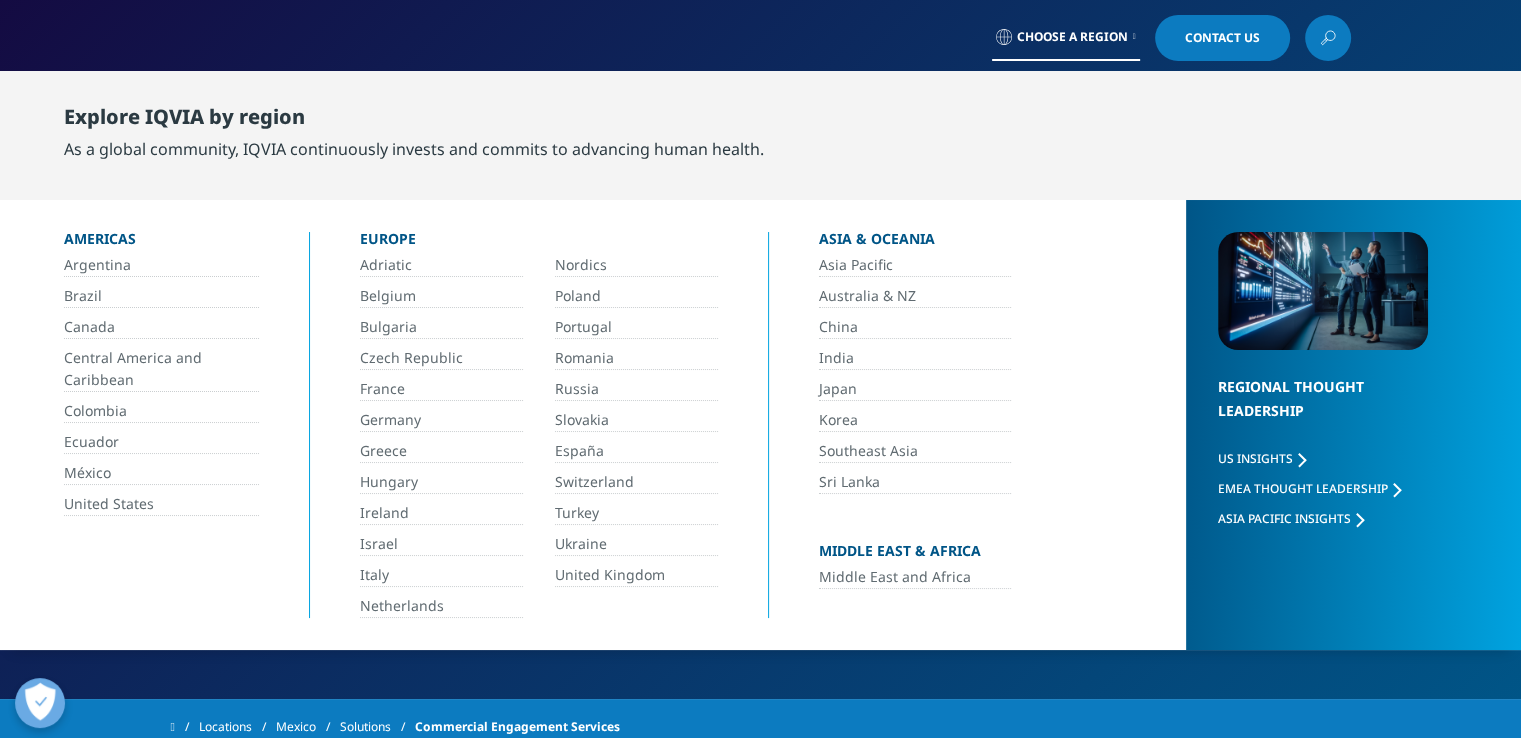 click on "México" at bounding box center [161, 473] 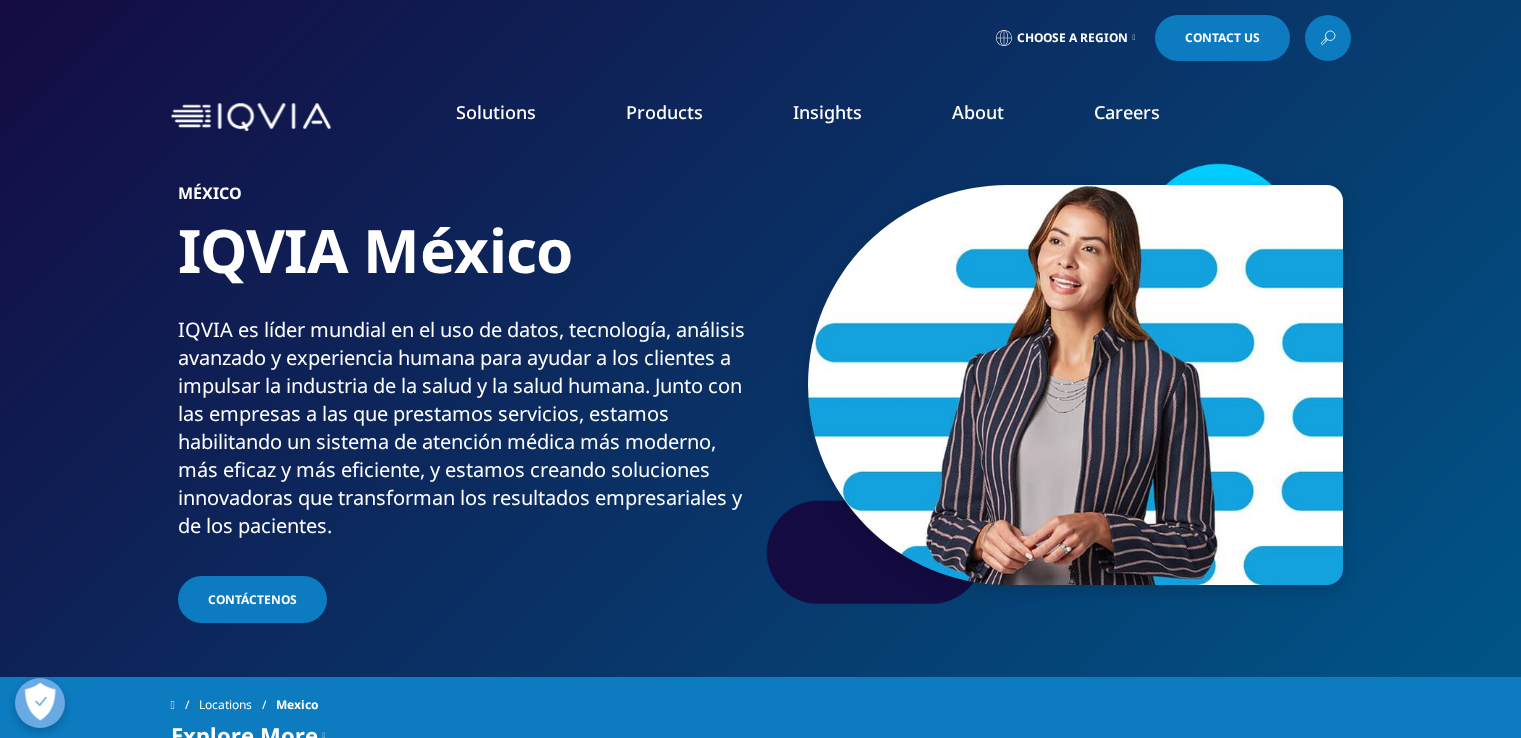 scroll, scrollTop: 0, scrollLeft: 0, axis: both 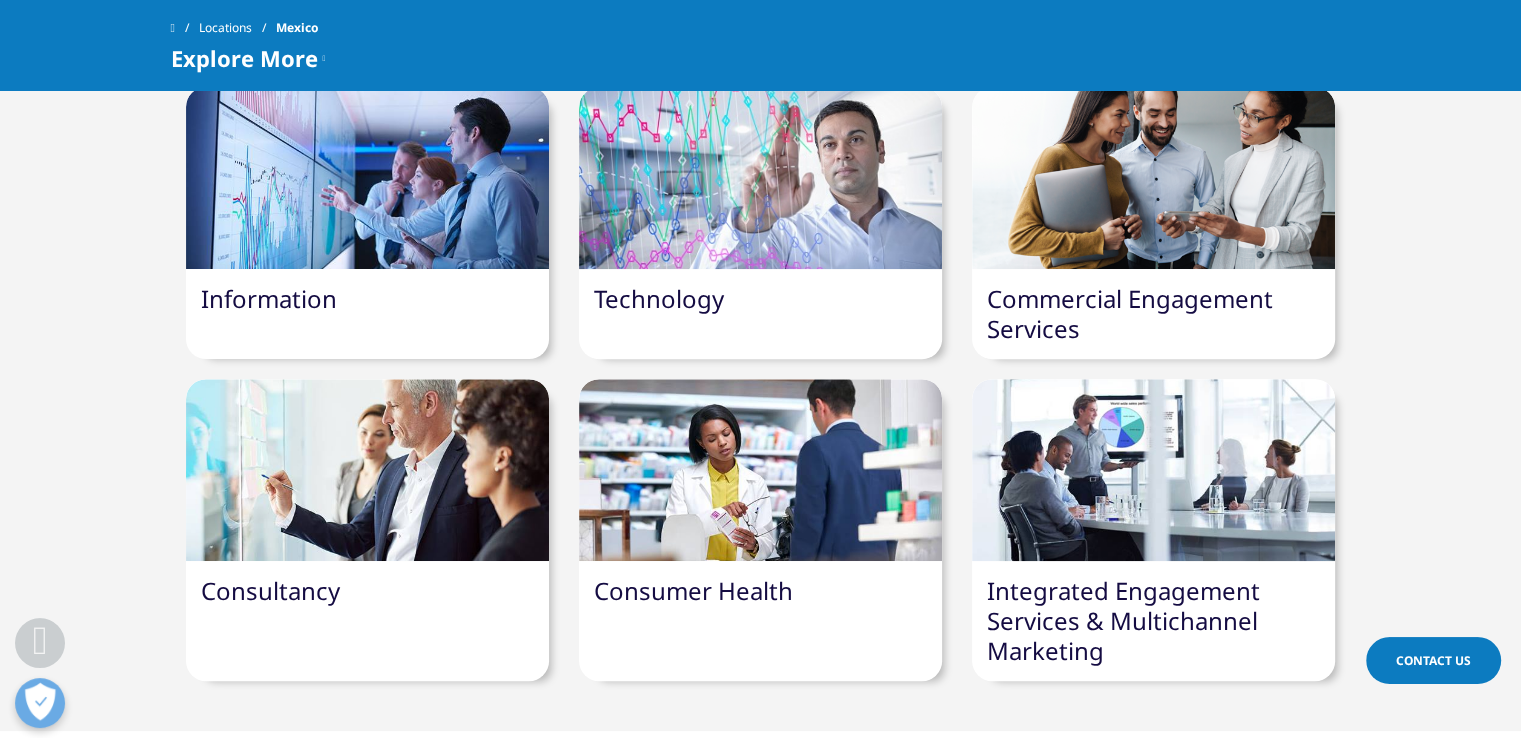click on "Consultancy" at bounding box center (270, 590) 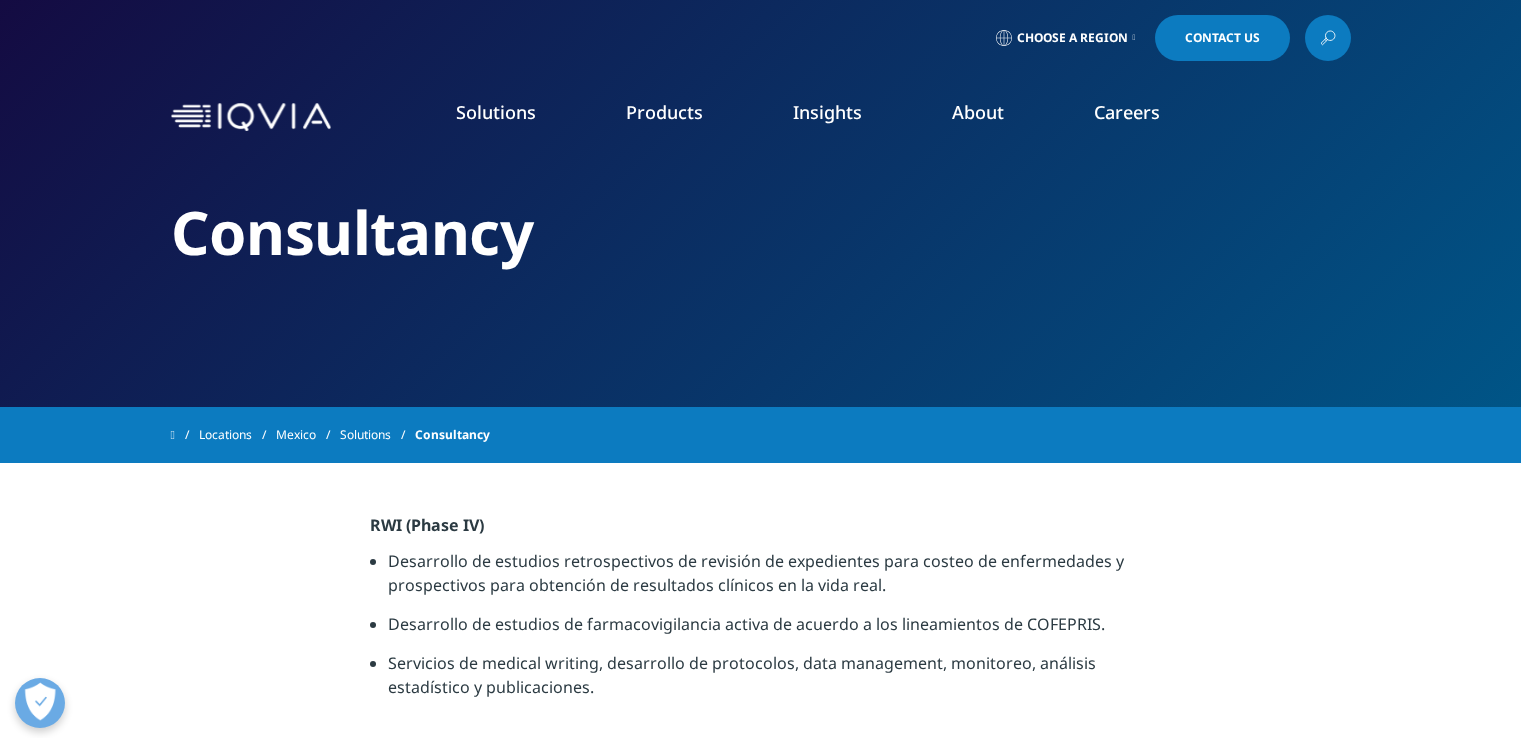 scroll, scrollTop: 0, scrollLeft: 0, axis: both 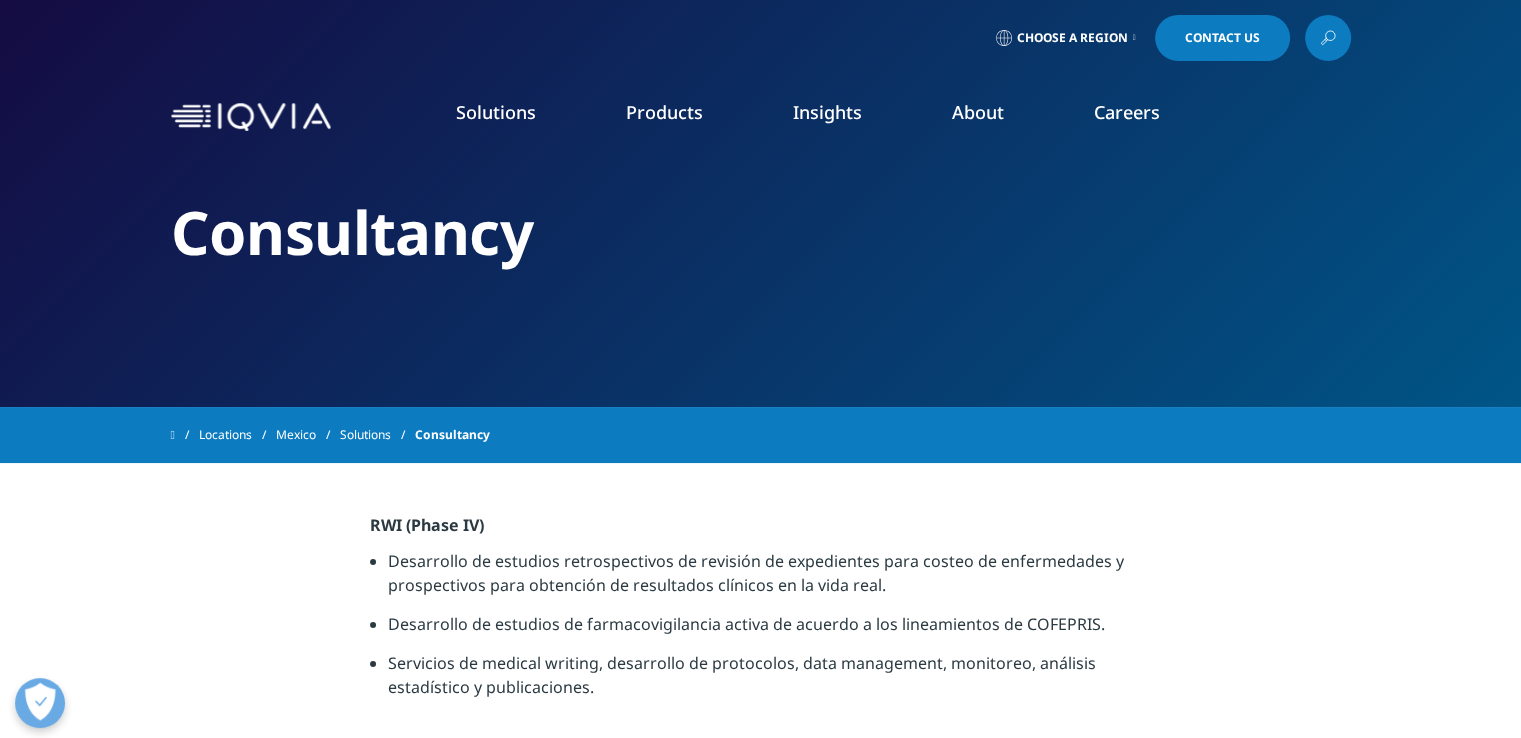 click on "Choose a Region" at bounding box center (1072, 38) 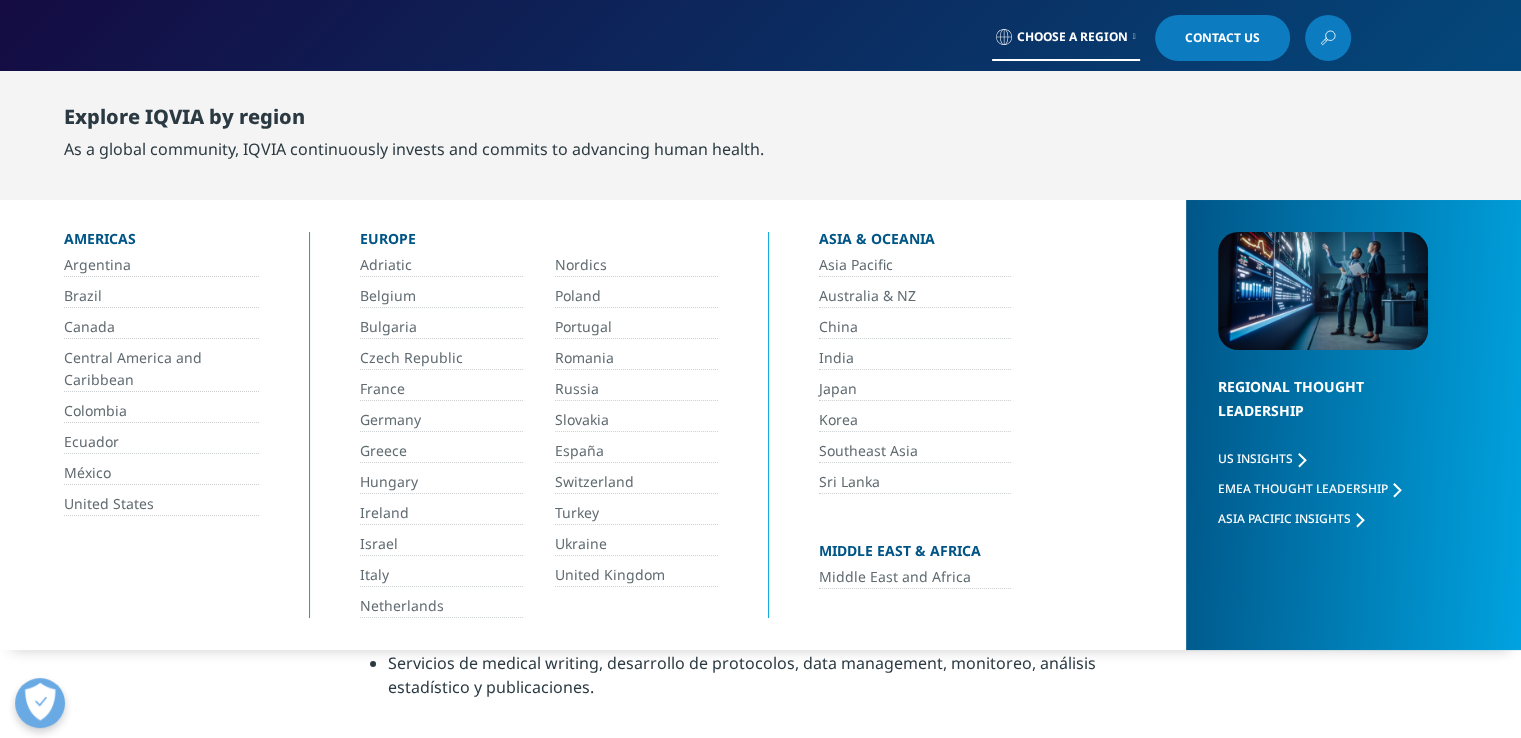 click on "México" at bounding box center [161, 473] 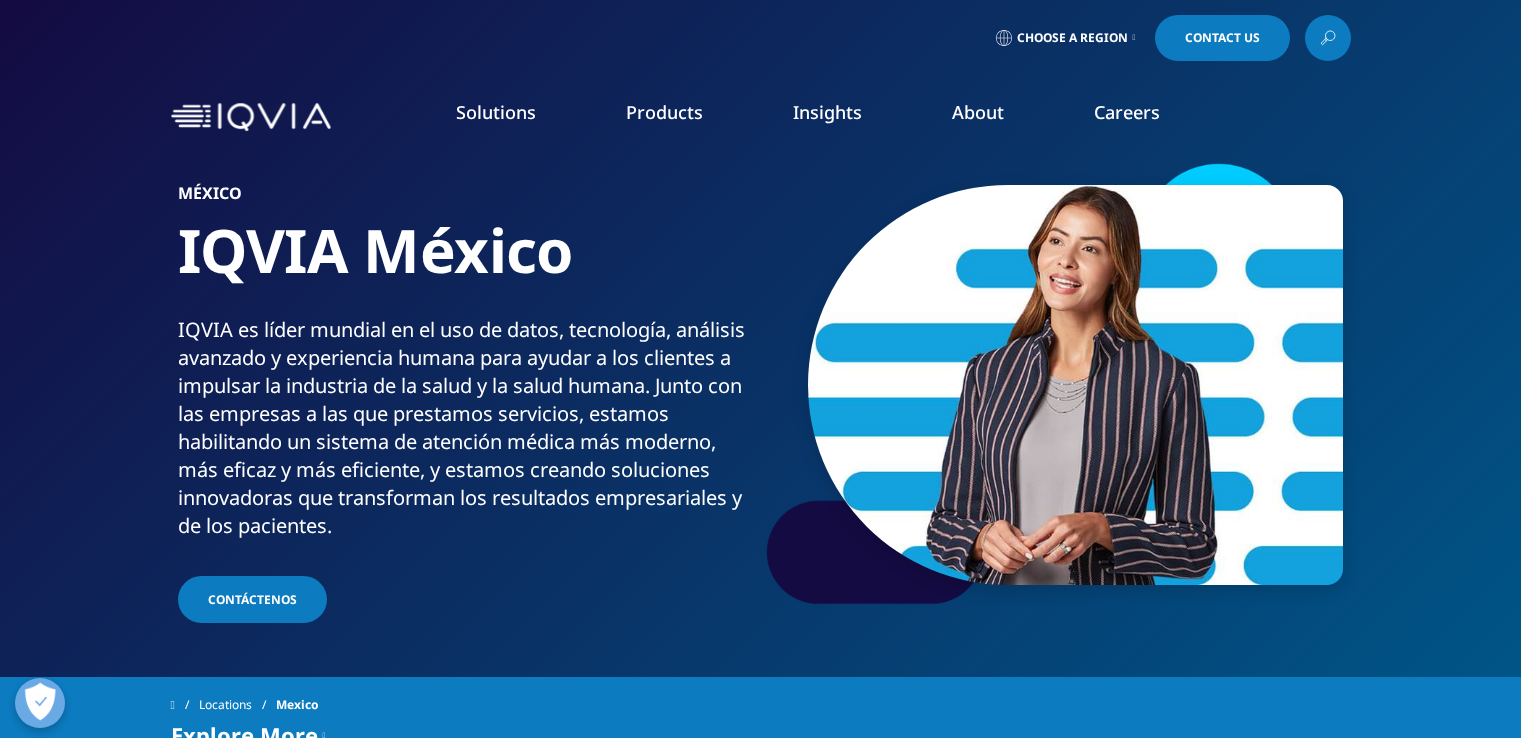 scroll, scrollTop: 200, scrollLeft: 0, axis: vertical 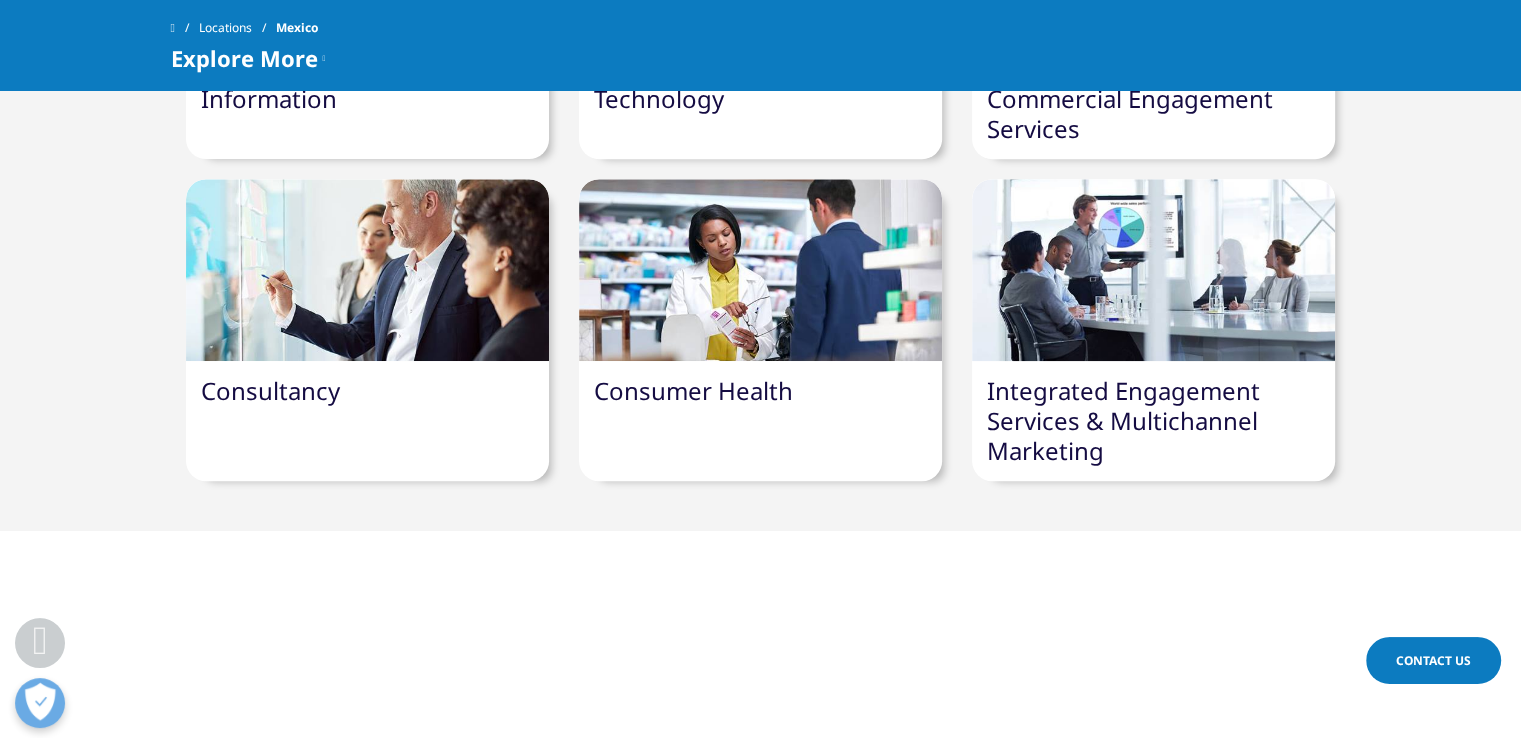click on "Integrated Engagement Services & Multichannel Marketing" at bounding box center [1123, 420] 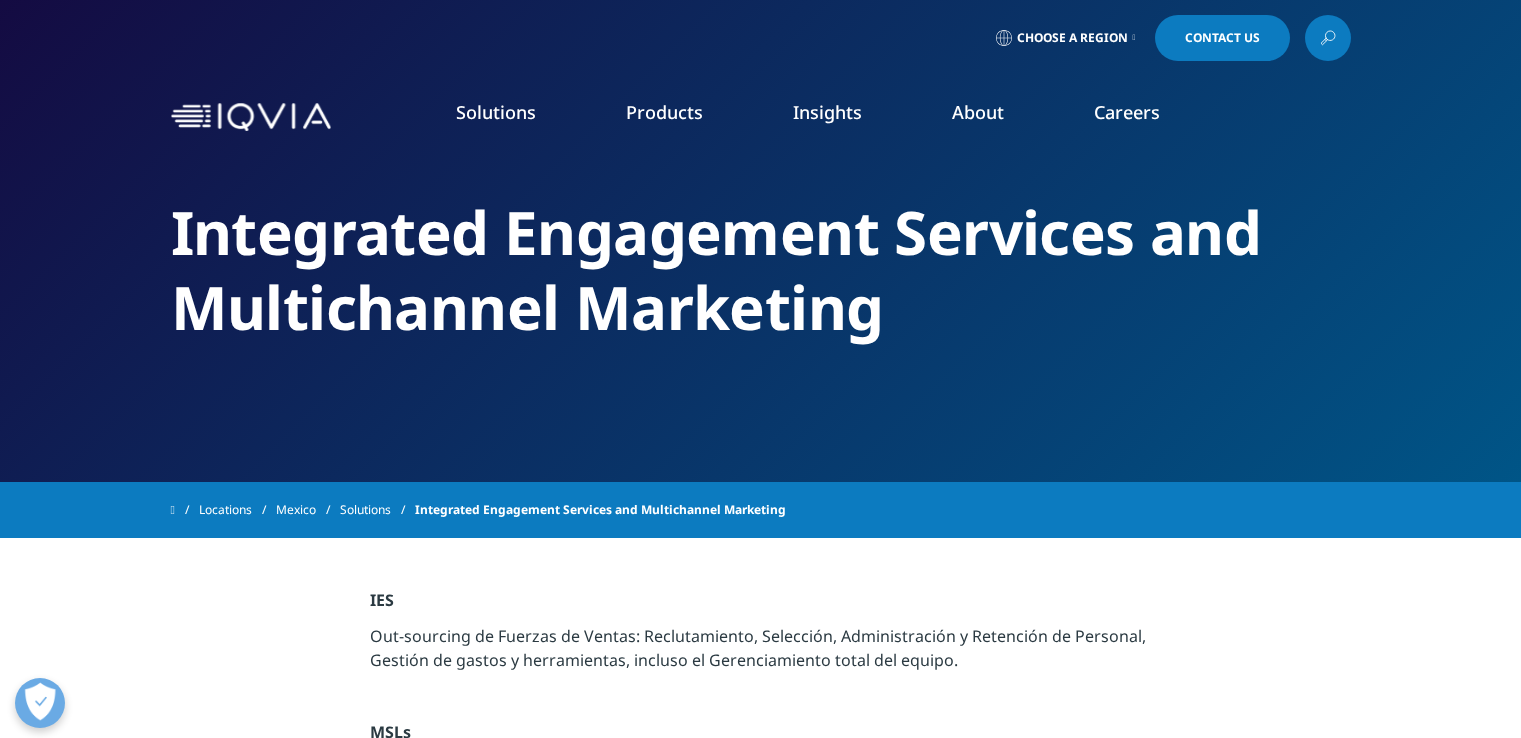 scroll, scrollTop: 0, scrollLeft: 0, axis: both 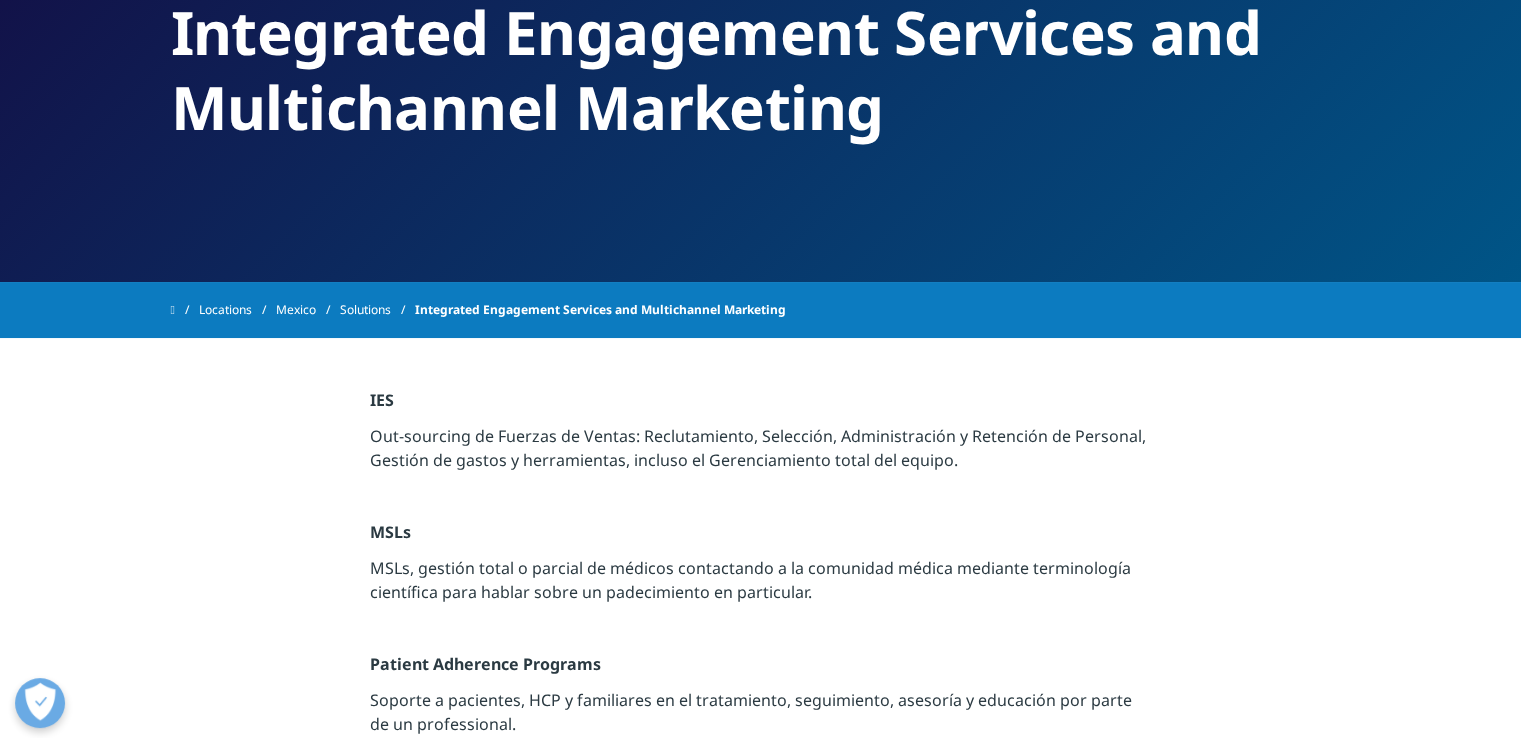 click on "Integrated Engagement Services and Multichannel Marketing" at bounding box center [600, 310] 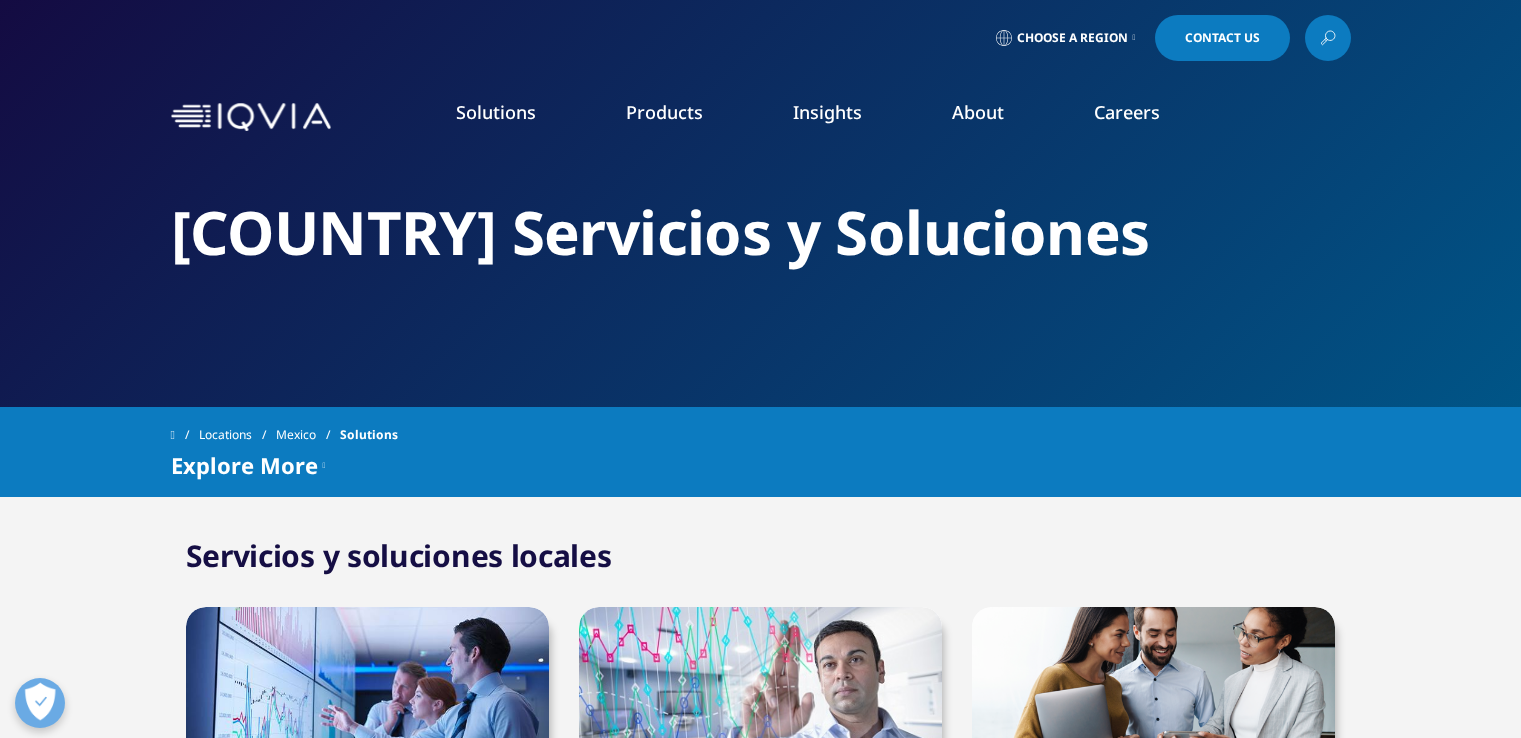 scroll, scrollTop: 0, scrollLeft: 0, axis: both 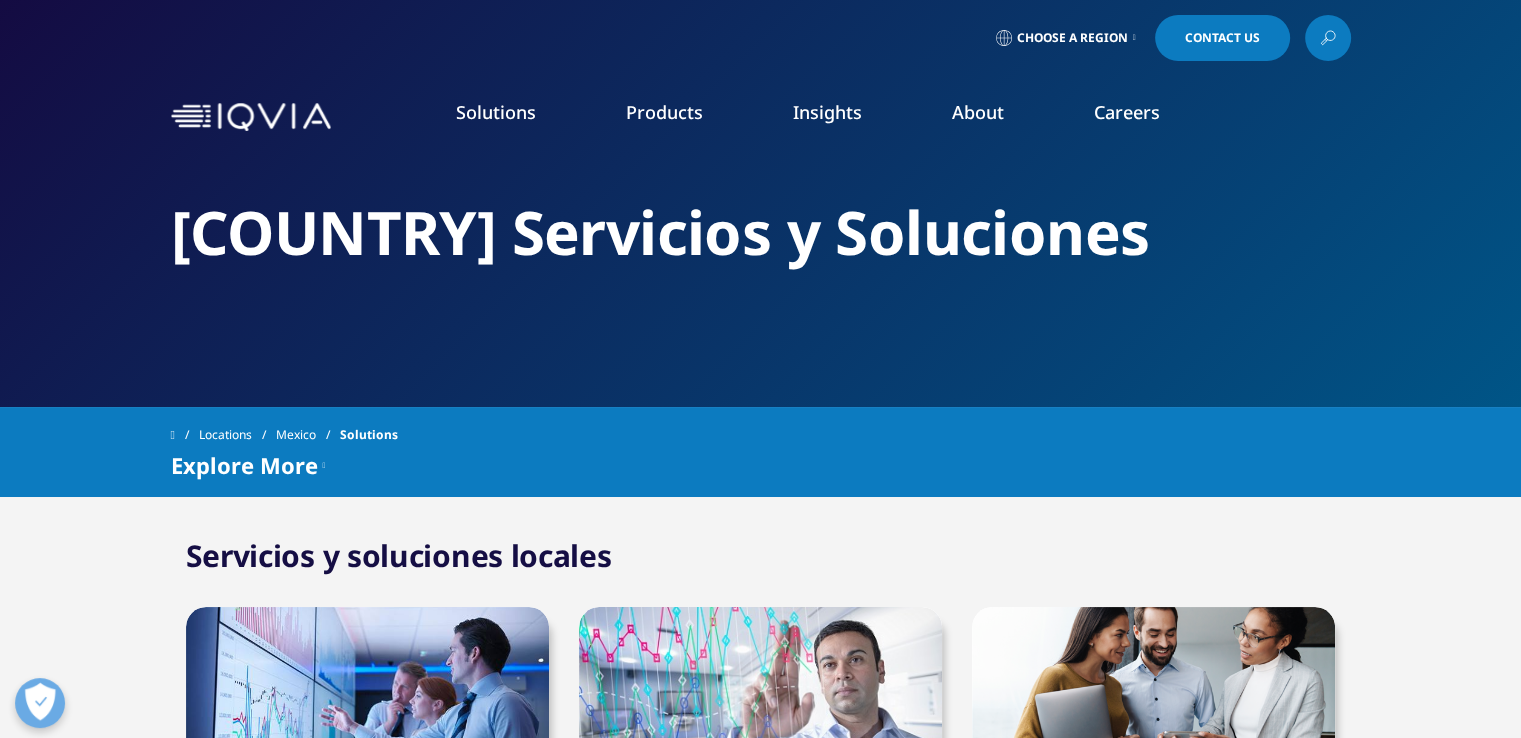 click on "Mexico" at bounding box center (308, 435) 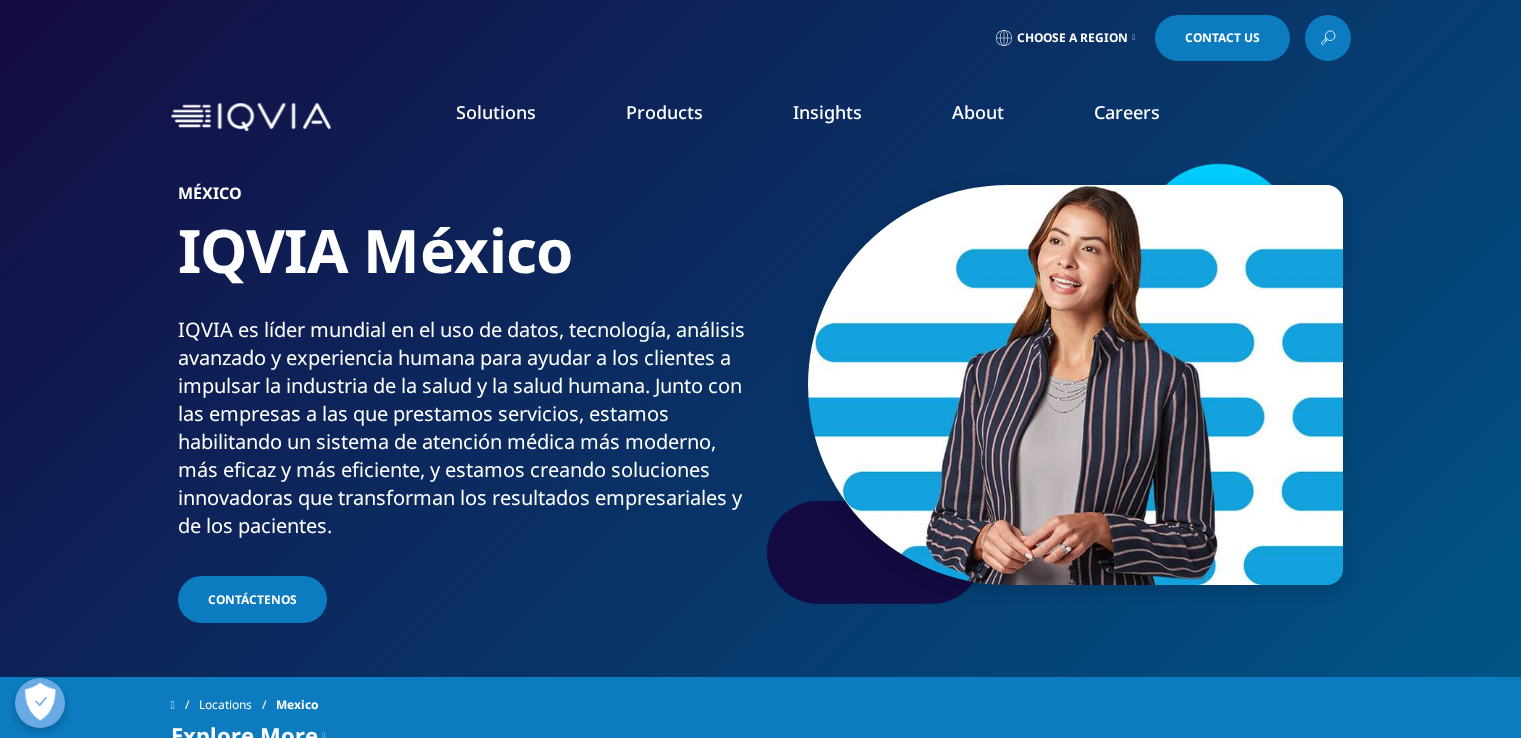 scroll, scrollTop: 0, scrollLeft: 0, axis: both 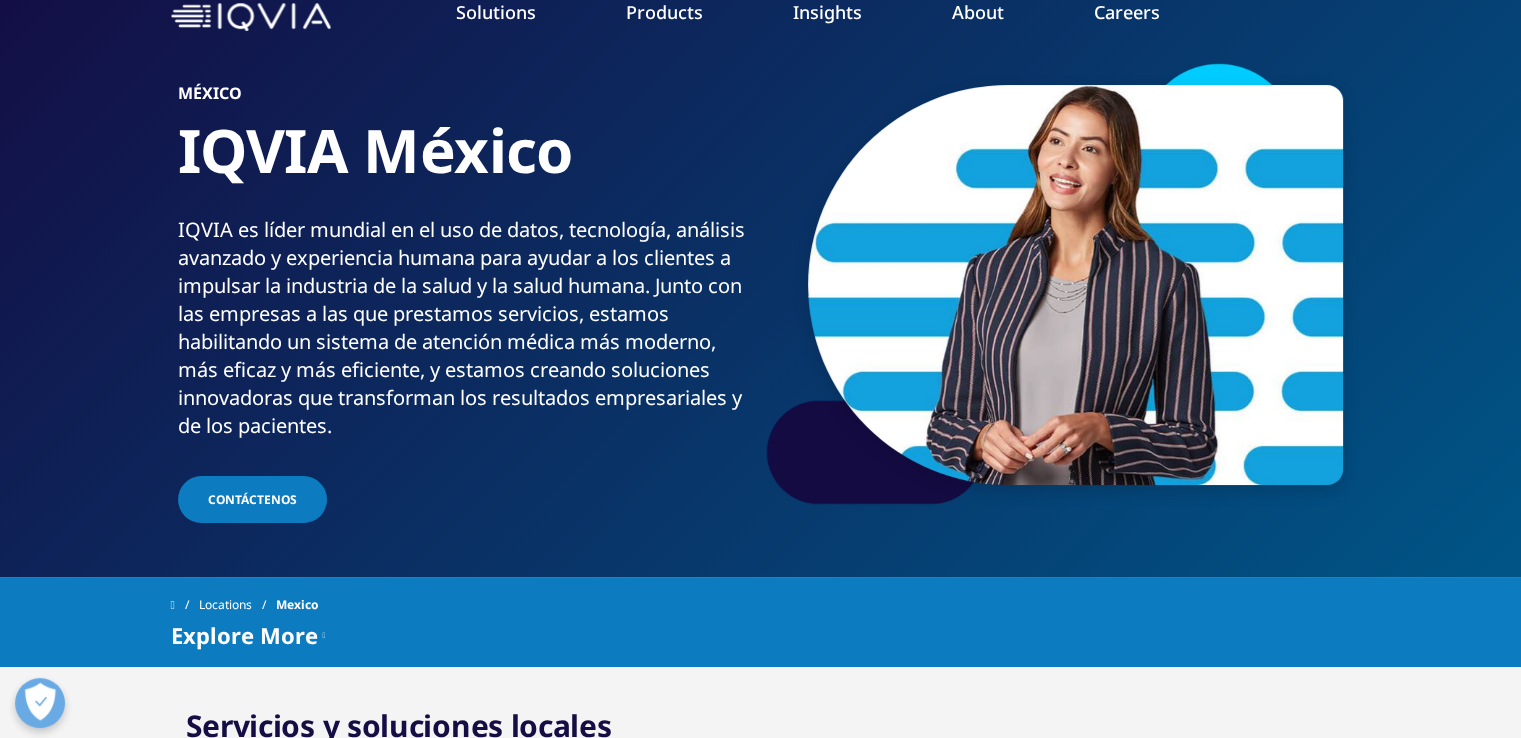 click on "Contáctenos" at bounding box center [252, 499] 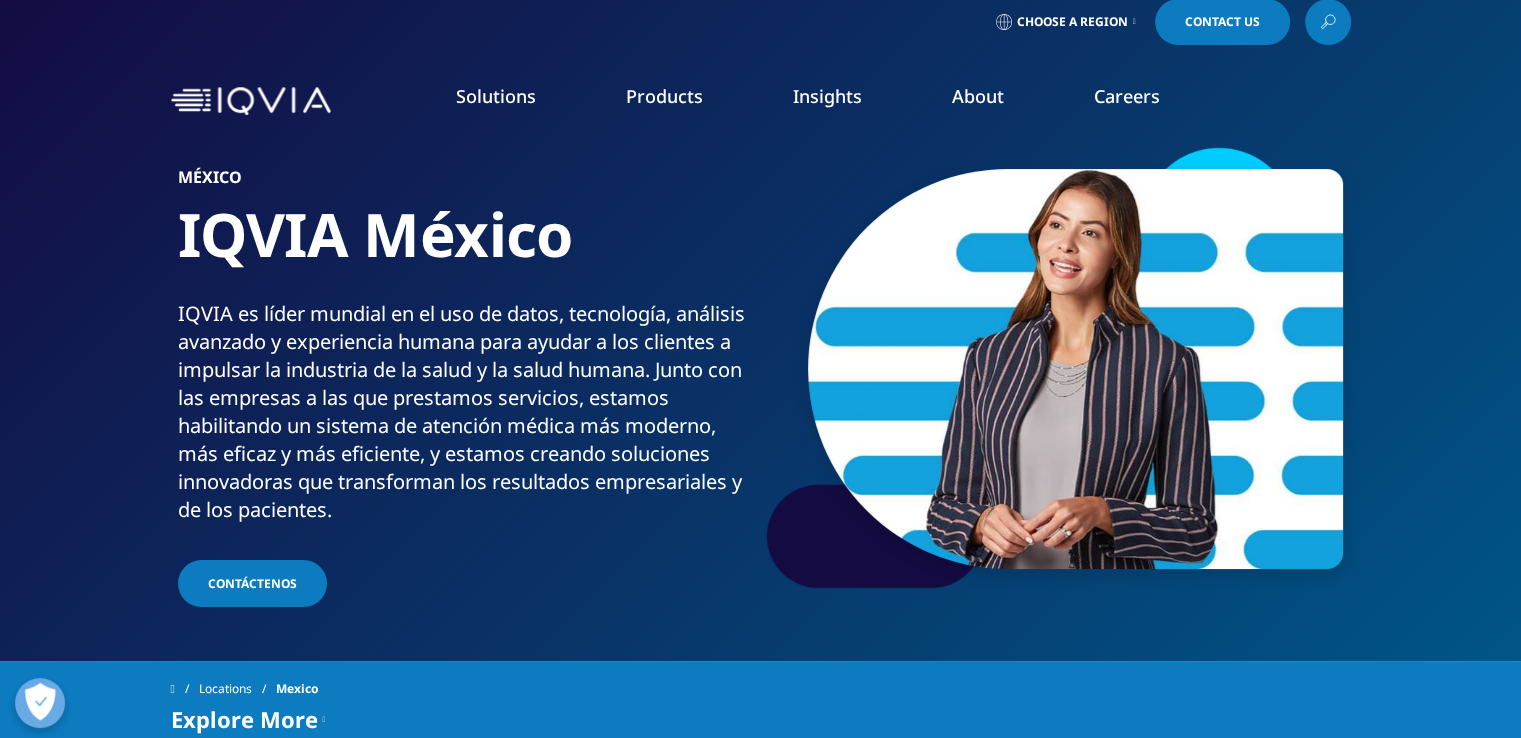 scroll, scrollTop: 0, scrollLeft: 0, axis: both 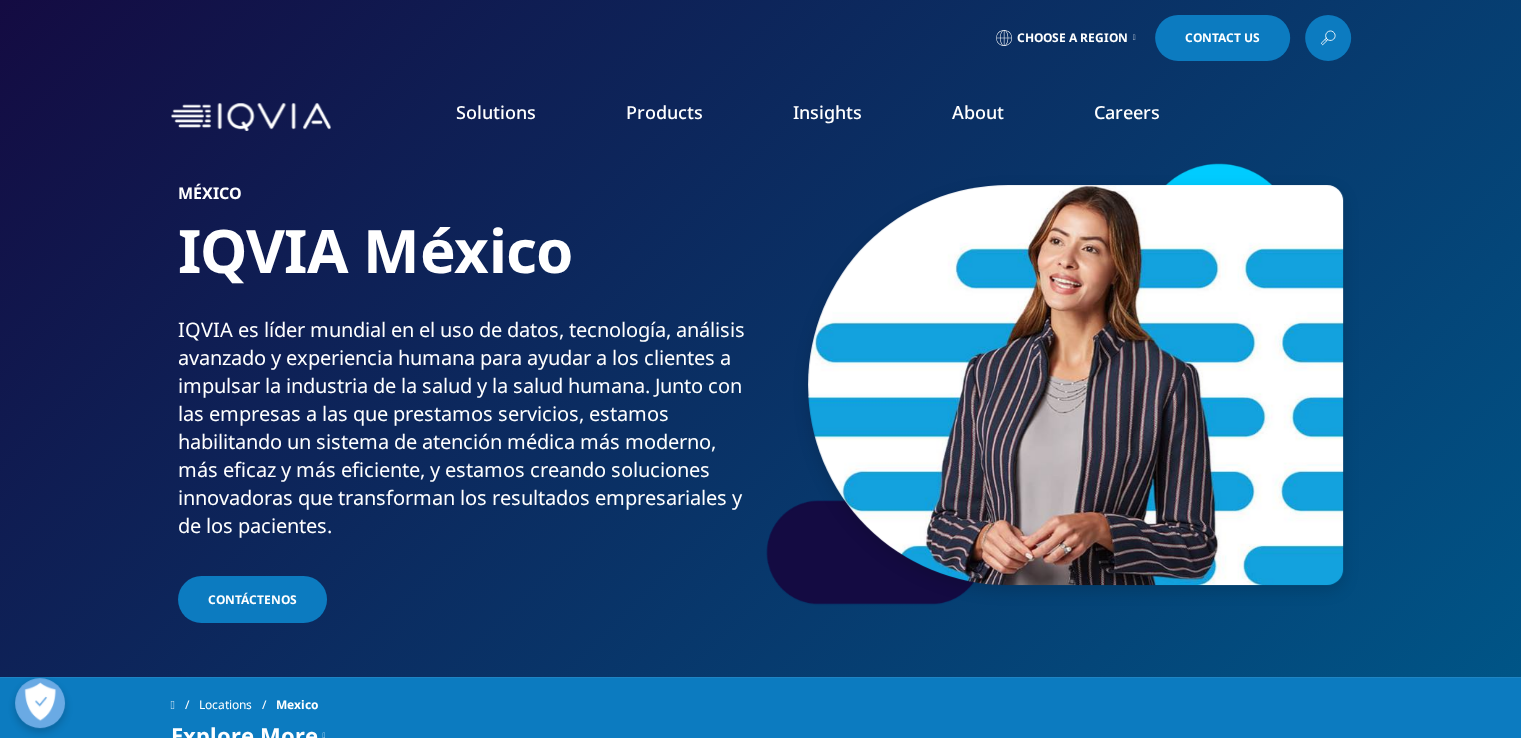 click on "Choose a Region" at bounding box center (1072, 38) 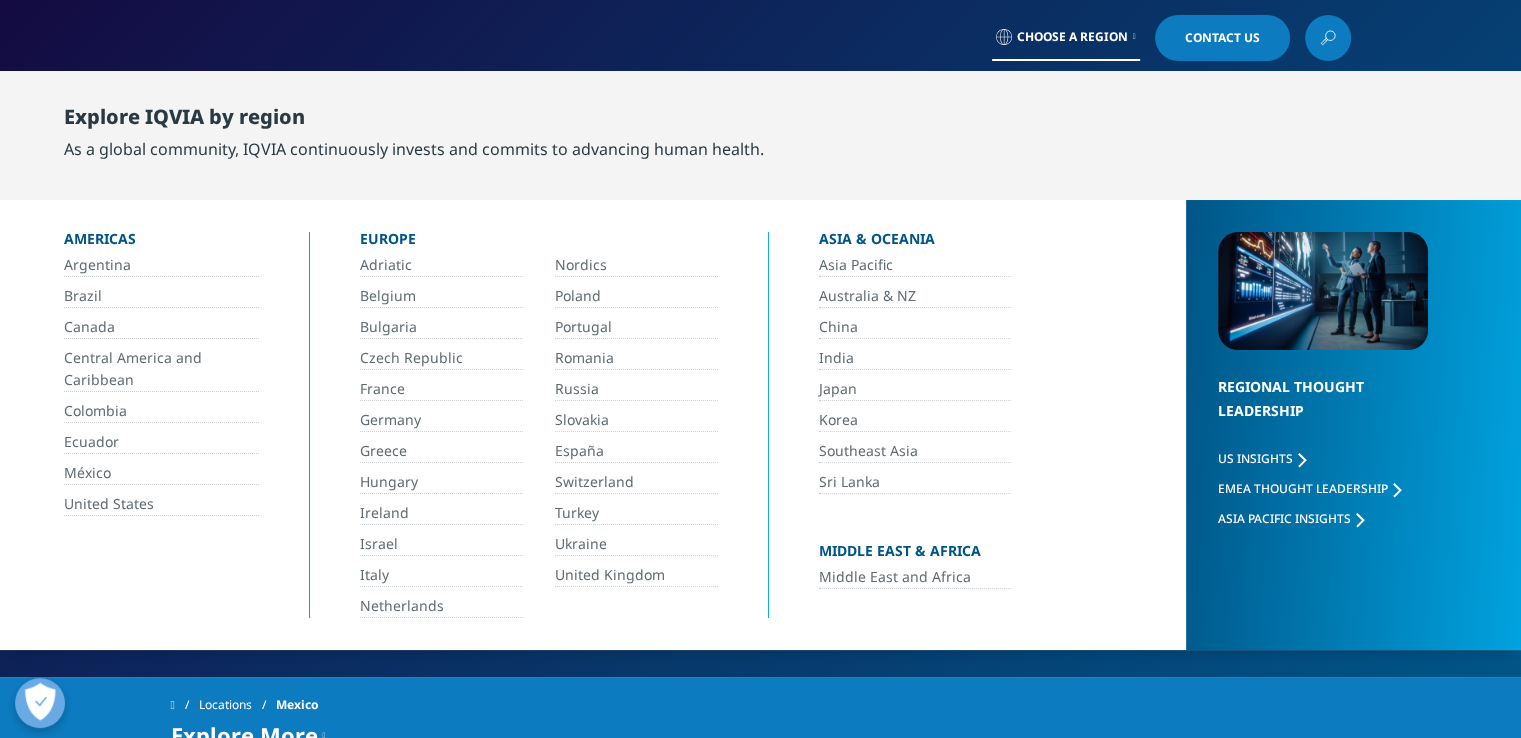 click on "México" at bounding box center (161, 473) 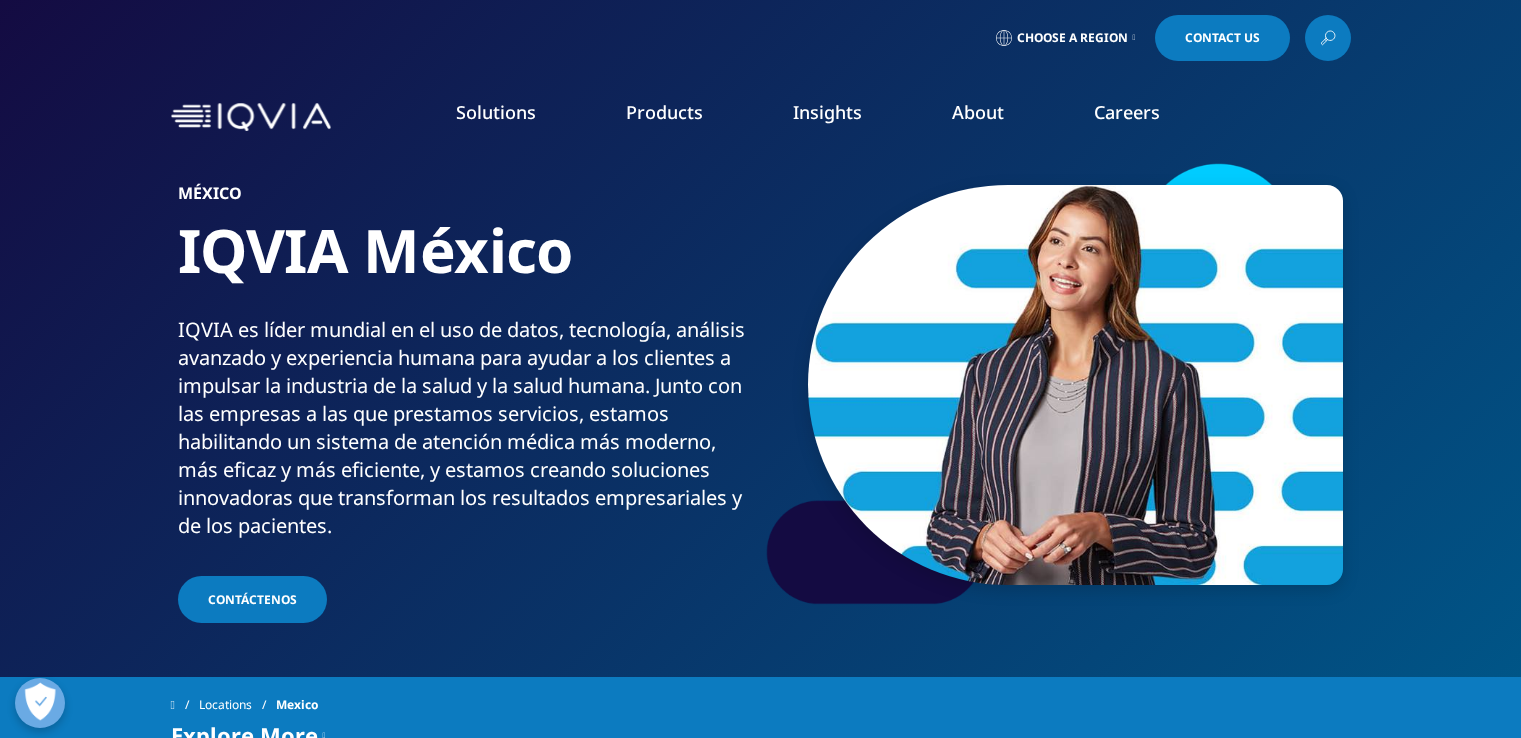 scroll, scrollTop: 0, scrollLeft: 0, axis: both 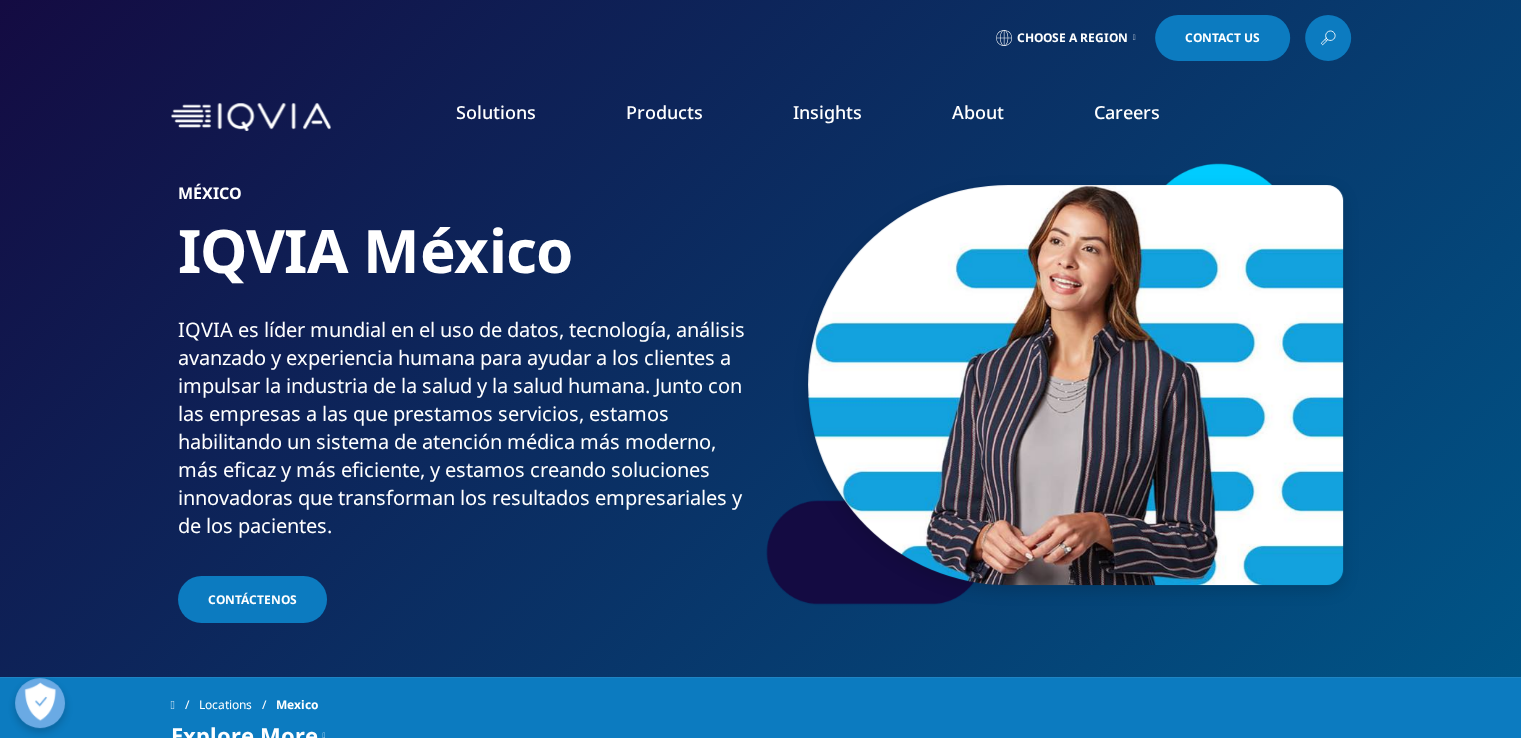click on "Choose a Region" at bounding box center (1072, 38) 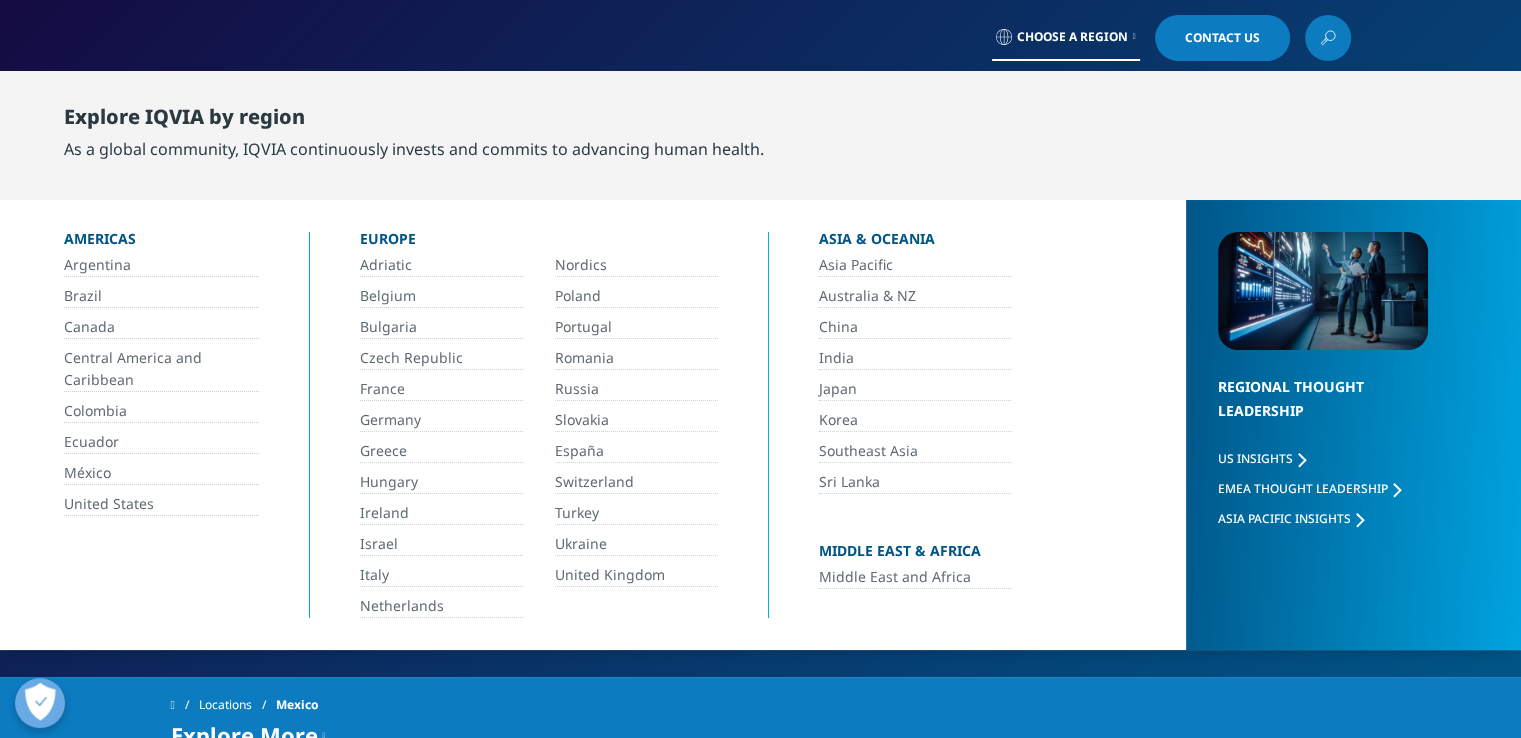 click on "México" at bounding box center (161, 473) 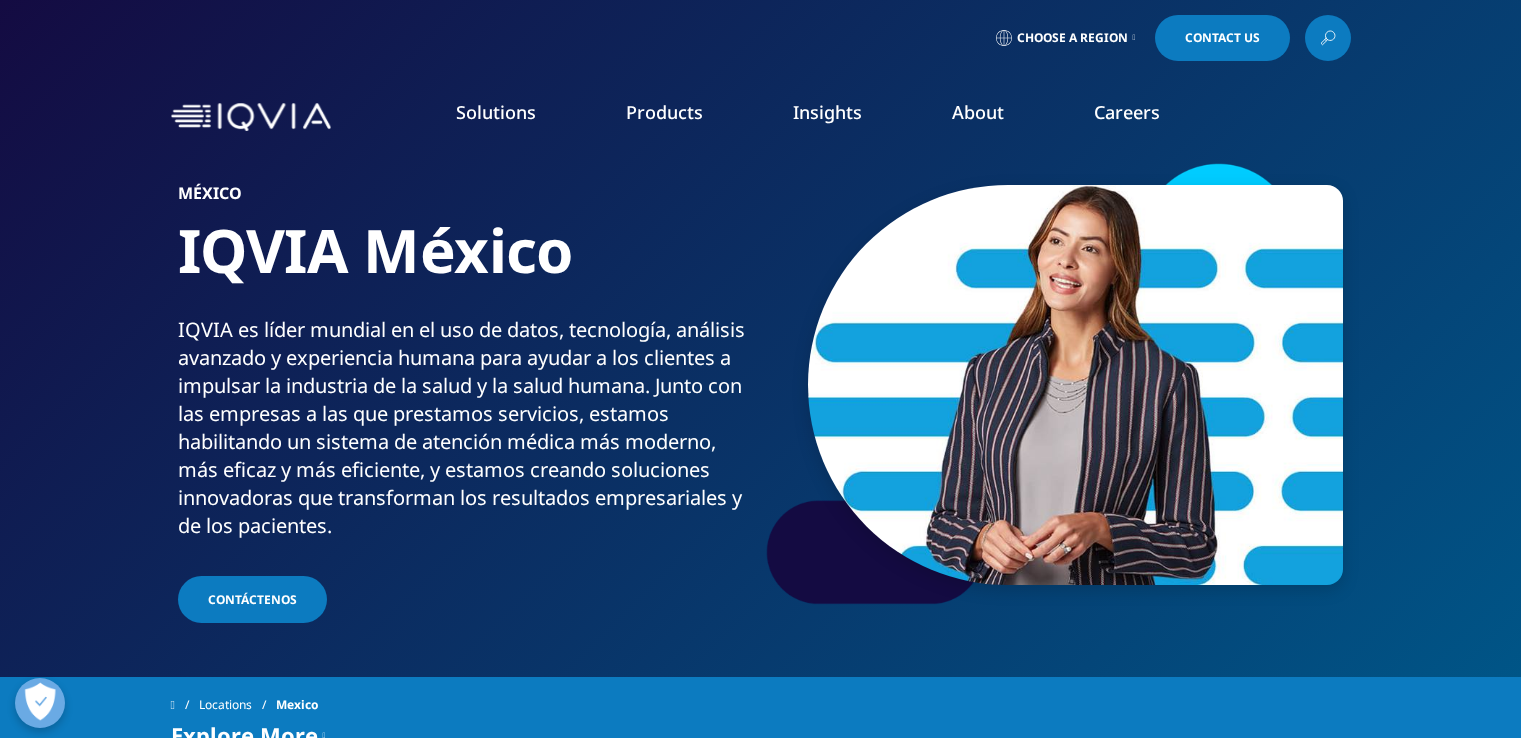scroll, scrollTop: 600, scrollLeft: 0, axis: vertical 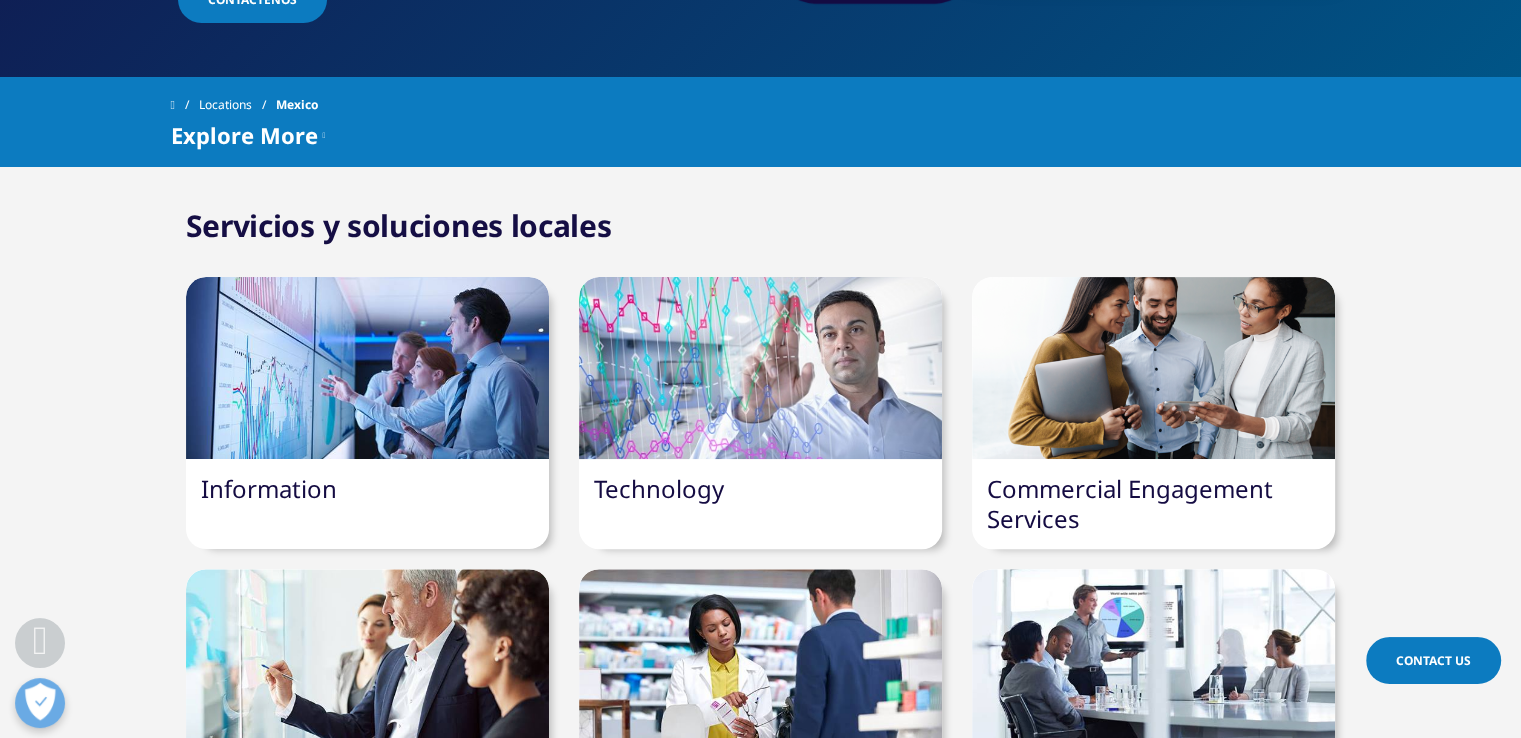 click at bounding box center (367, 368) 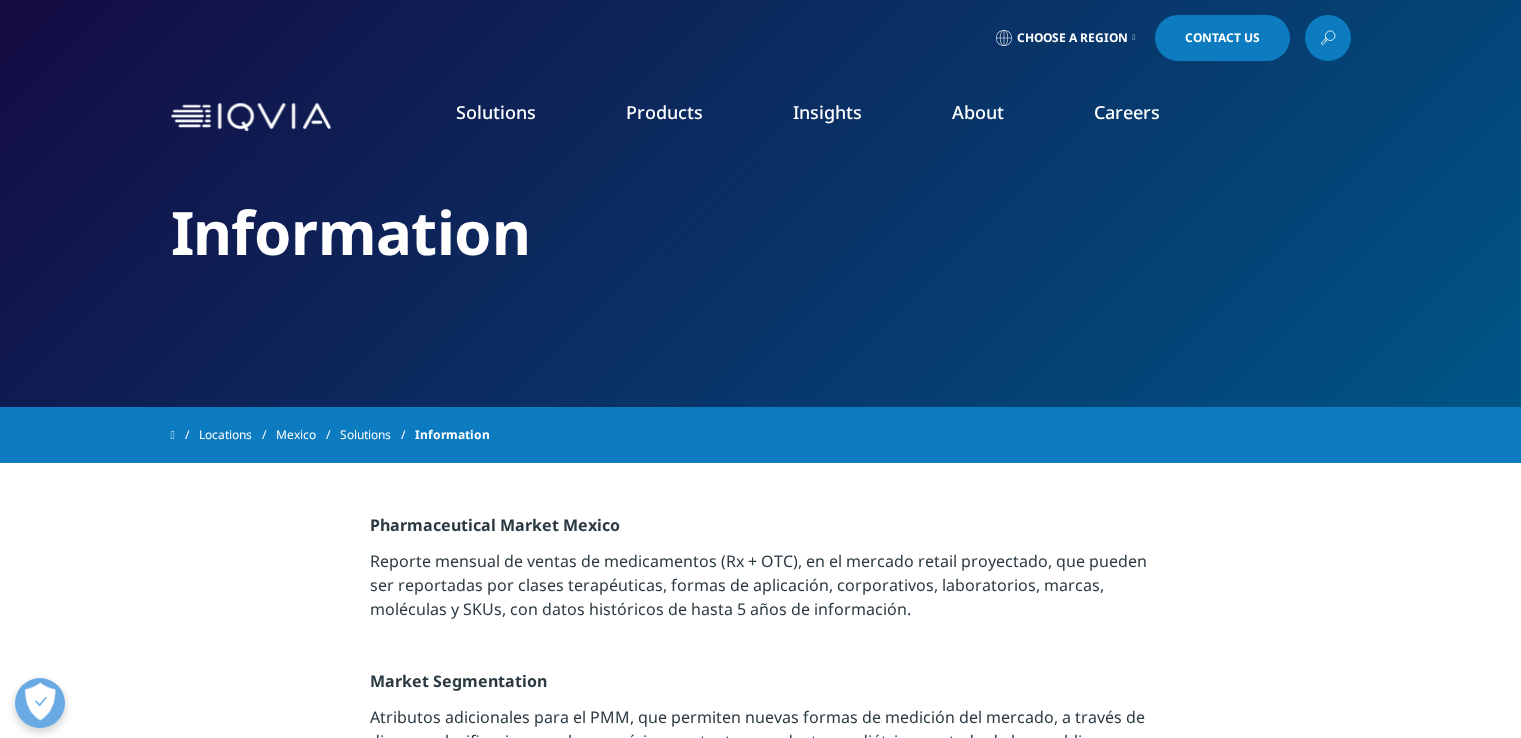 scroll, scrollTop: 0, scrollLeft: 0, axis: both 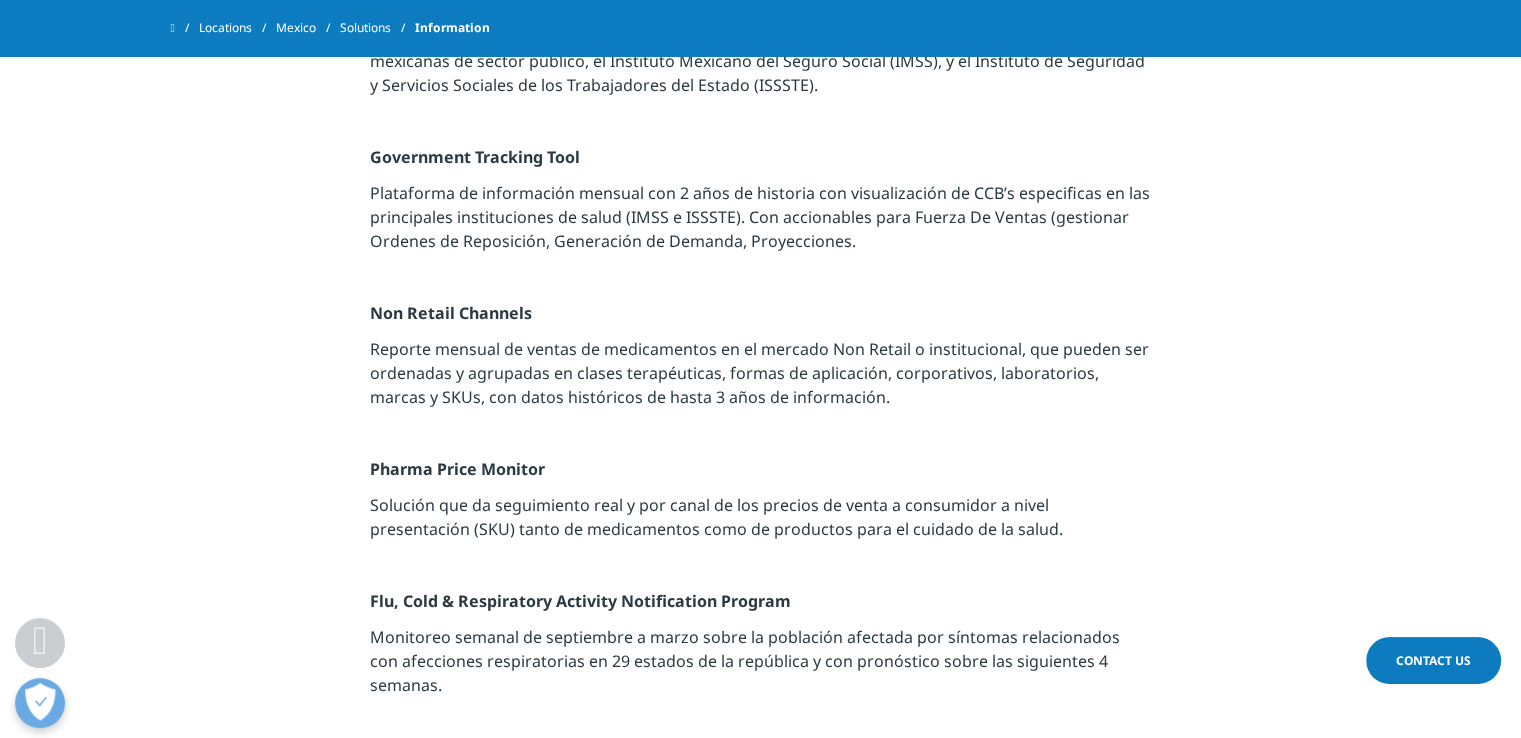click on "Contact Us" at bounding box center [1433, 660] 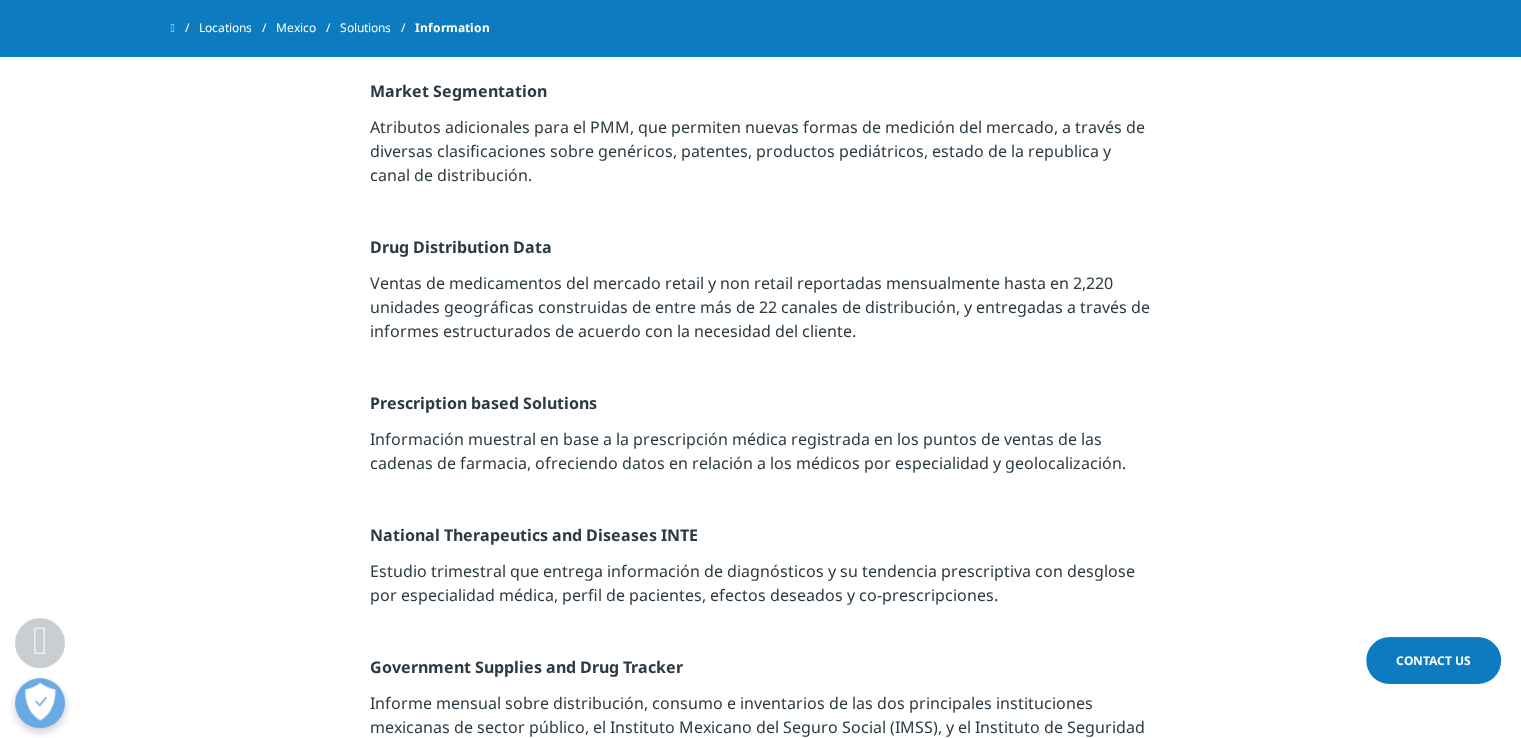 scroll, scrollTop: 800, scrollLeft: 0, axis: vertical 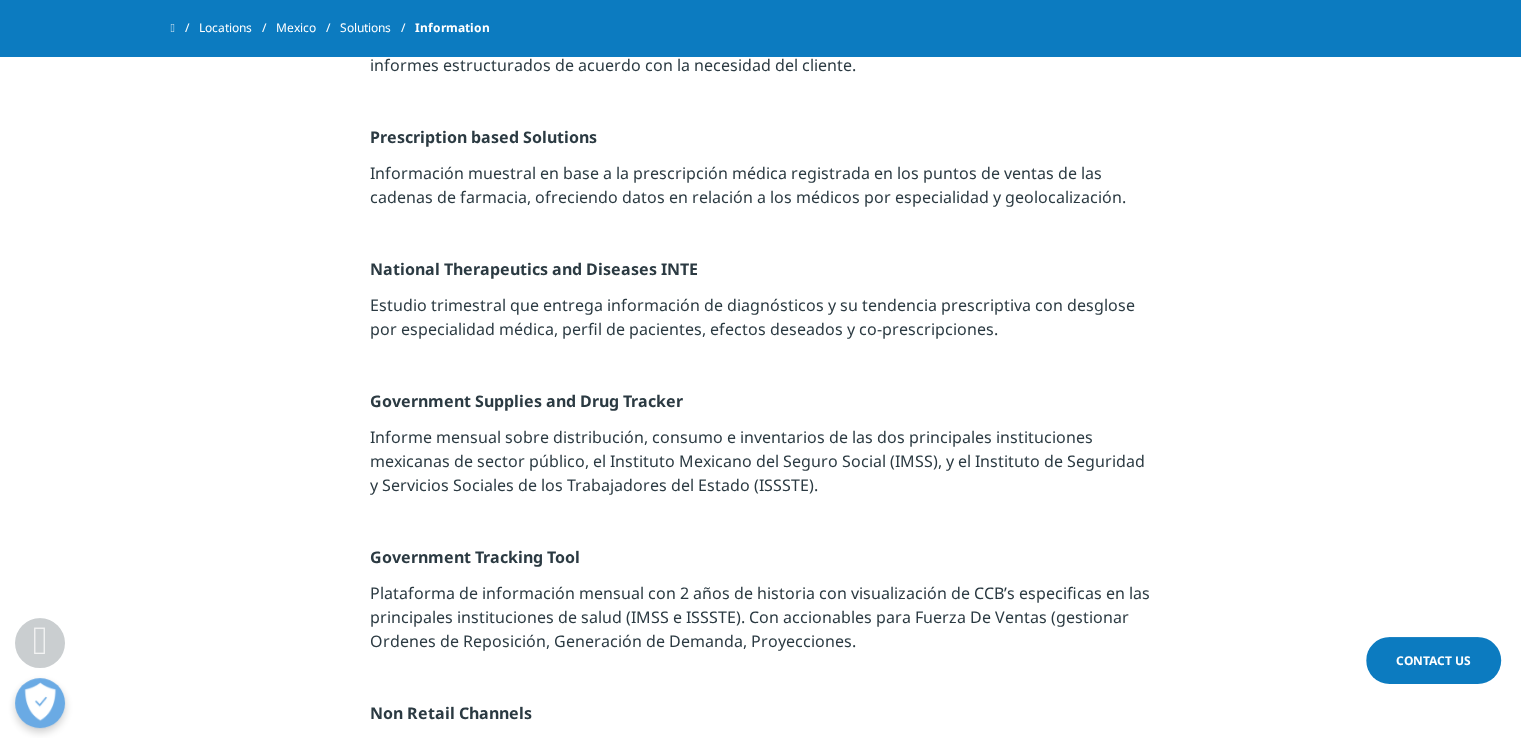 click on "Contact Us" at bounding box center [1433, 660] 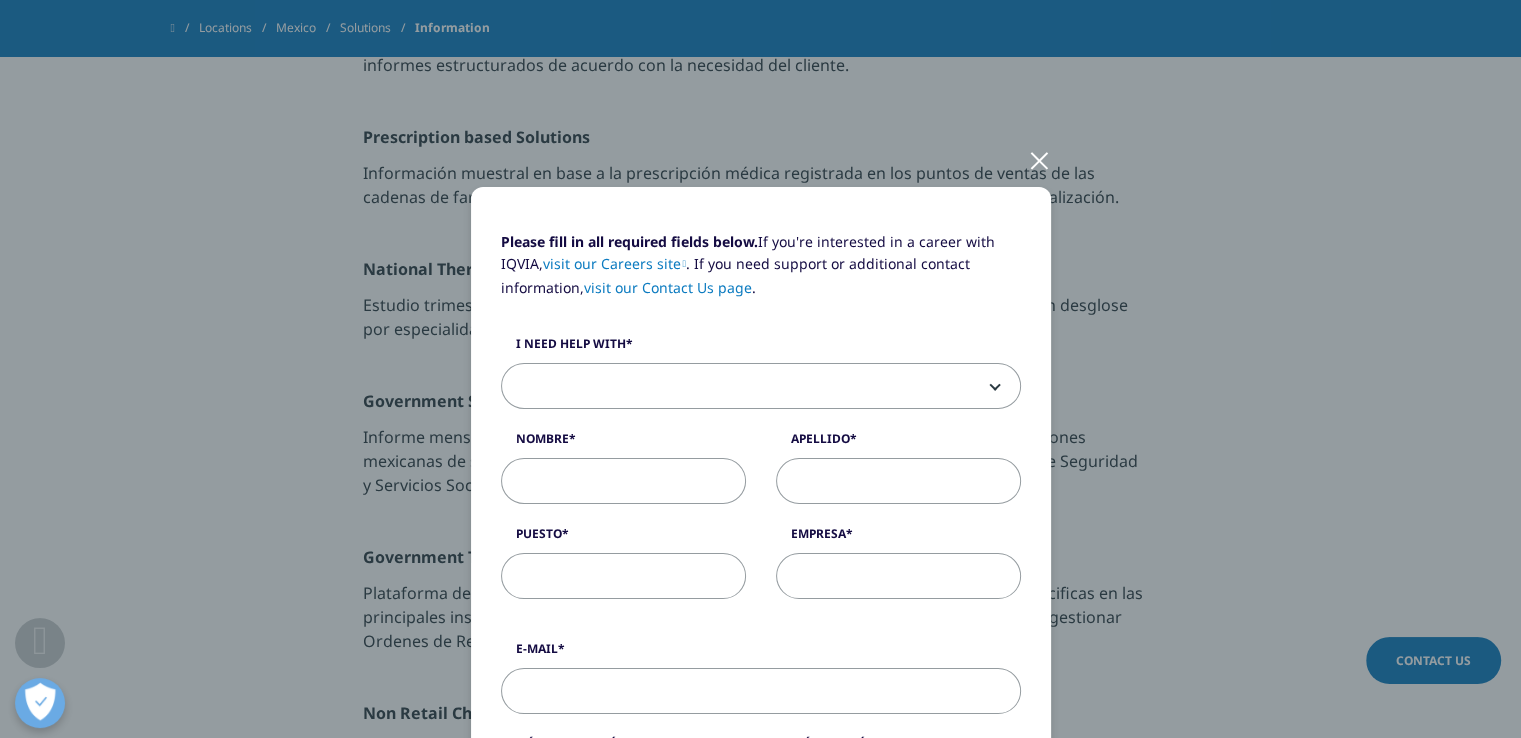 click at bounding box center (761, 387) 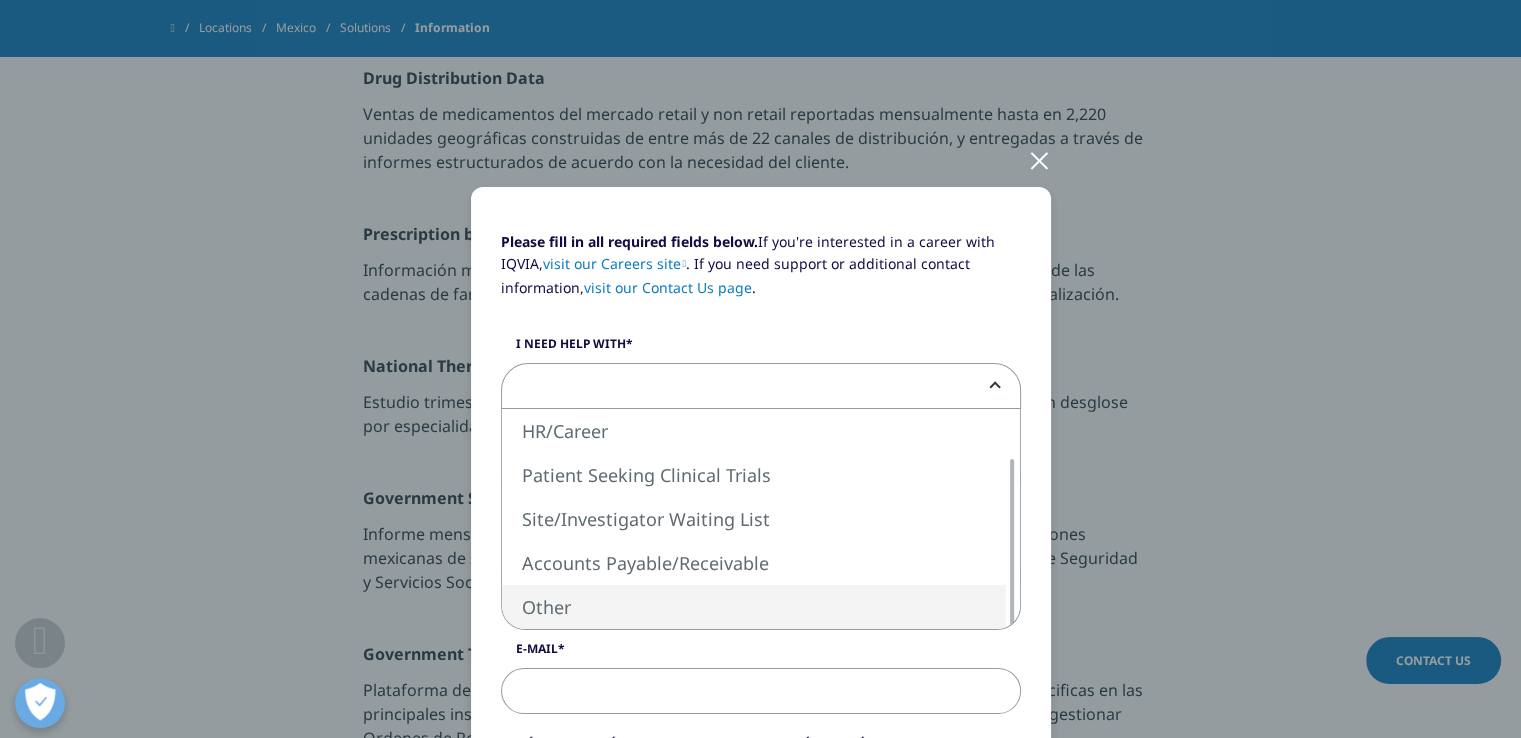 scroll, scrollTop: 600, scrollLeft: 0, axis: vertical 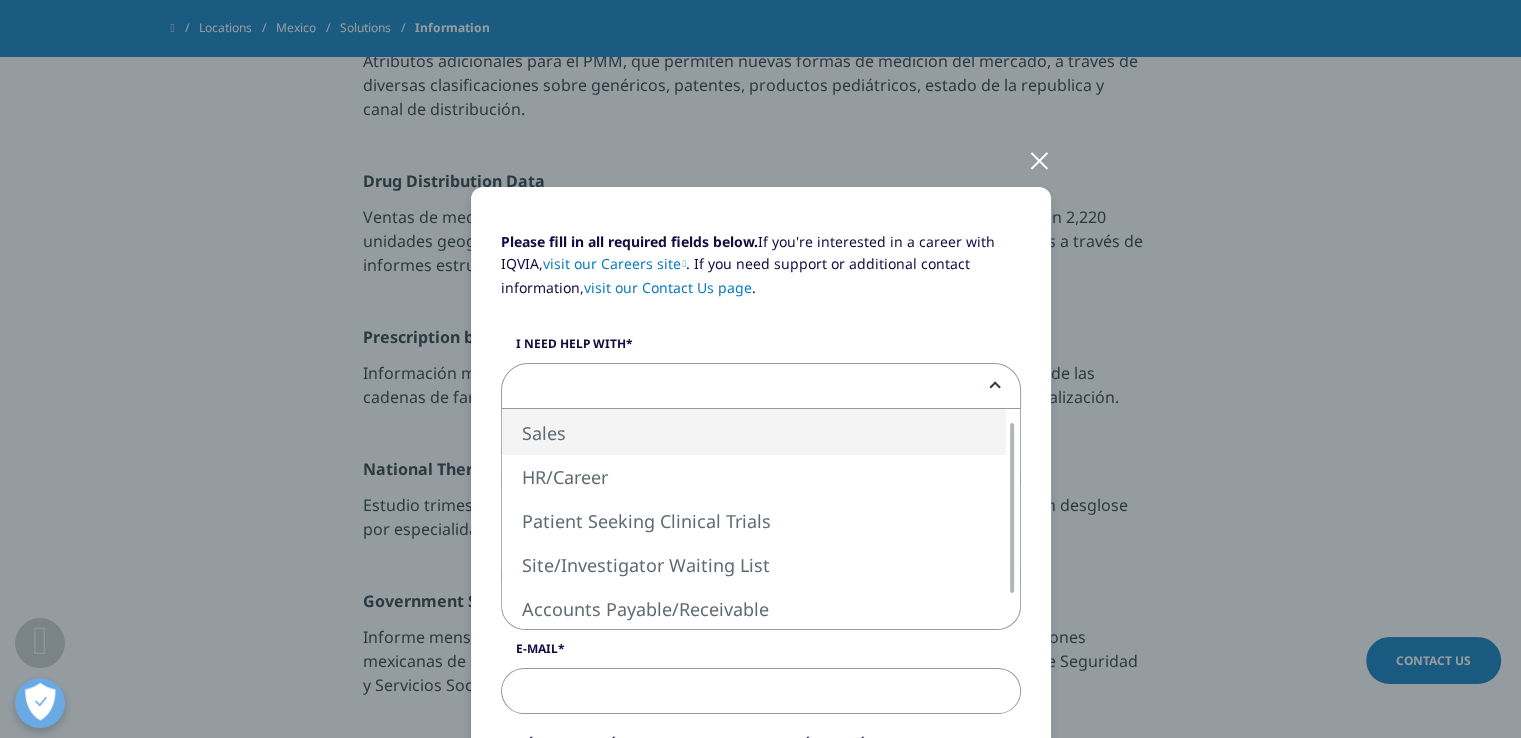 click at bounding box center [1039, 159] 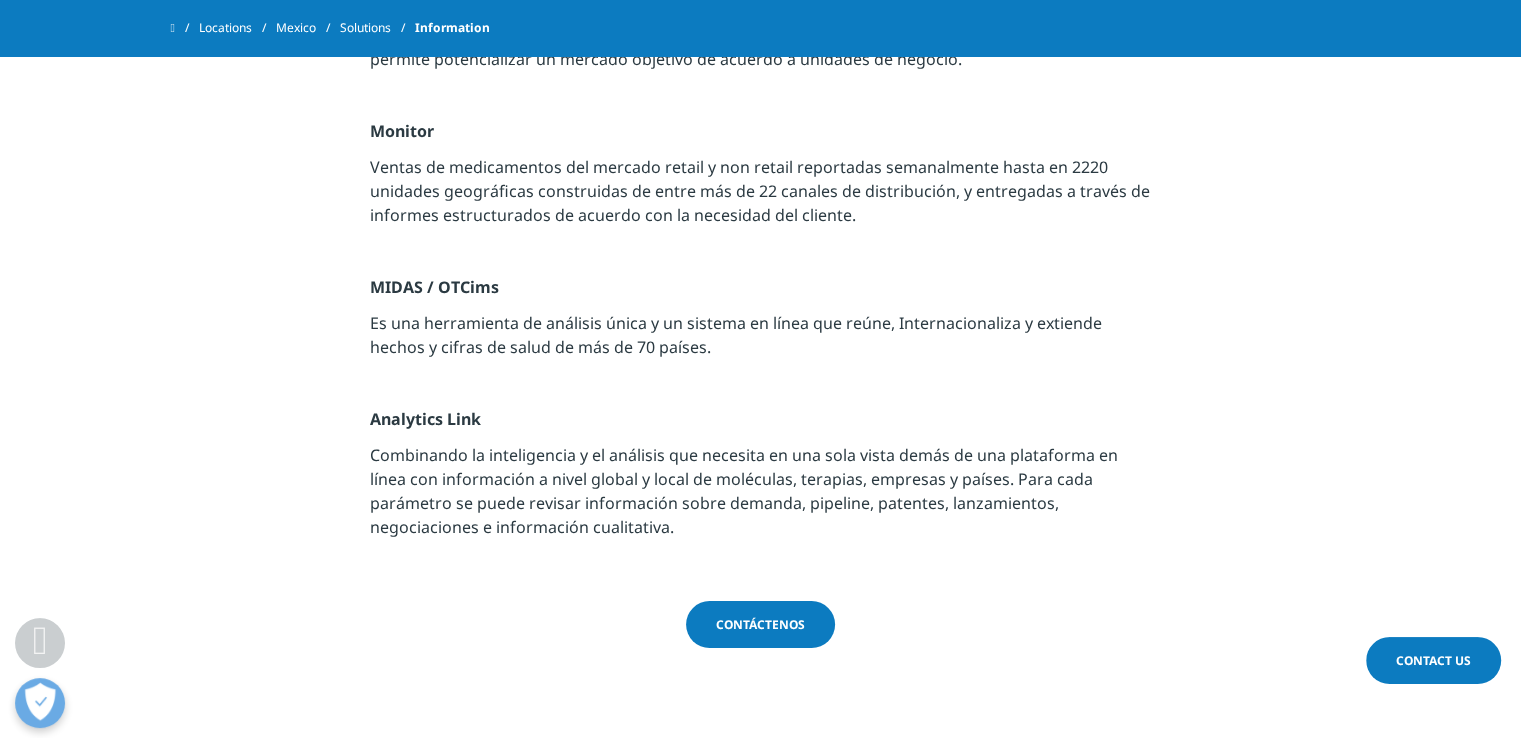 scroll, scrollTop: 2535, scrollLeft: 0, axis: vertical 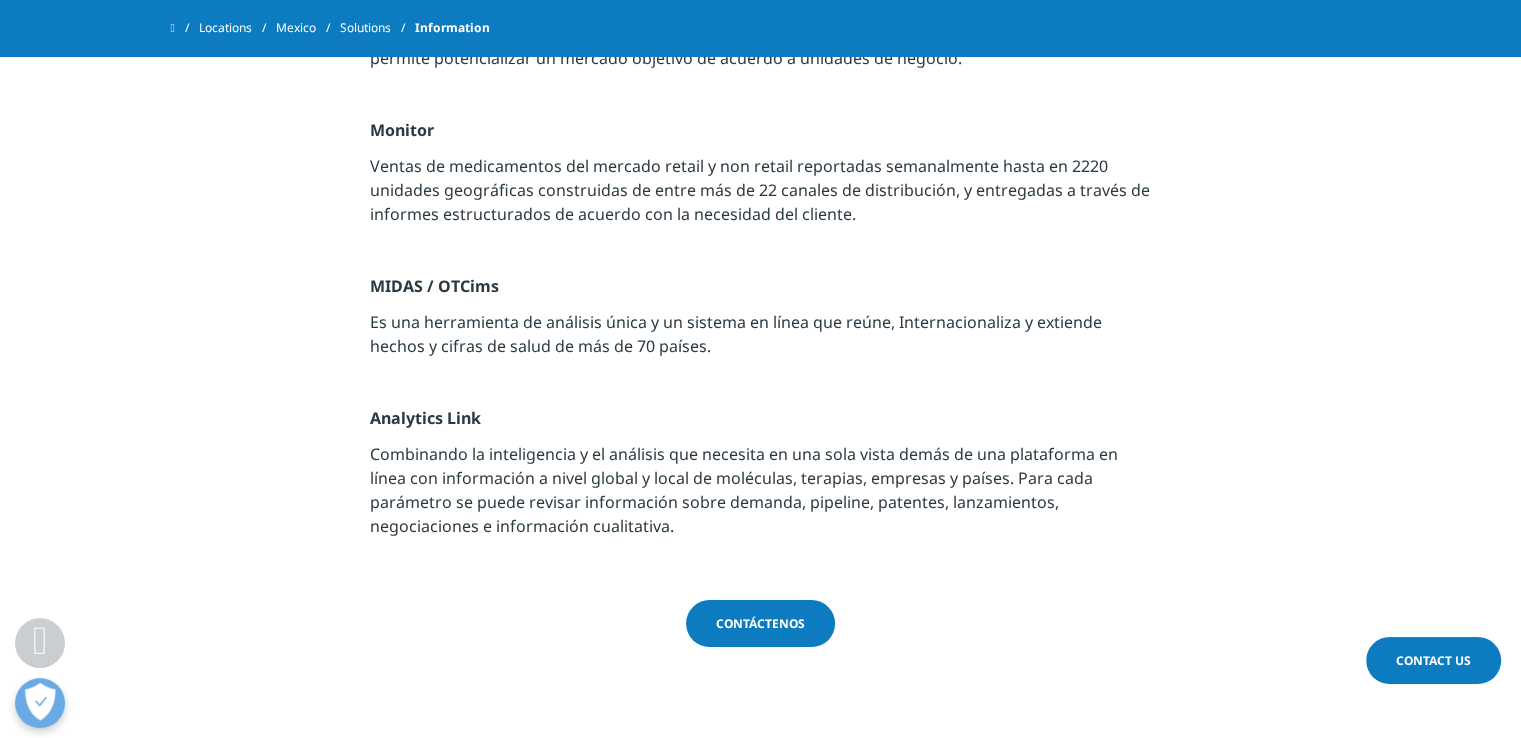 click on "Contáctenos" at bounding box center [760, 623] 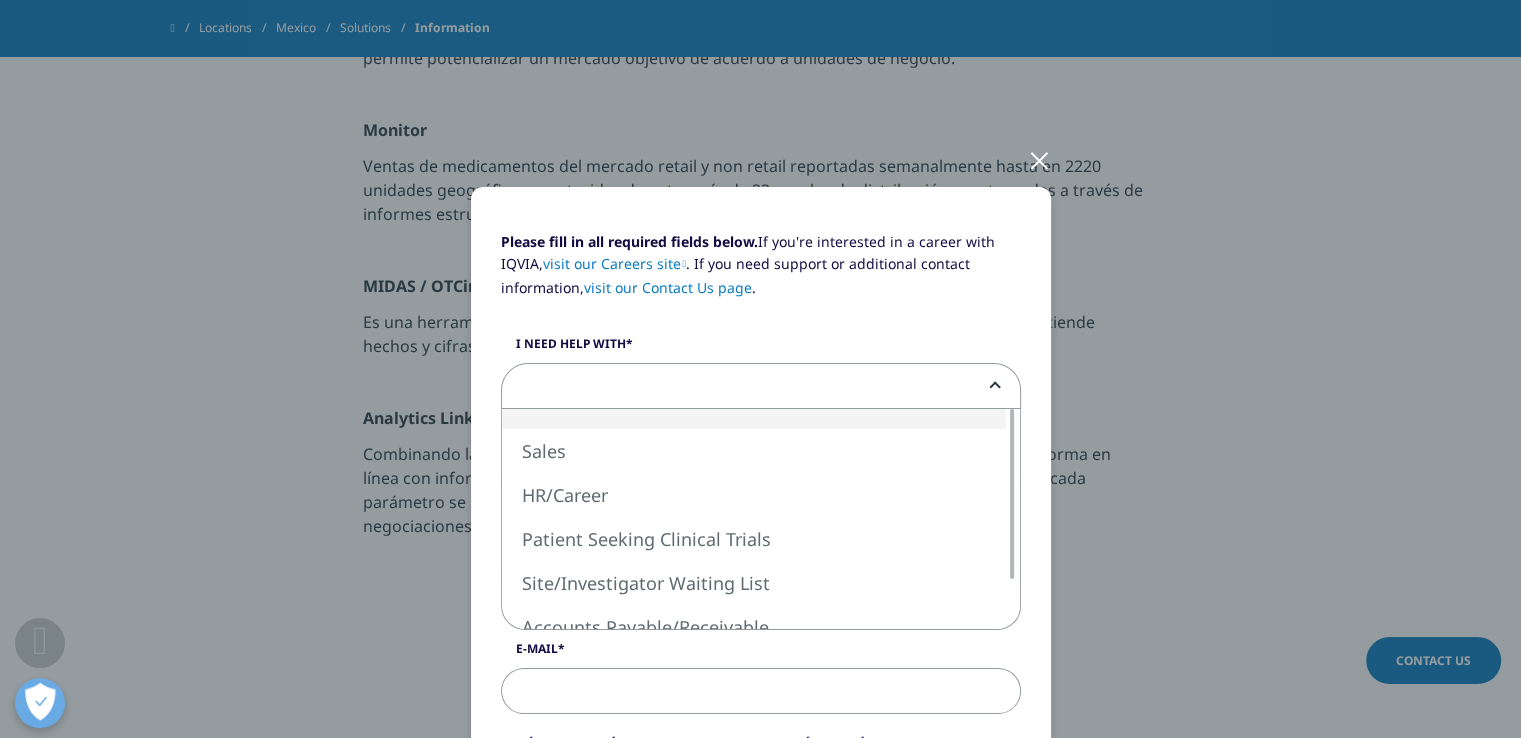 click at bounding box center (761, 387) 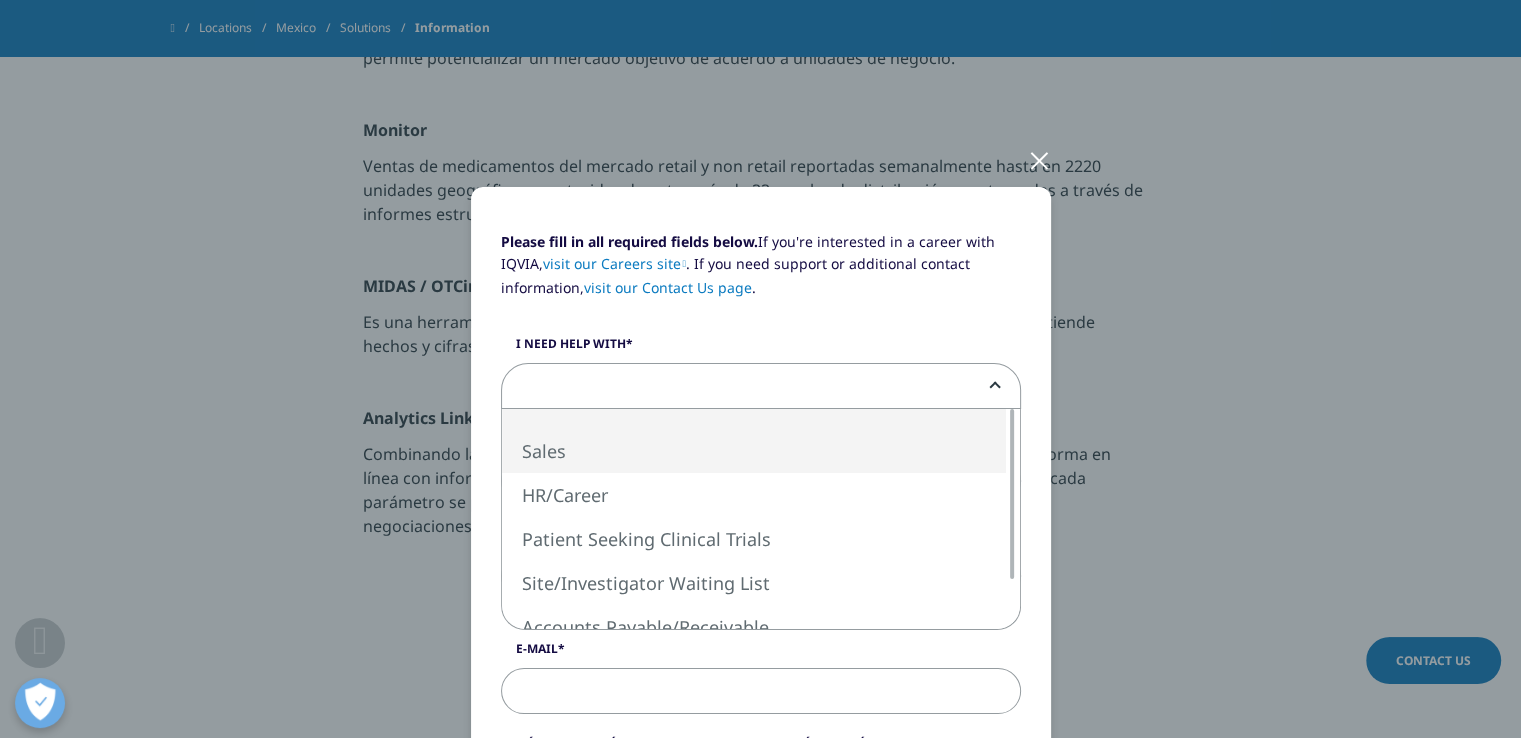 select on "Sales" 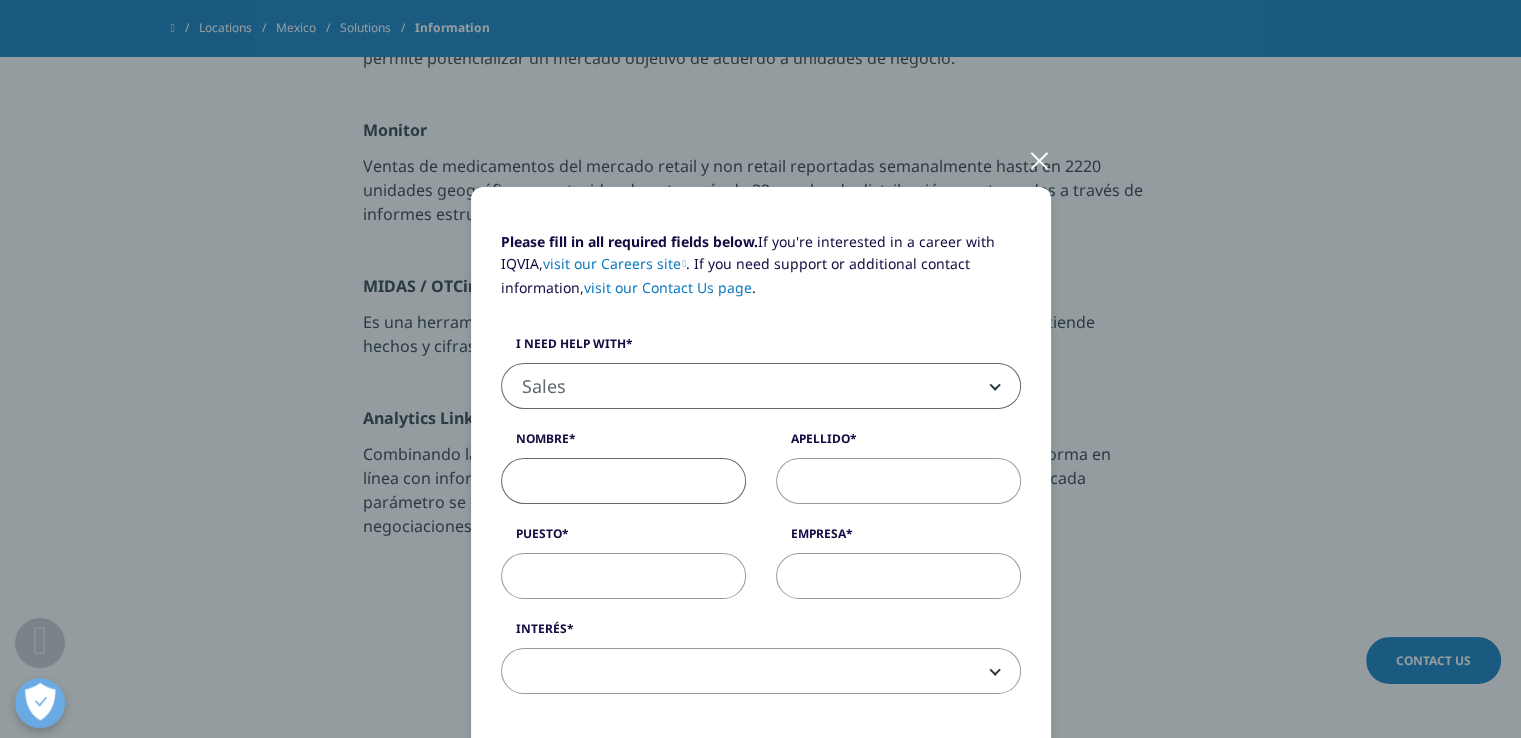click on "Nombre" at bounding box center [623, 481] 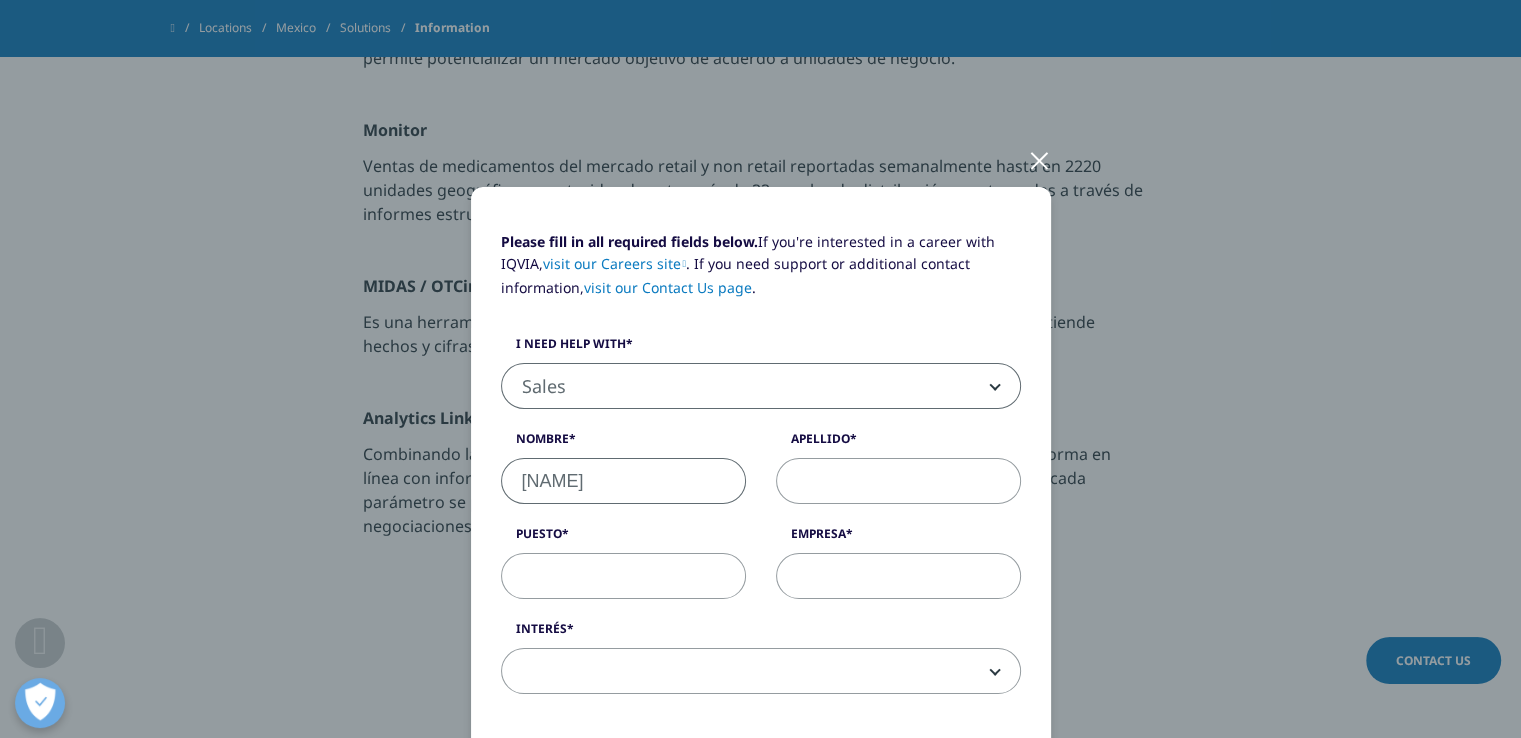 type on "Diana" 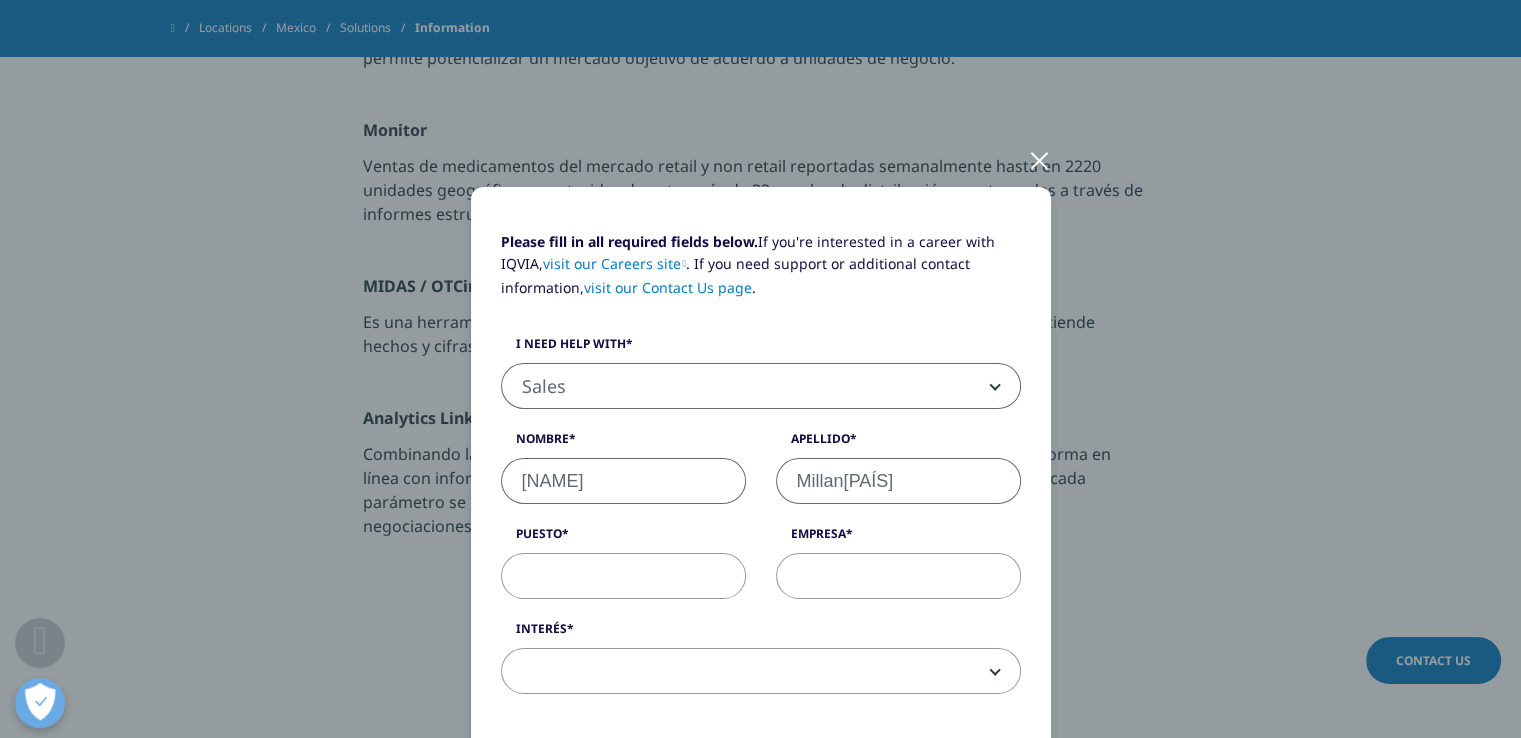 type on "Millan" 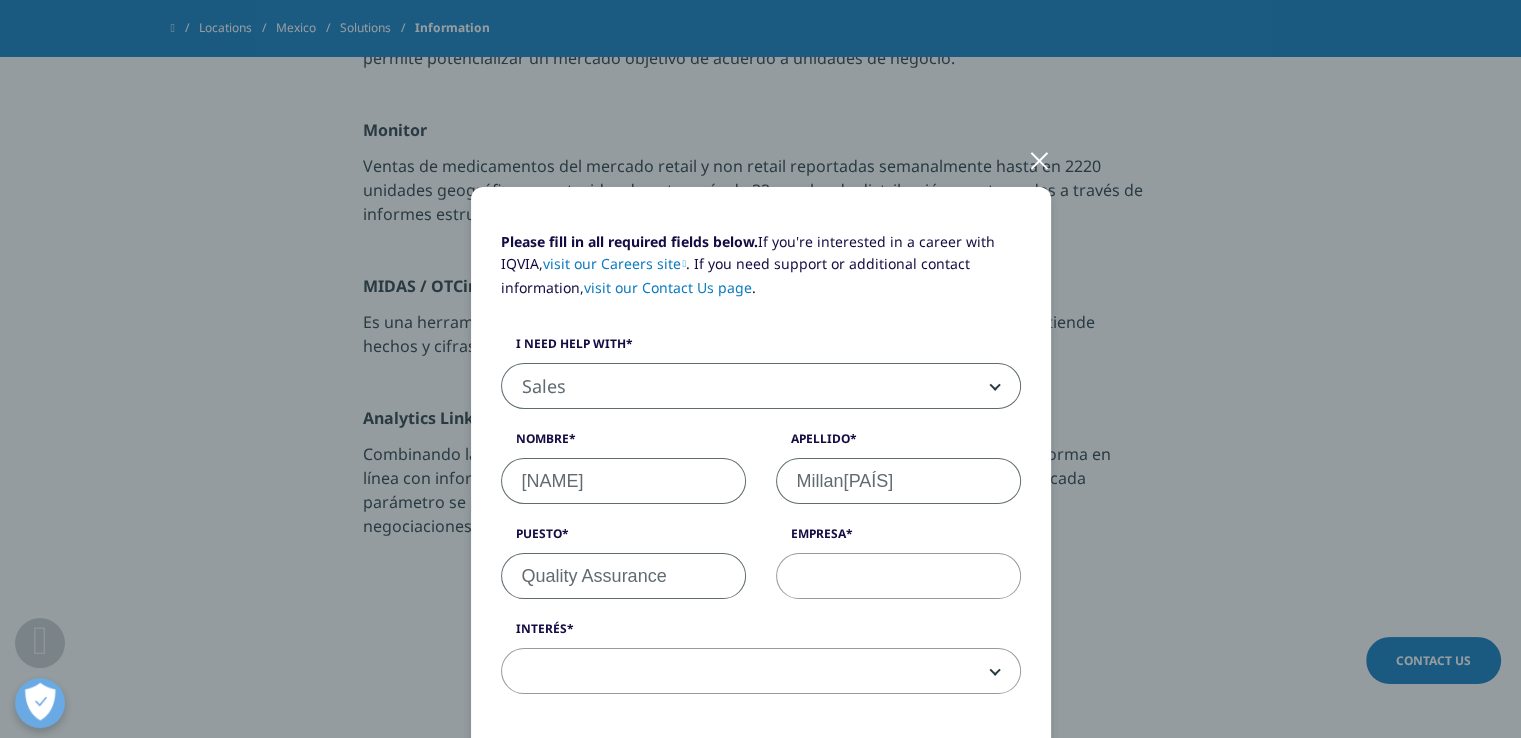 type on "Quality Assurance" 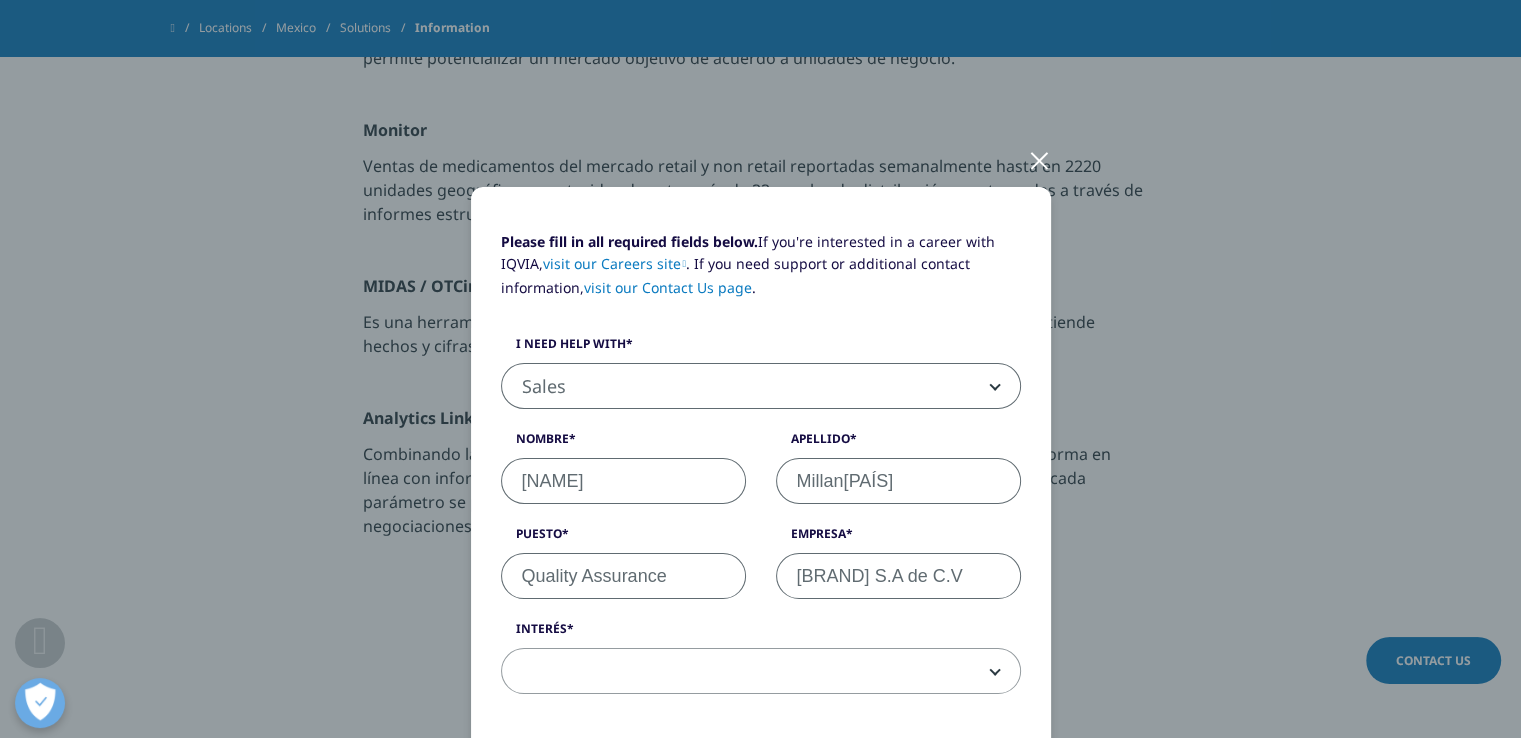 type on "Vert Pharma S.A de C.V" 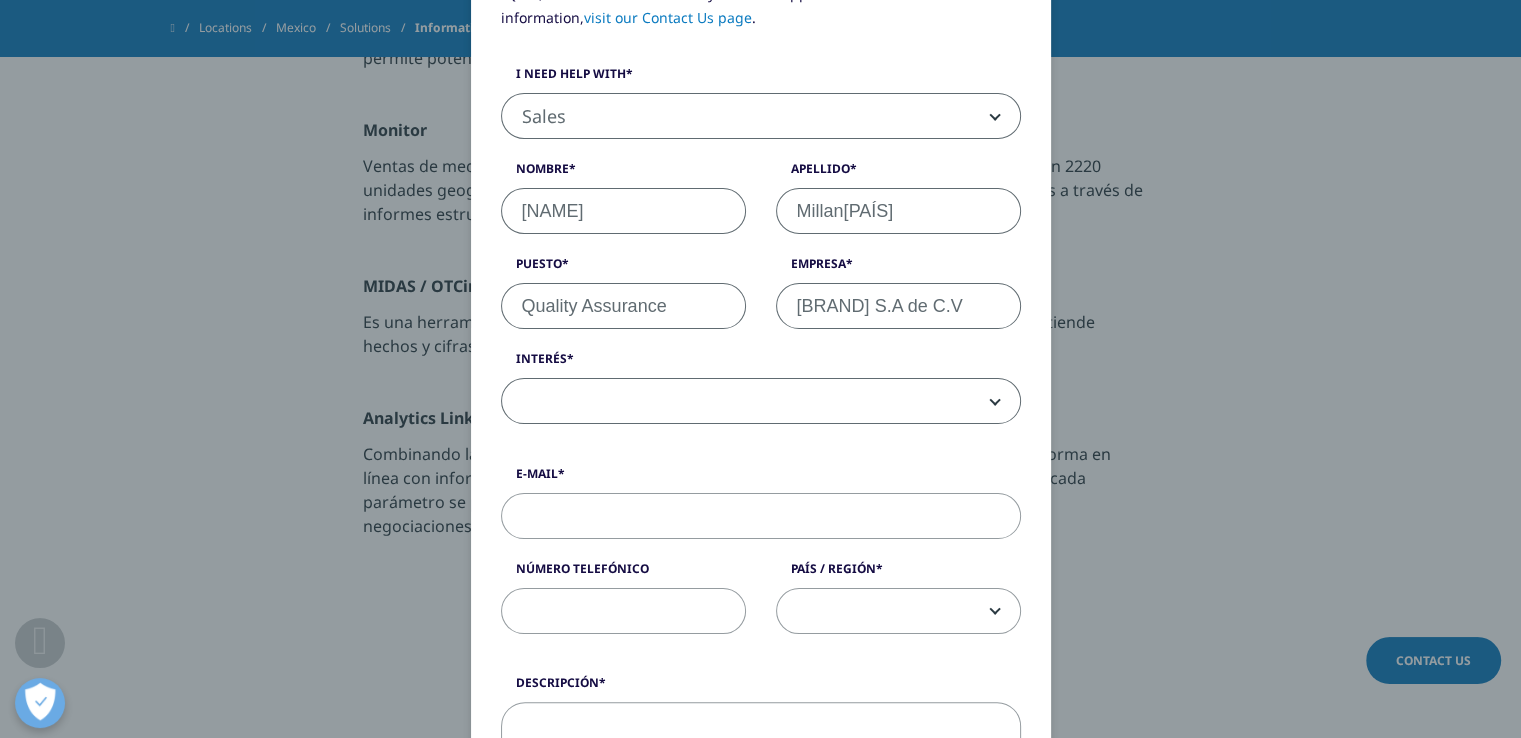 scroll, scrollTop: 271, scrollLeft: 0, axis: vertical 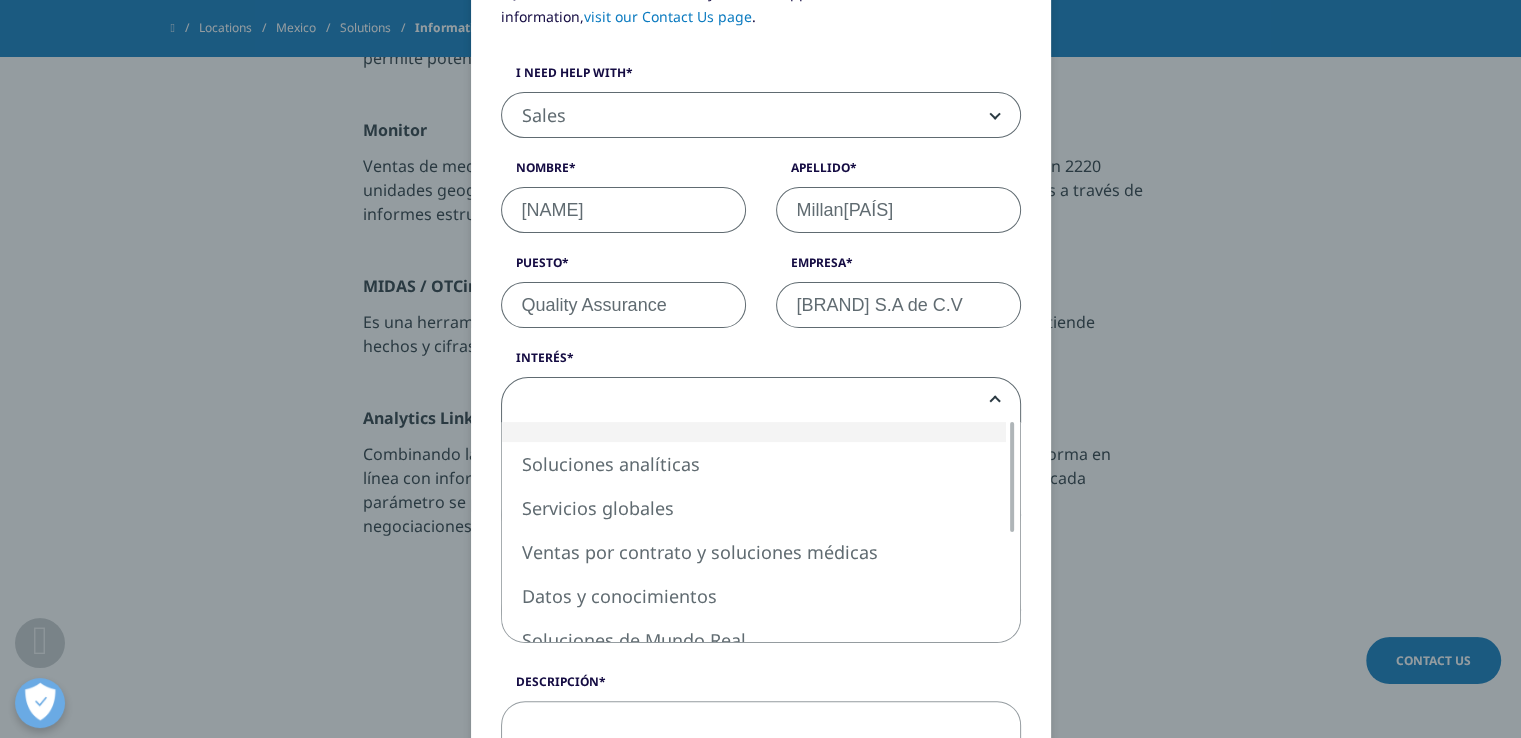 click at bounding box center [761, 401] 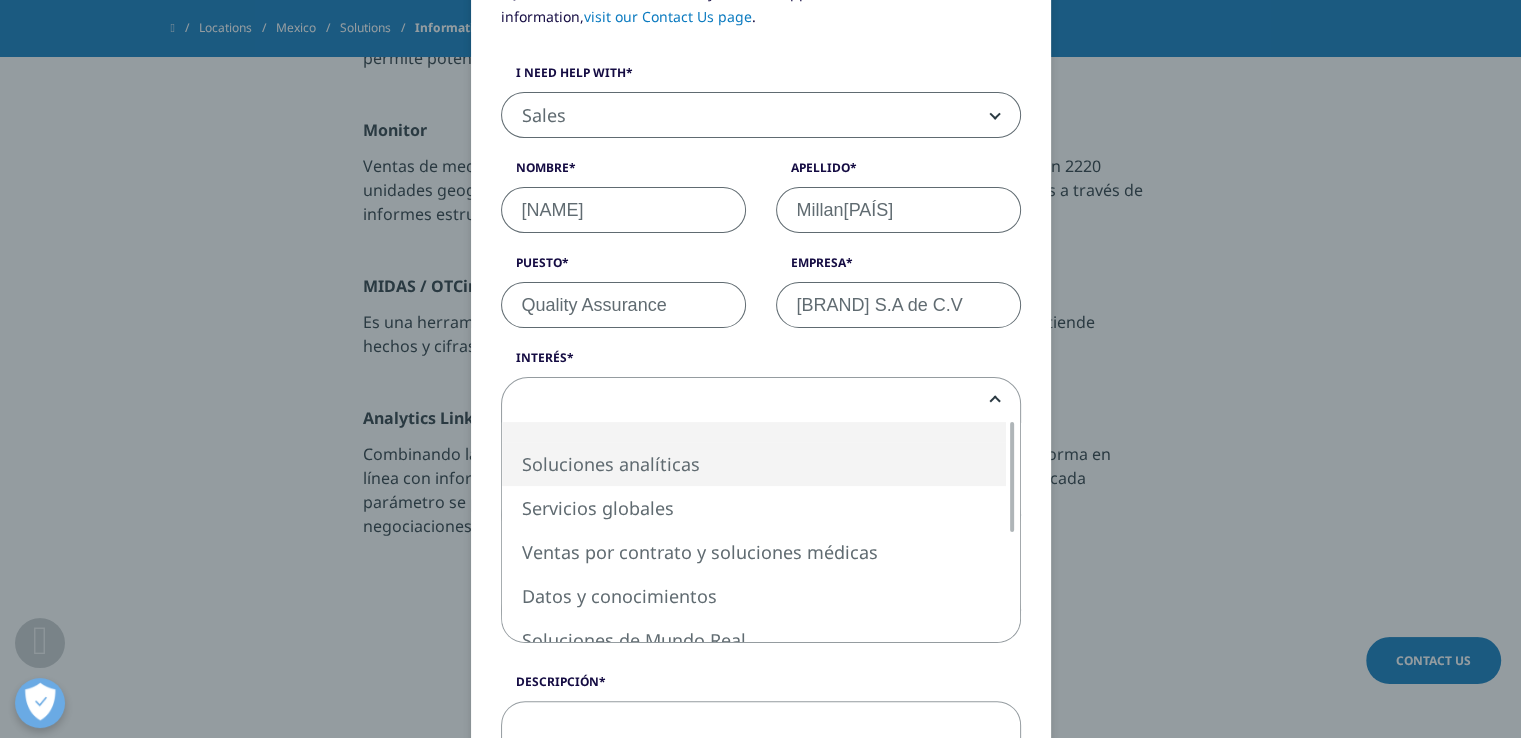 scroll, scrollTop: 271, scrollLeft: 0, axis: vertical 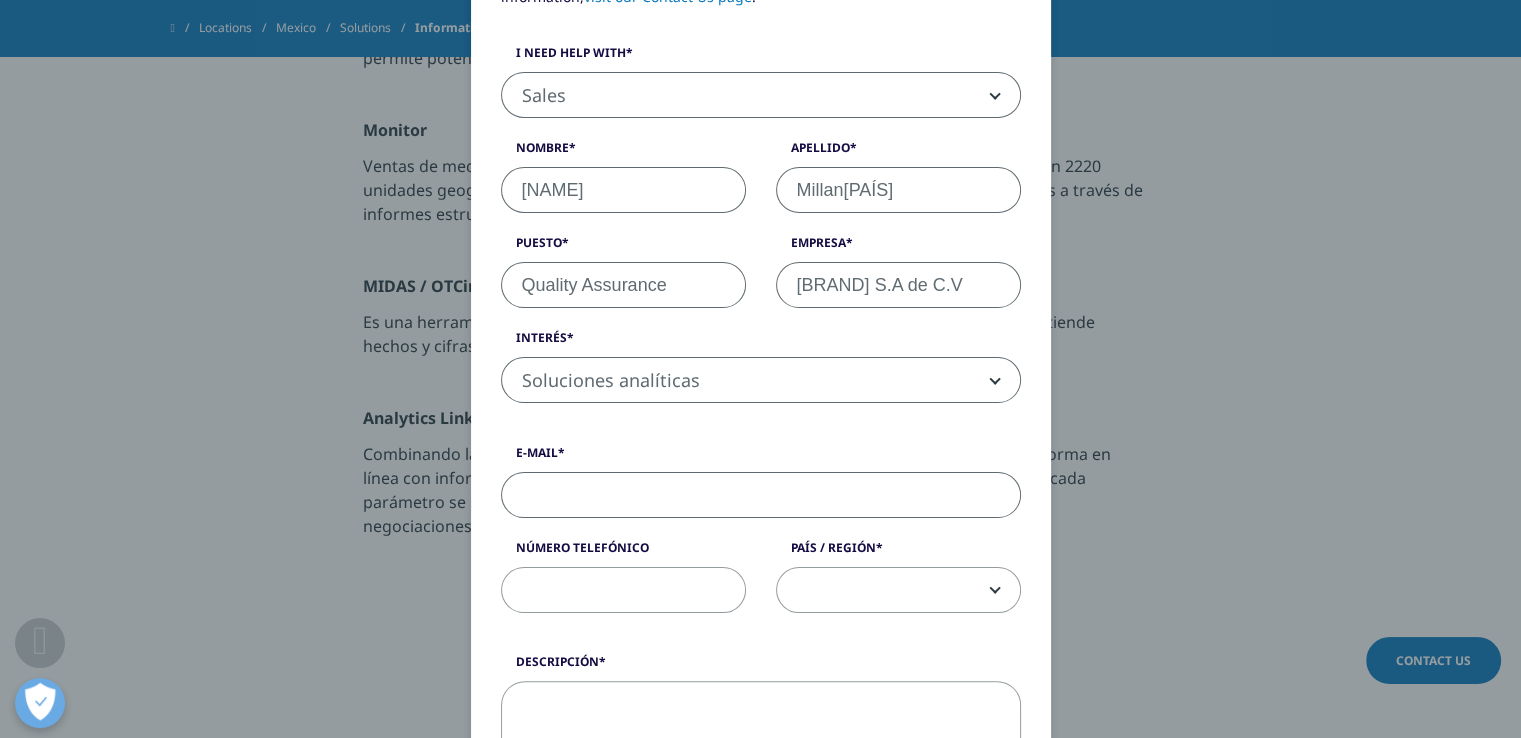 click on "E-Mail" at bounding box center [761, 495] 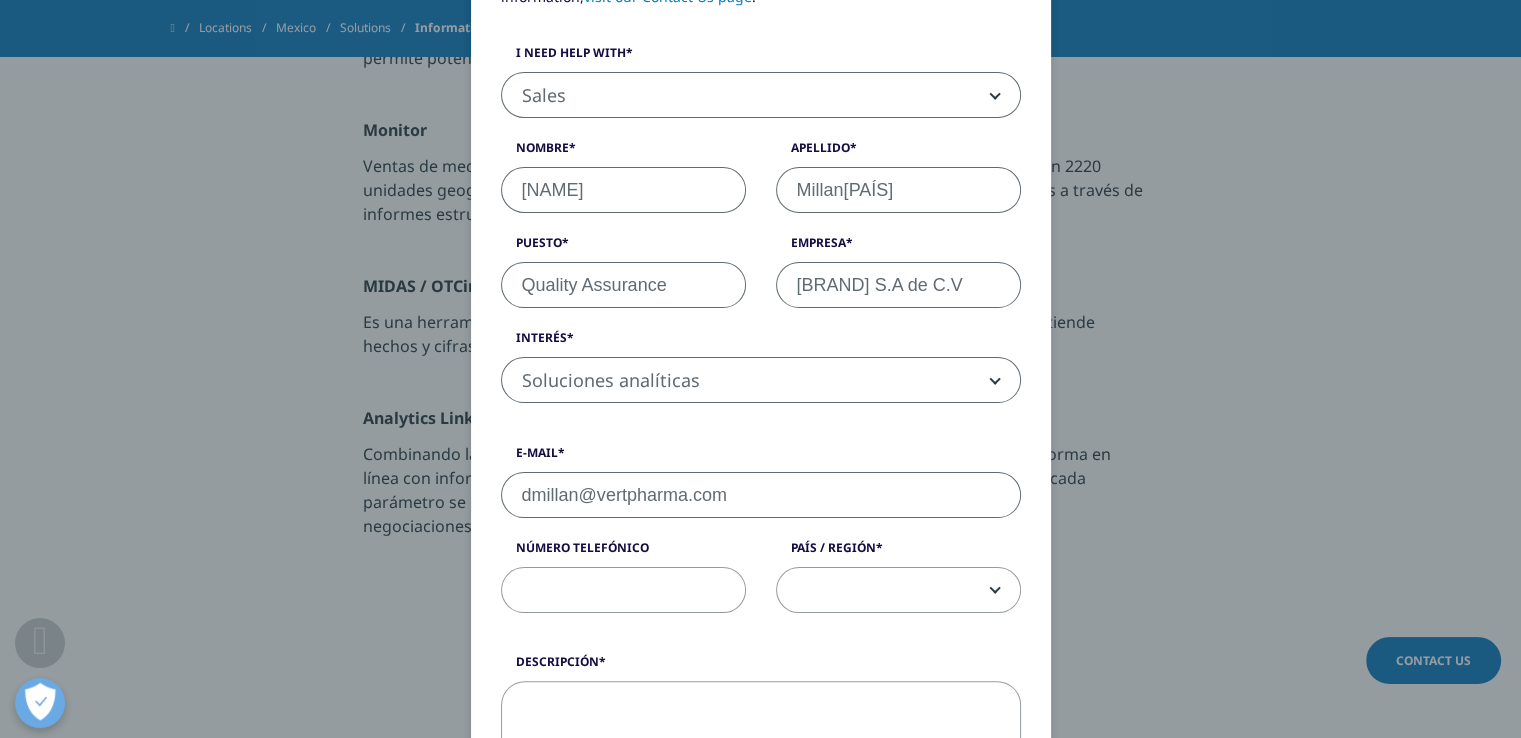 type on "dmillan@vertpharma.com" 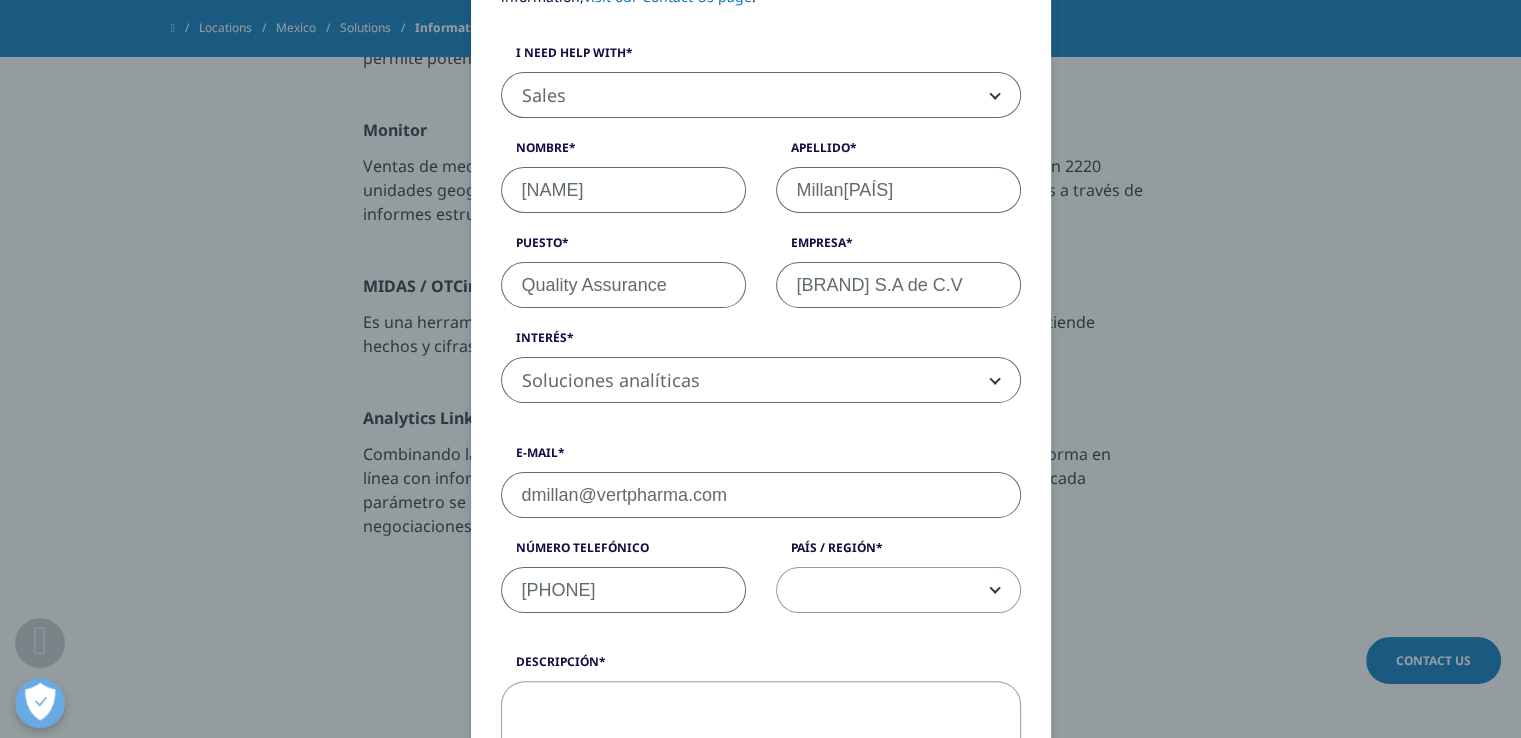 type on "5539626669" 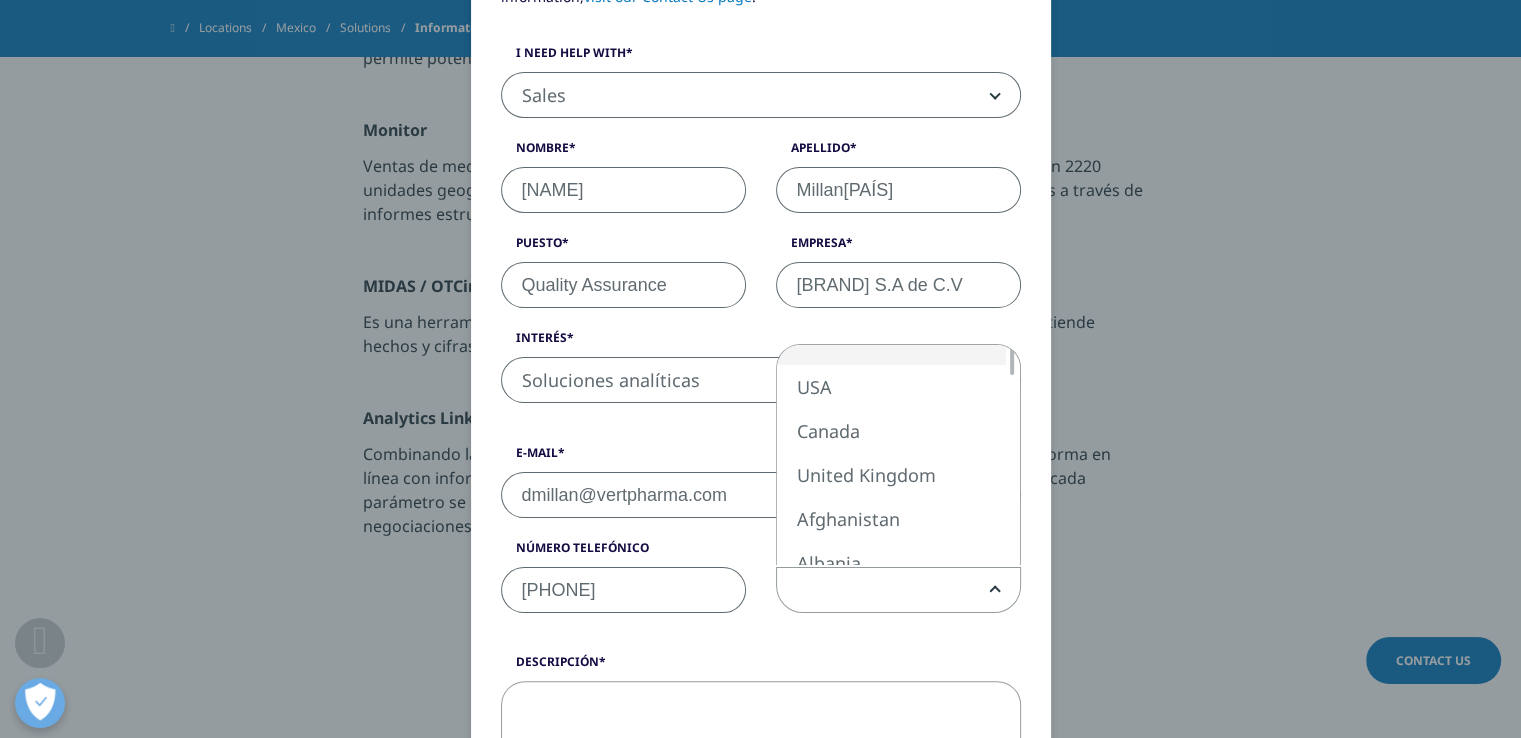 click at bounding box center (898, 591) 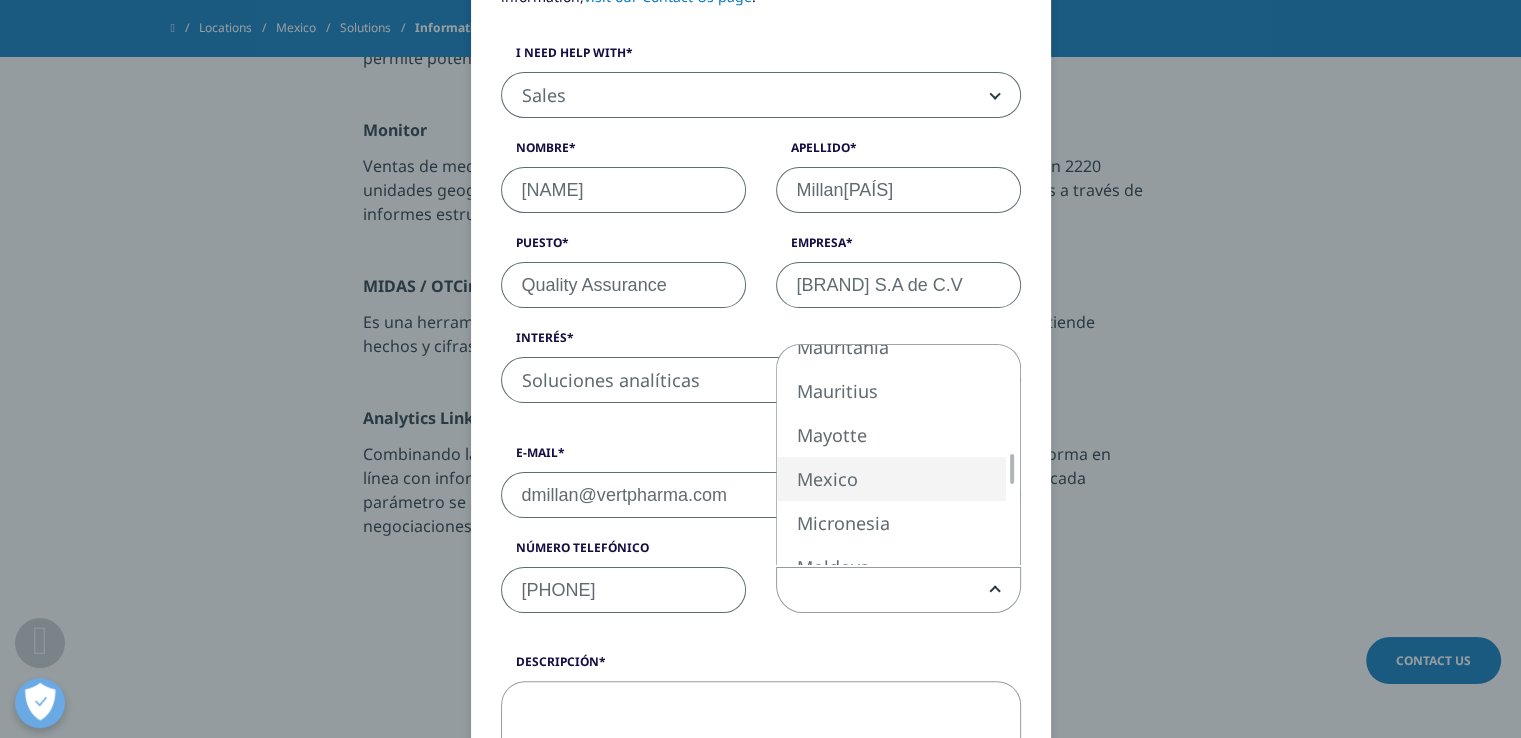 select on "Mexico" 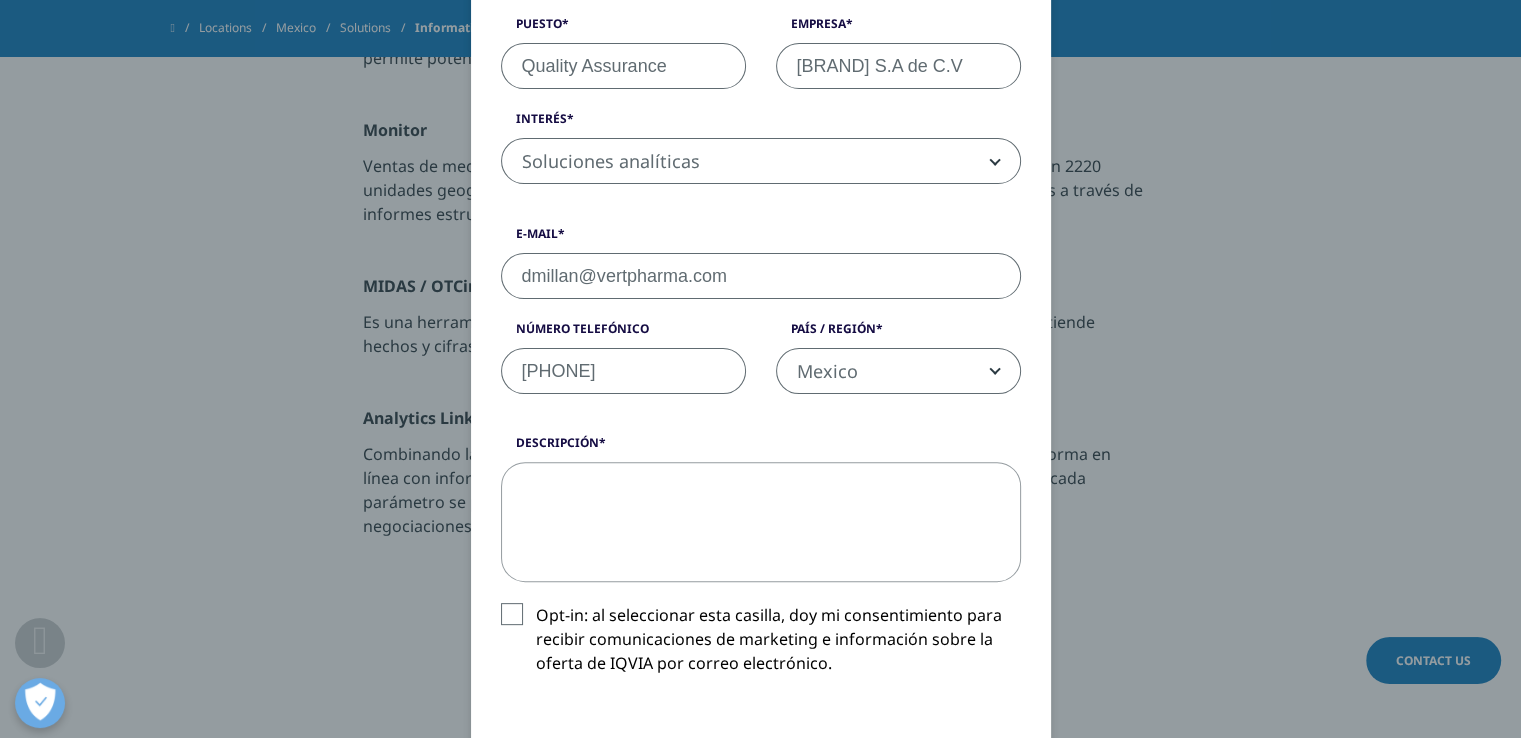 scroll, scrollTop: 512, scrollLeft: 0, axis: vertical 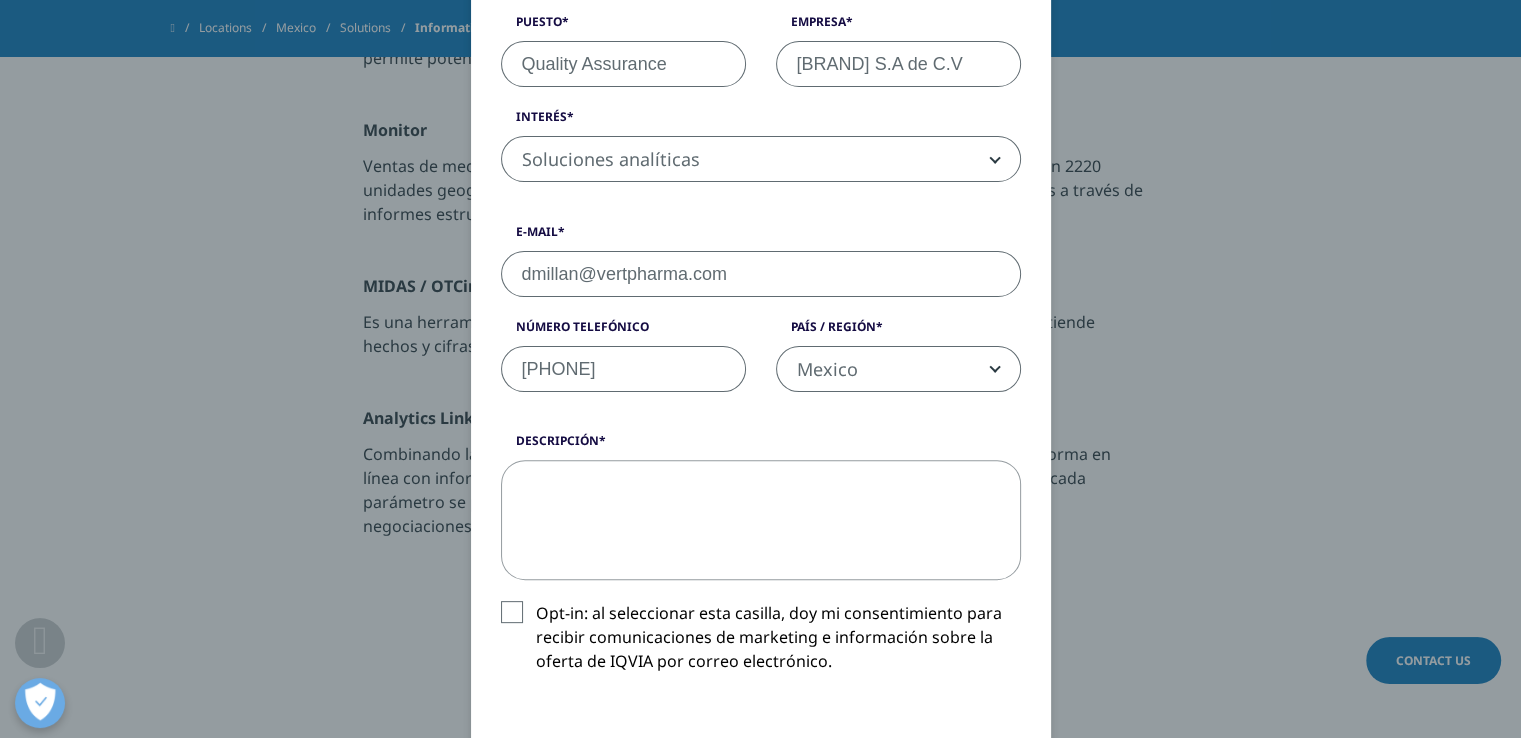 click on "descripción
Opt-in: al seleccionar esta casilla, doy mi consentimiento para recibir comunicaciones de marketing e información sobre la oferta de IQVIA por correo electrónico." at bounding box center (761, 568) 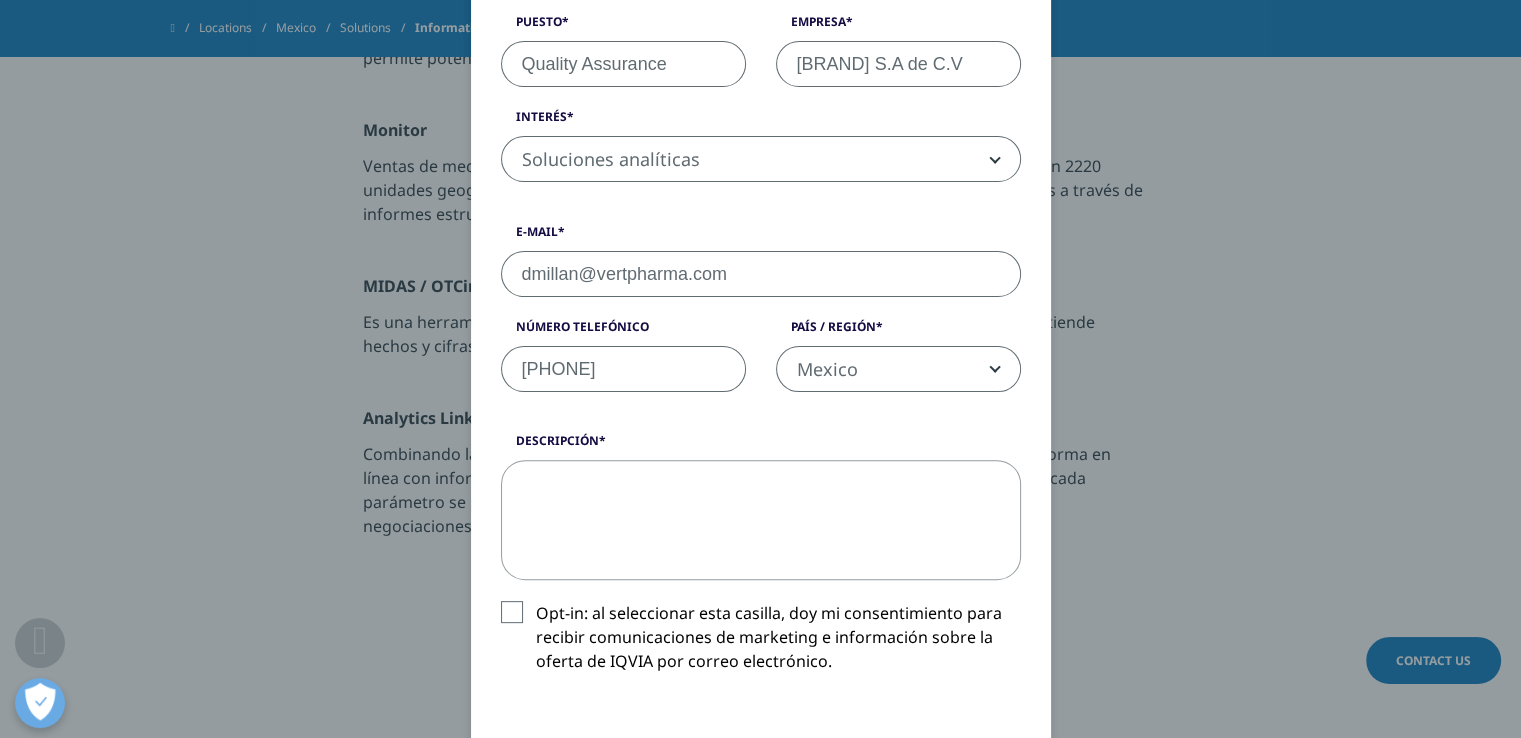 click on "Opt-in: al seleccionar esta casilla, doy mi consentimiento para recibir comunicaciones de marketing e información sobre la oferta de IQVIA por correo electrónico." at bounding box center (761, 642) 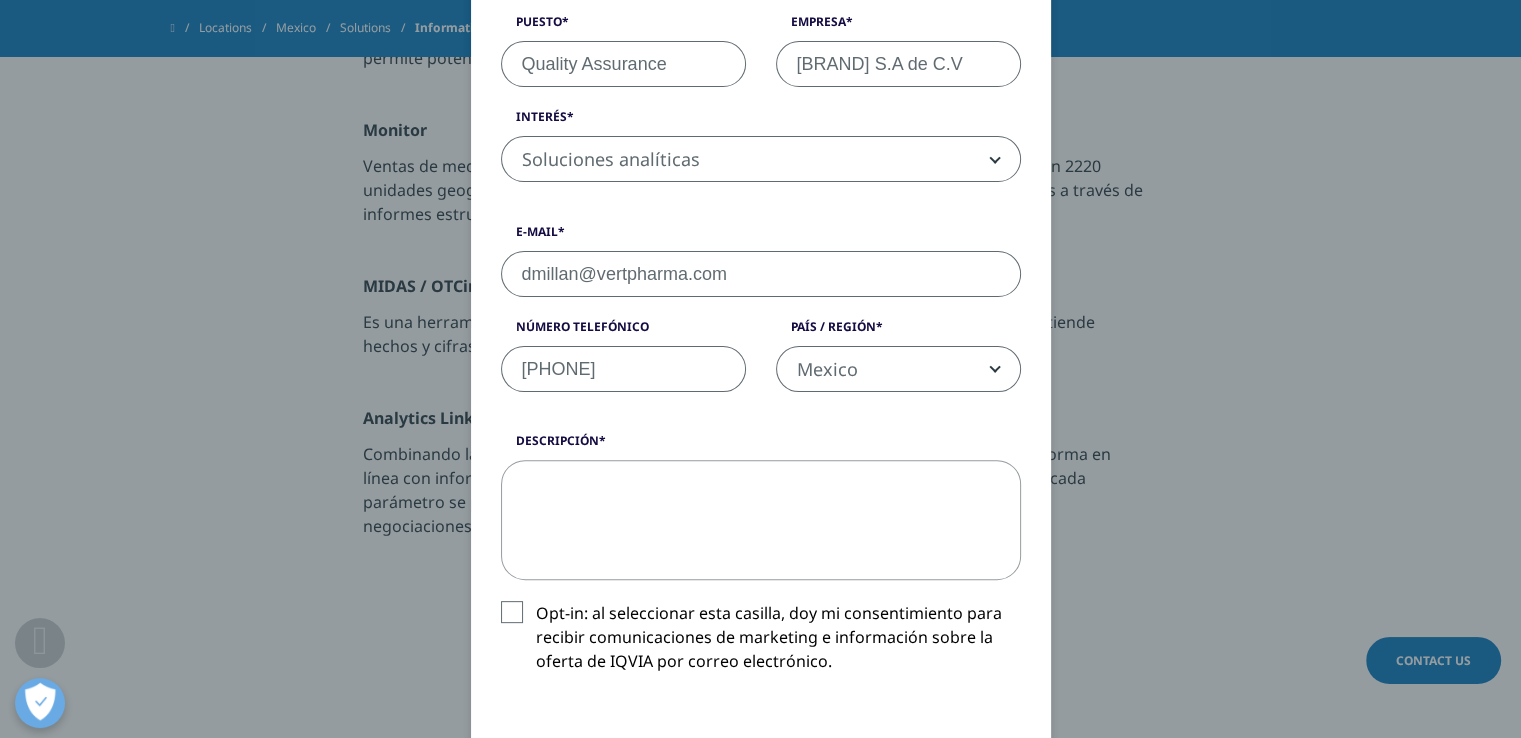 click on "Opt-in: al seleccionar esta casilla, doy mi consentimiento para recibir comunicaciones de marketing e información sobre la oferta de IQVIA por correo electrónico." at bounding box center (536, 601) 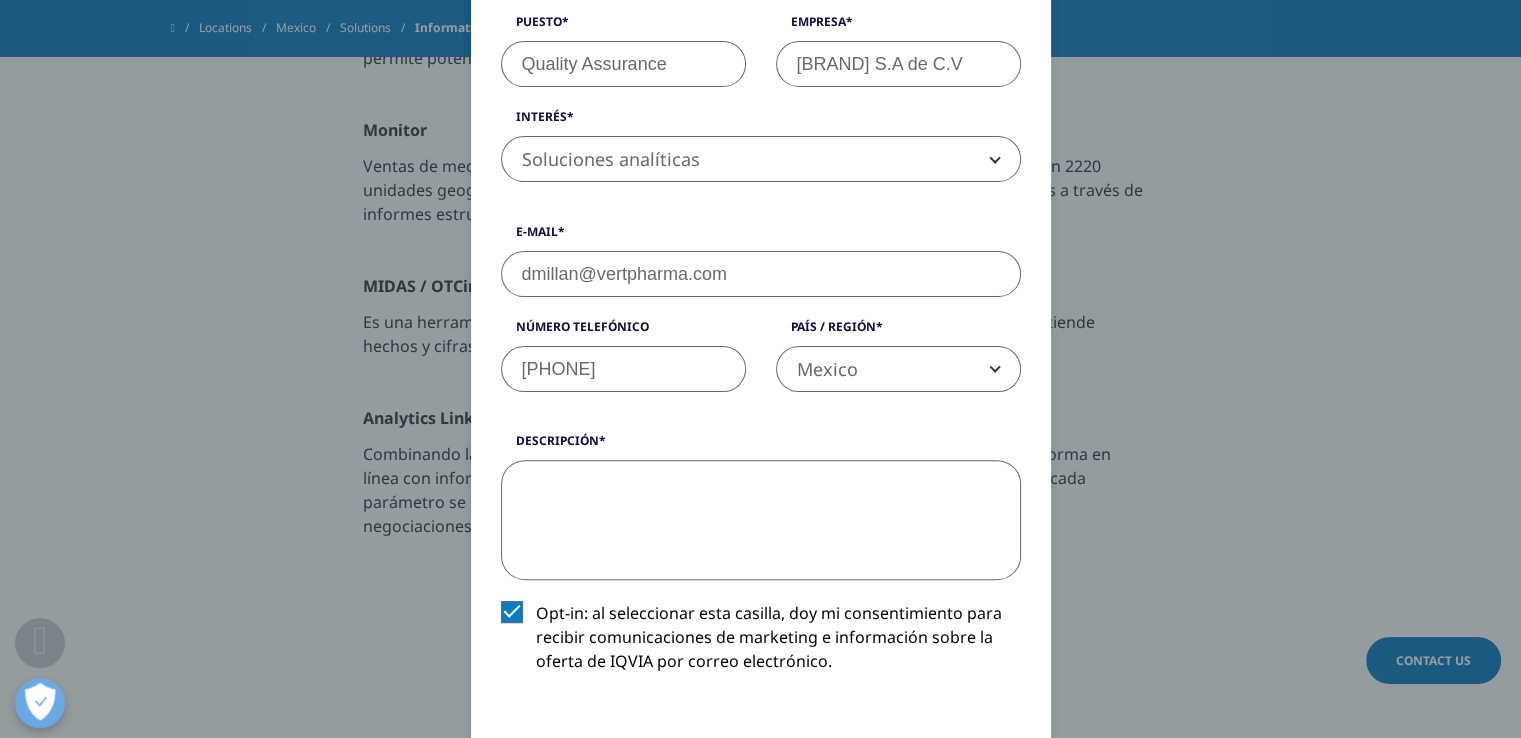 click on "descripción" at bounding box center (761, 520) 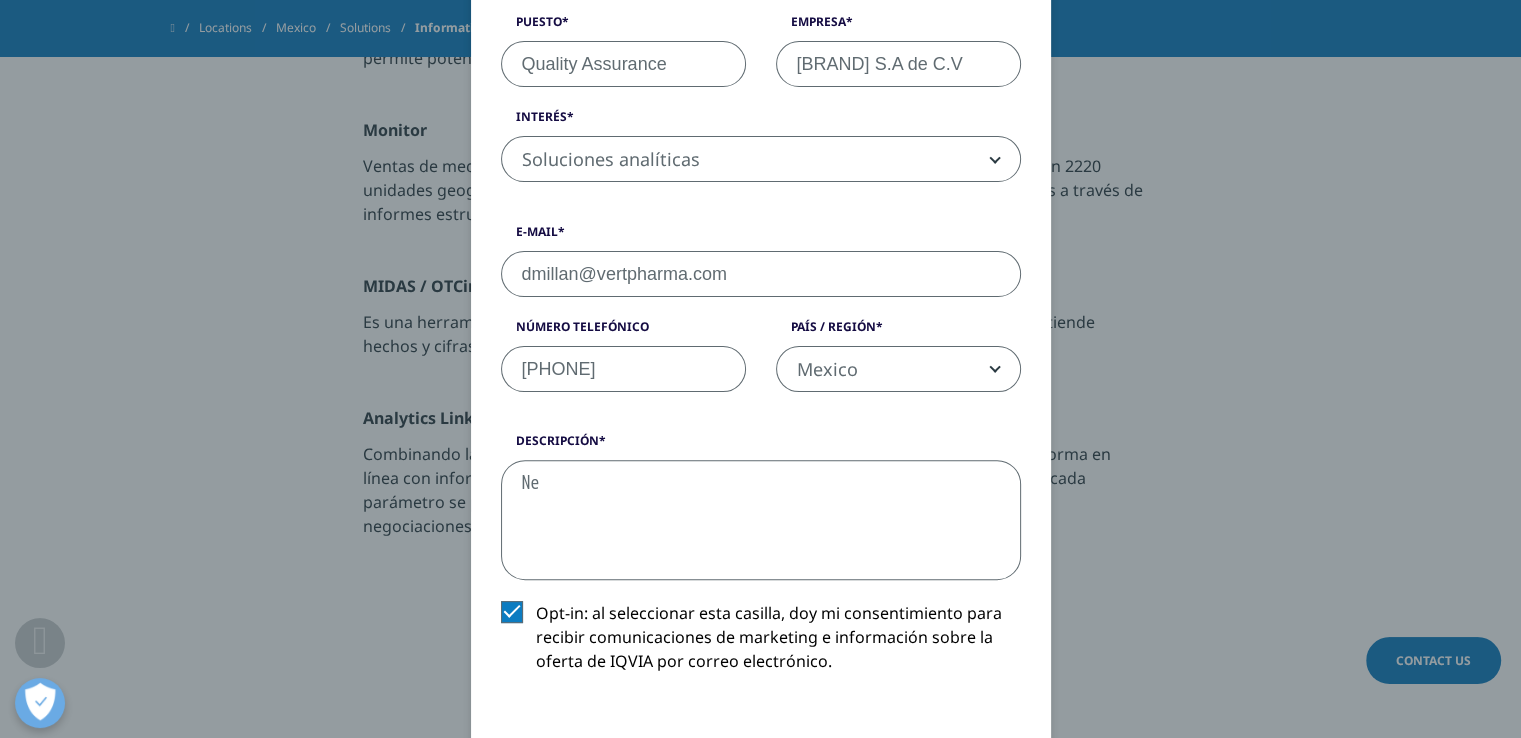 type on "N" 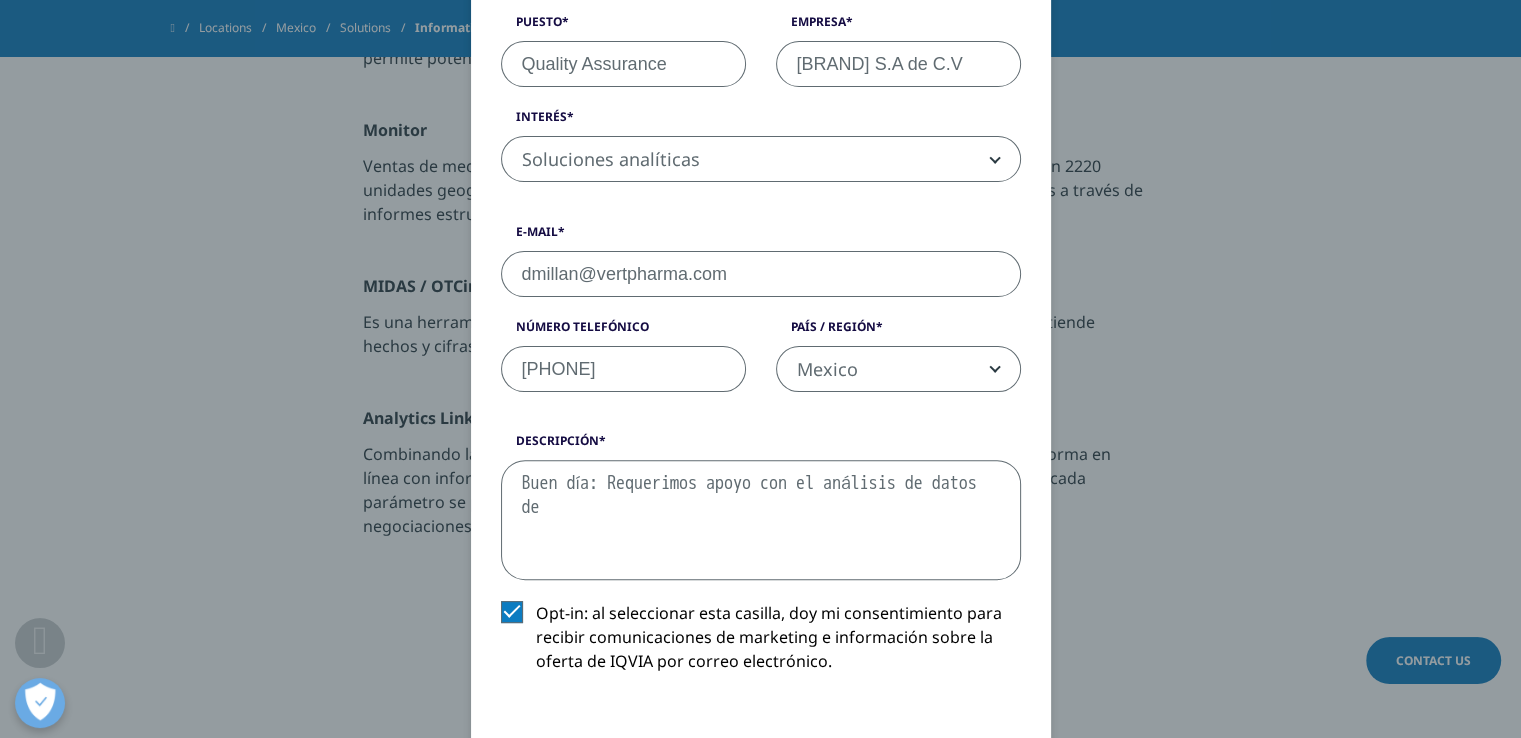 click on "Buen día: Requerimos apoyo con el análisis de datos de" at bounding box center (761, 520) 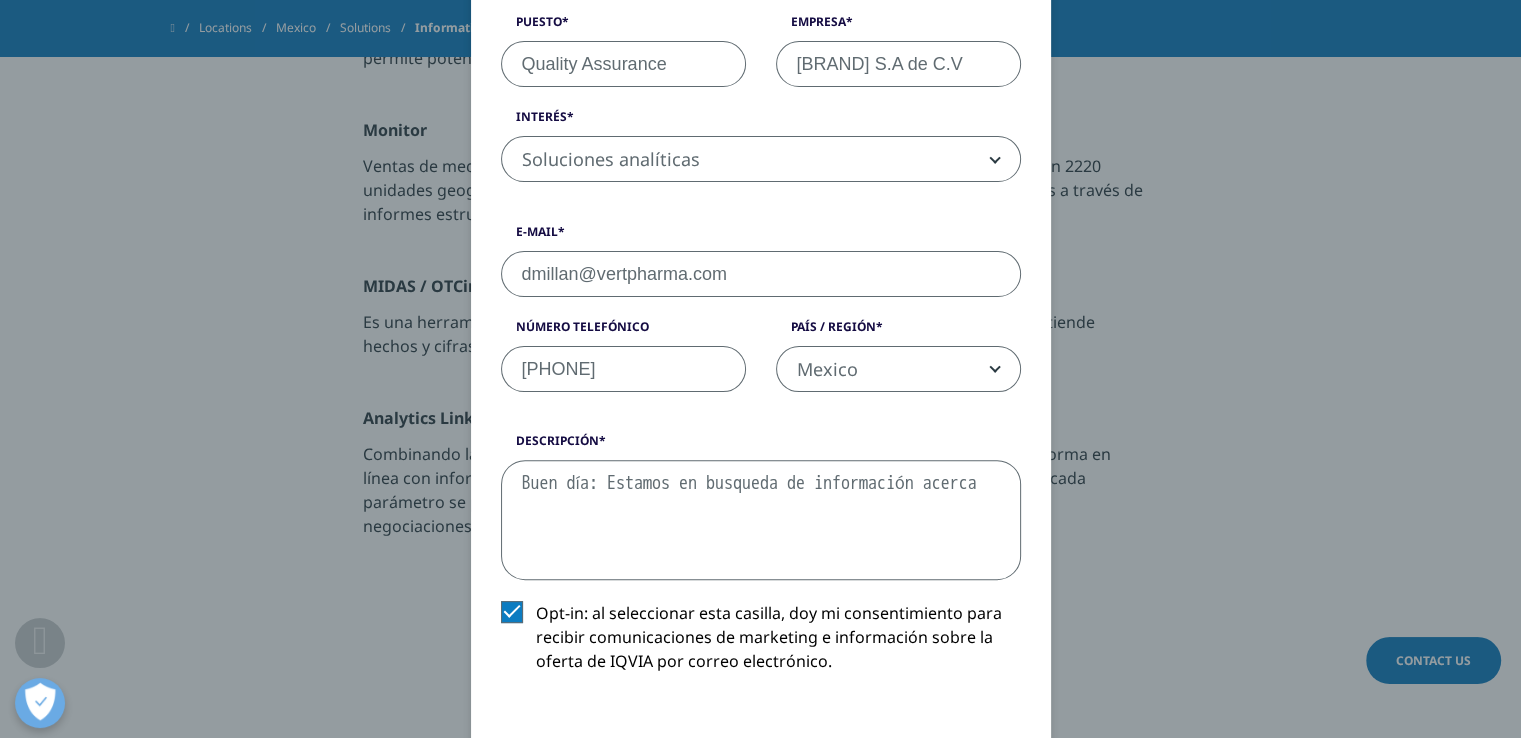 click on "Buen día: Estamos en busqueda de información acerca" at bounding box center (761, 520) 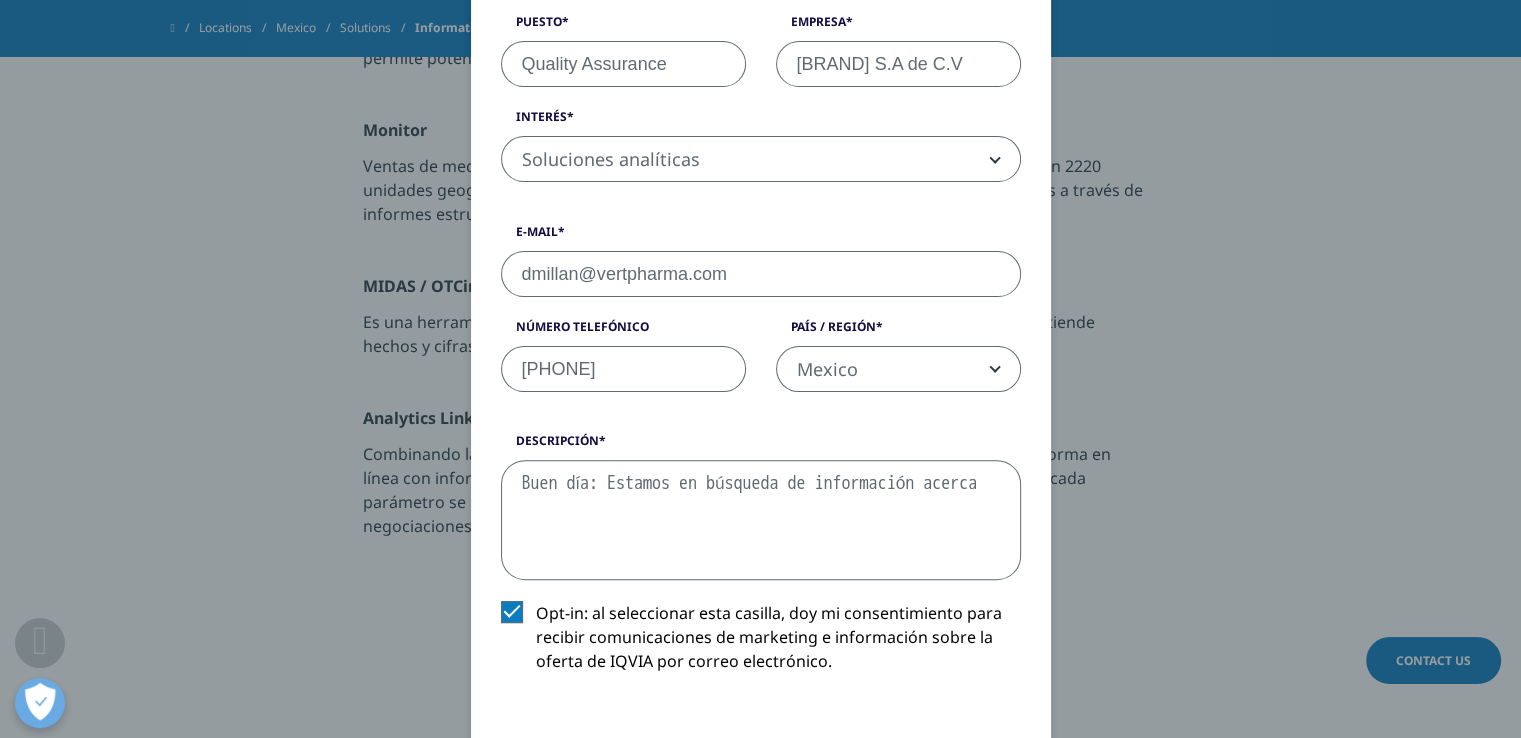 click on "Buen día: Estamos en búsqueda de información acerca" at bounding box center (761, 520) 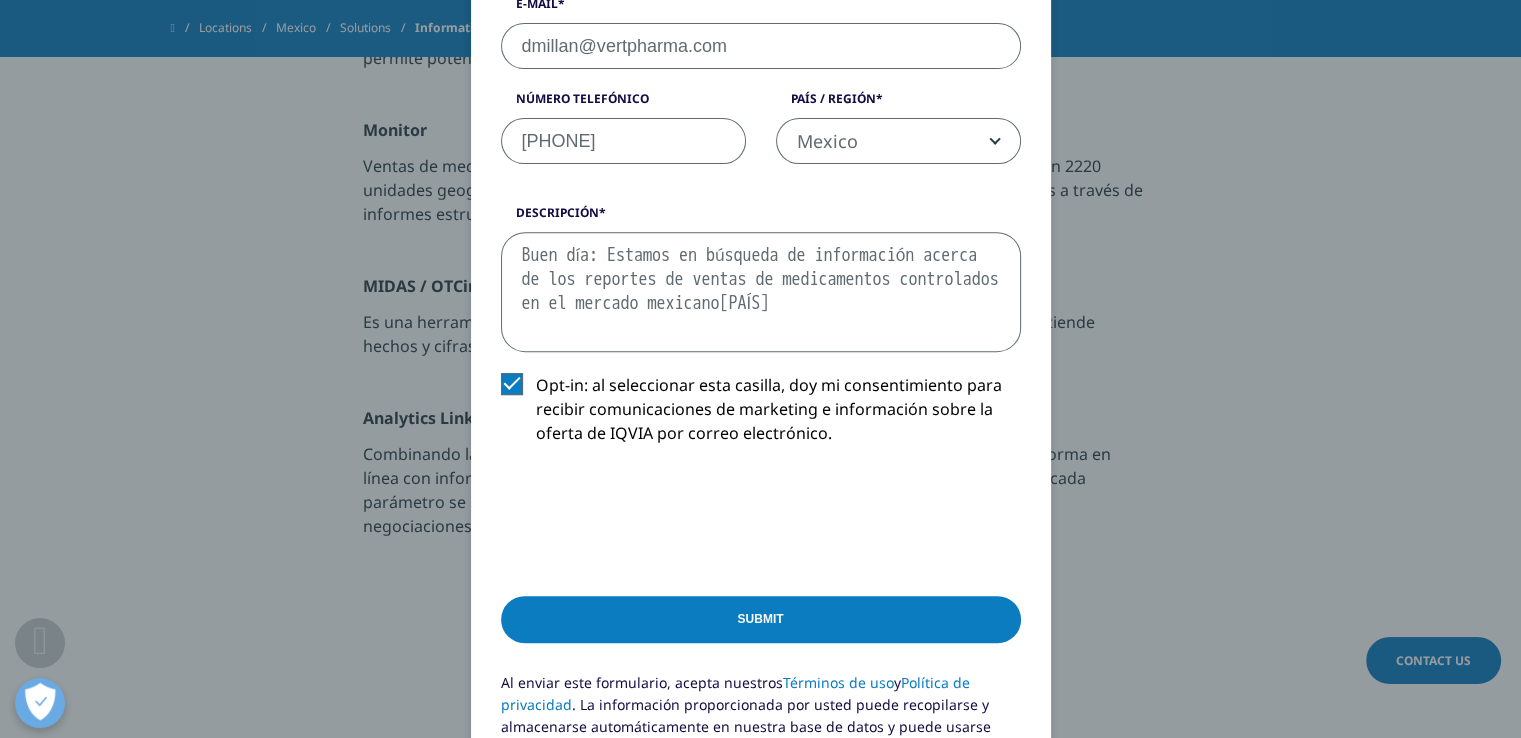 scroll, scrollTop: 744, scrollLeft: 0, axis: vertical 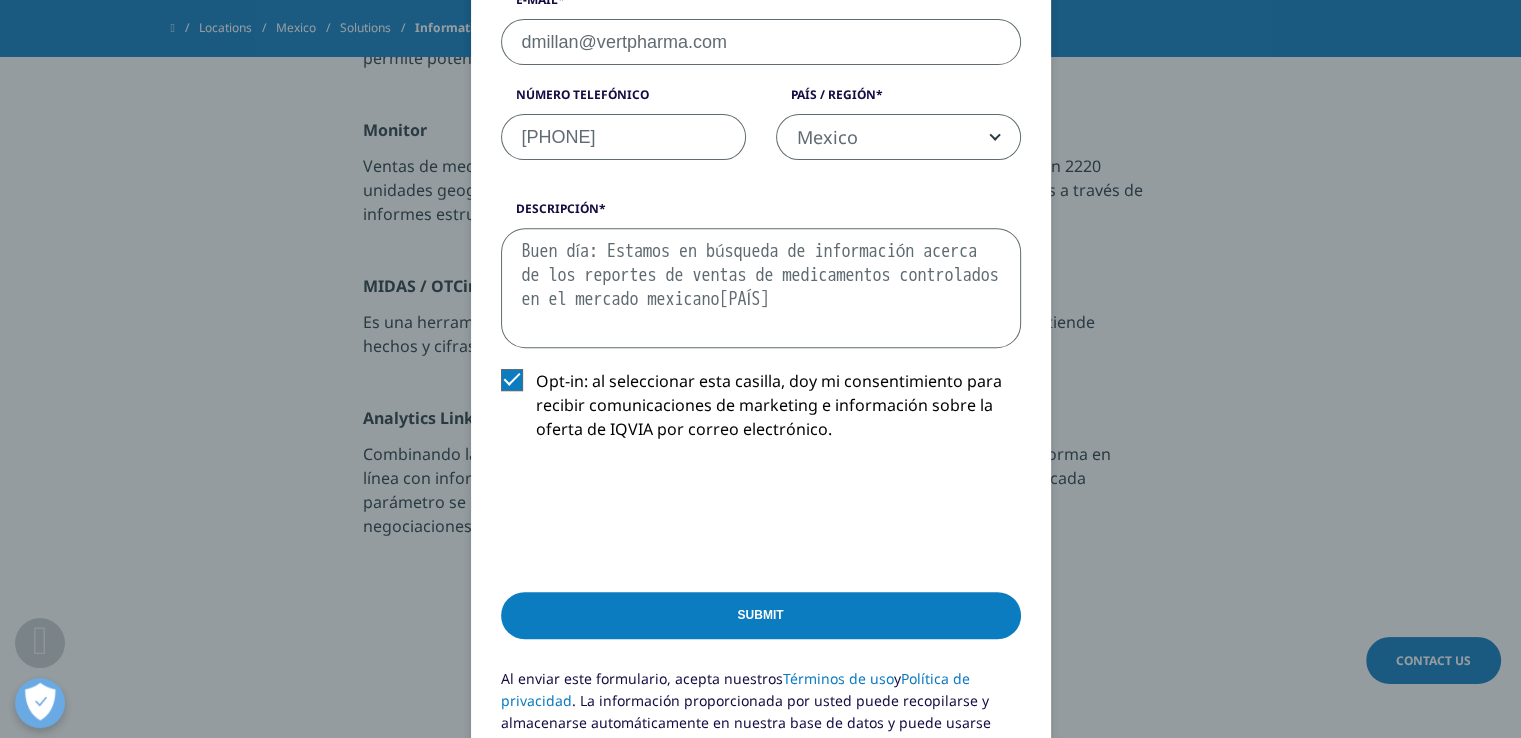 type on "Buen día: Estamos en búsqueda de información acerca de los reportes de ventas de medicamentos controlados en el mercado mexicano." 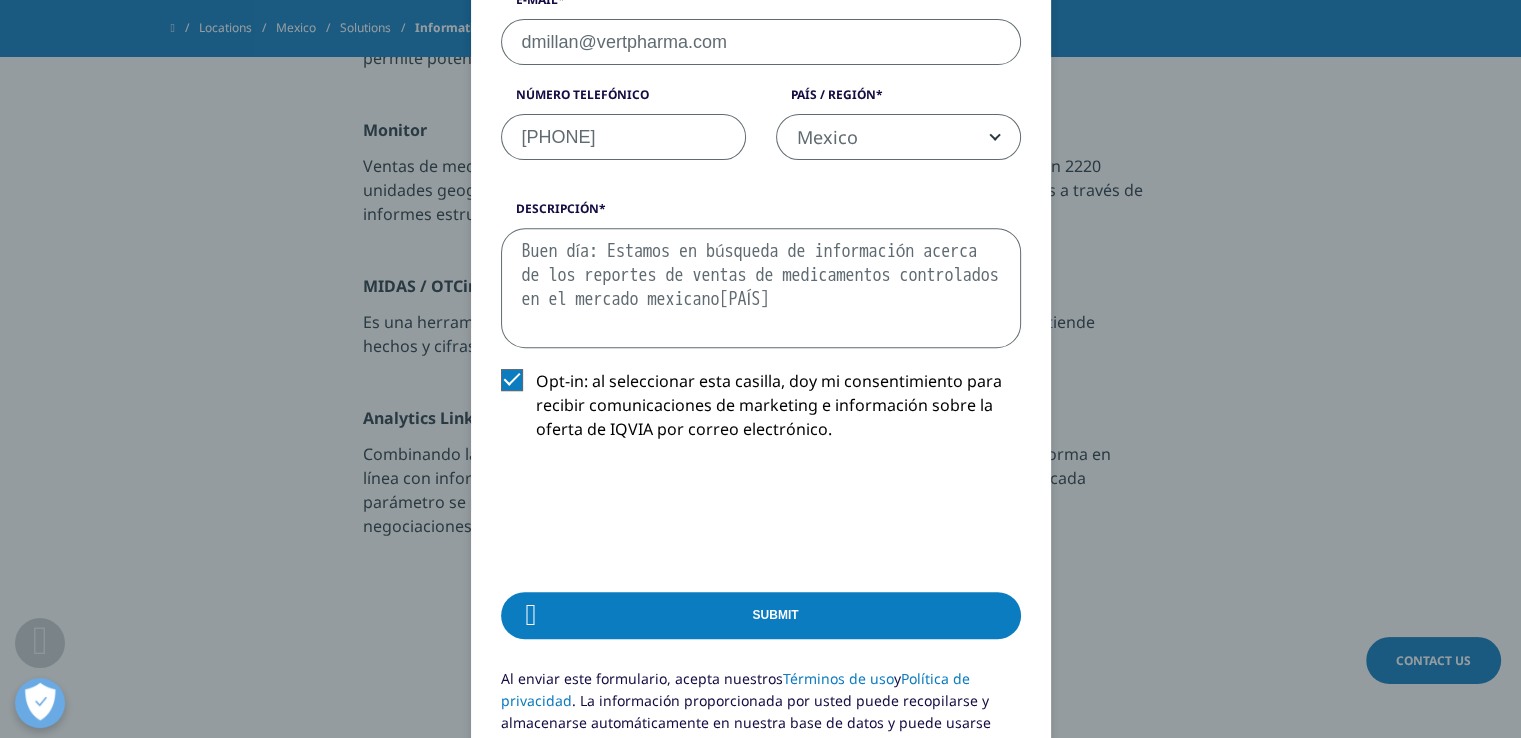 scroll, scrollTop: 0, scrollLeft: 0, axis: both 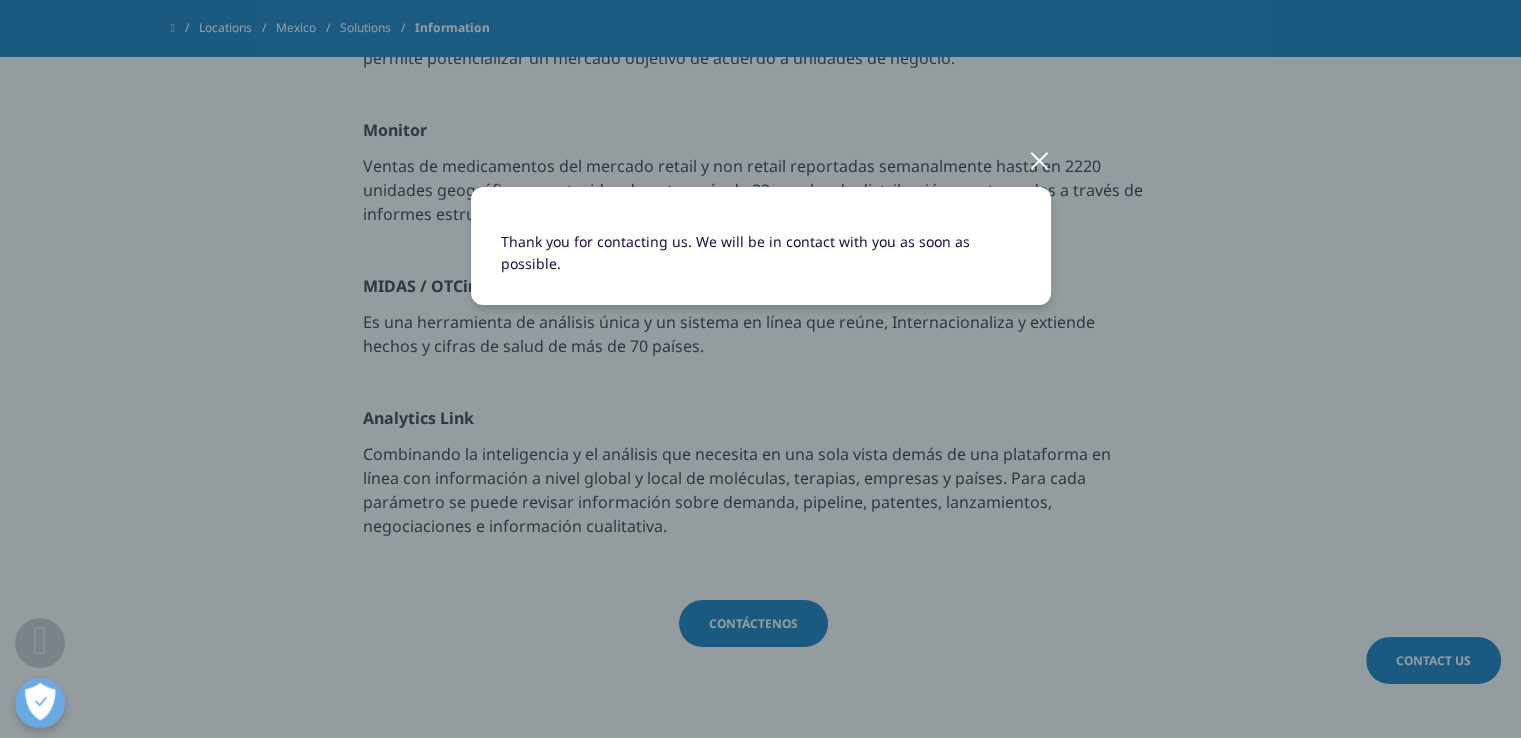 click on "Thank you for contacting us. We will be in contact with you as soon as possible." at bounding box center (761, 262) 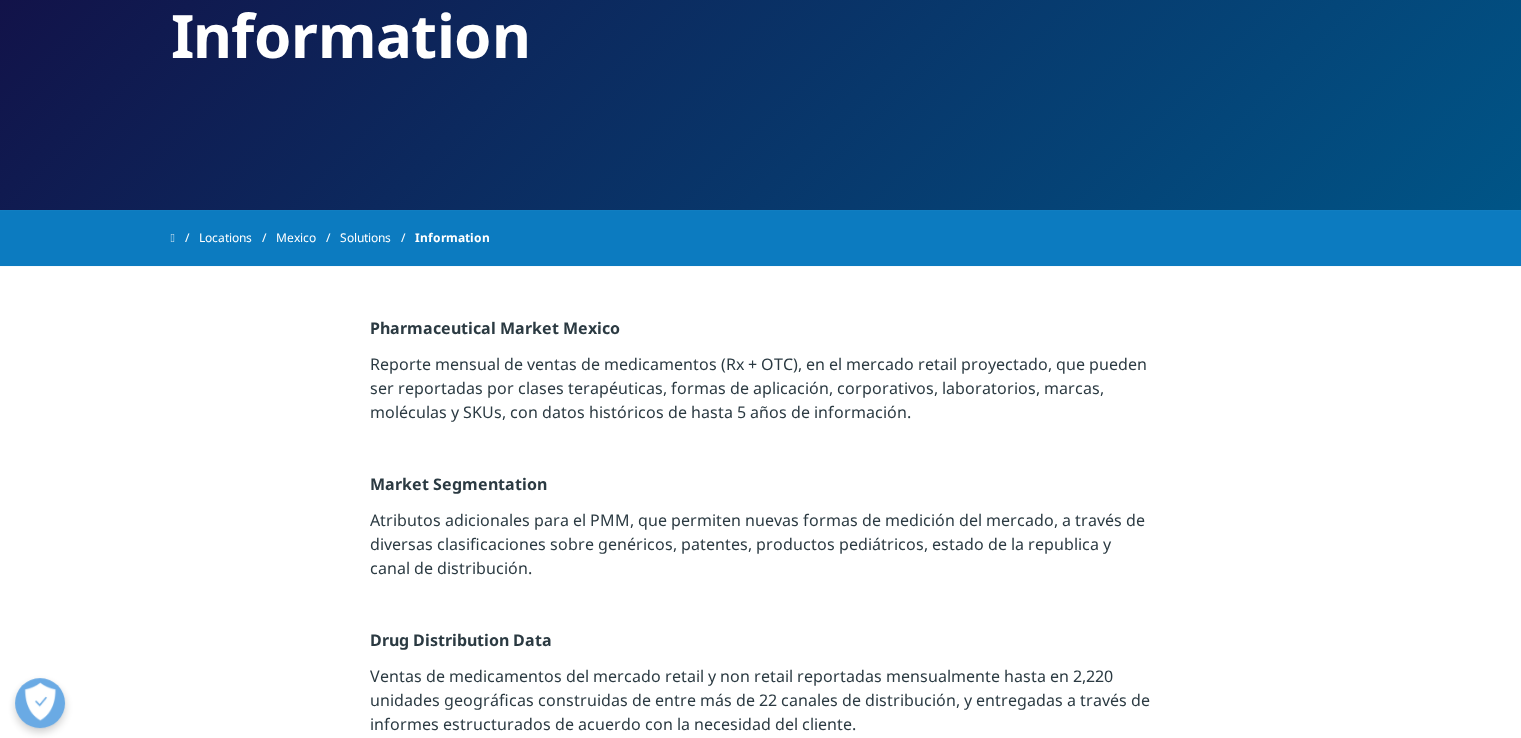 scroll, scrollTop: 200, scrollLeft: 0, axis: vertical 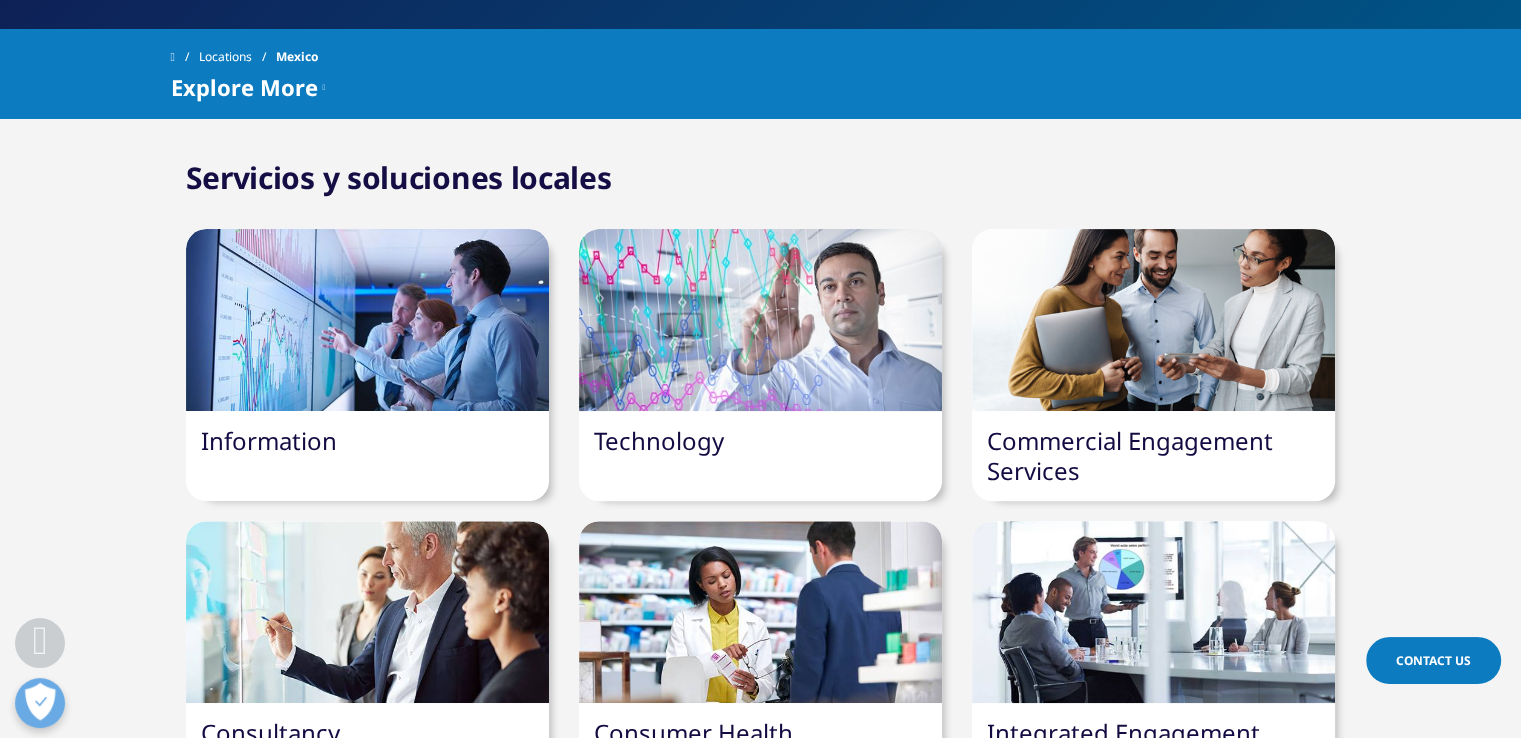 click on "Commercial Engagement Services" at bounding box center [1130, 455] 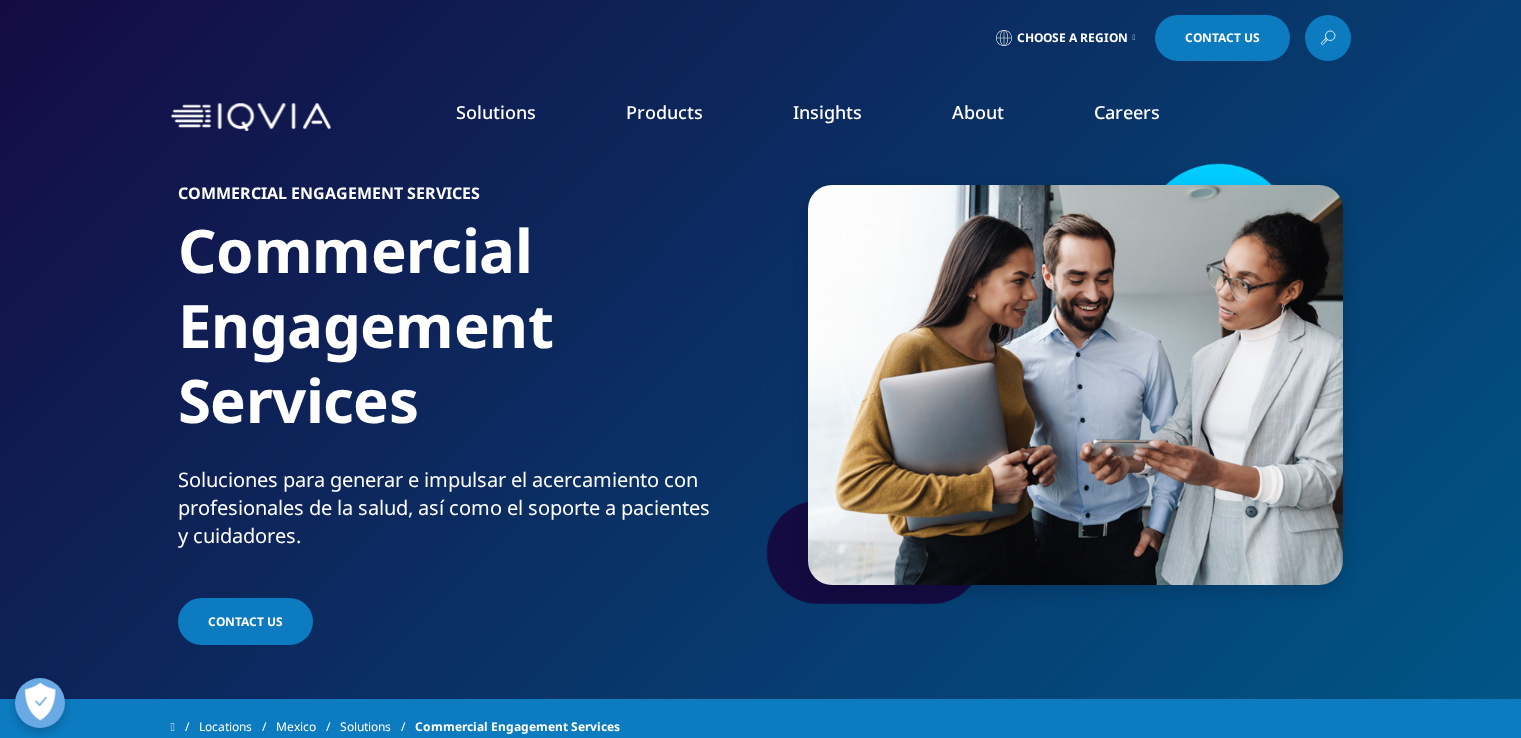scroll, scrollTop: 0, scrollLeft: 0, axis: both 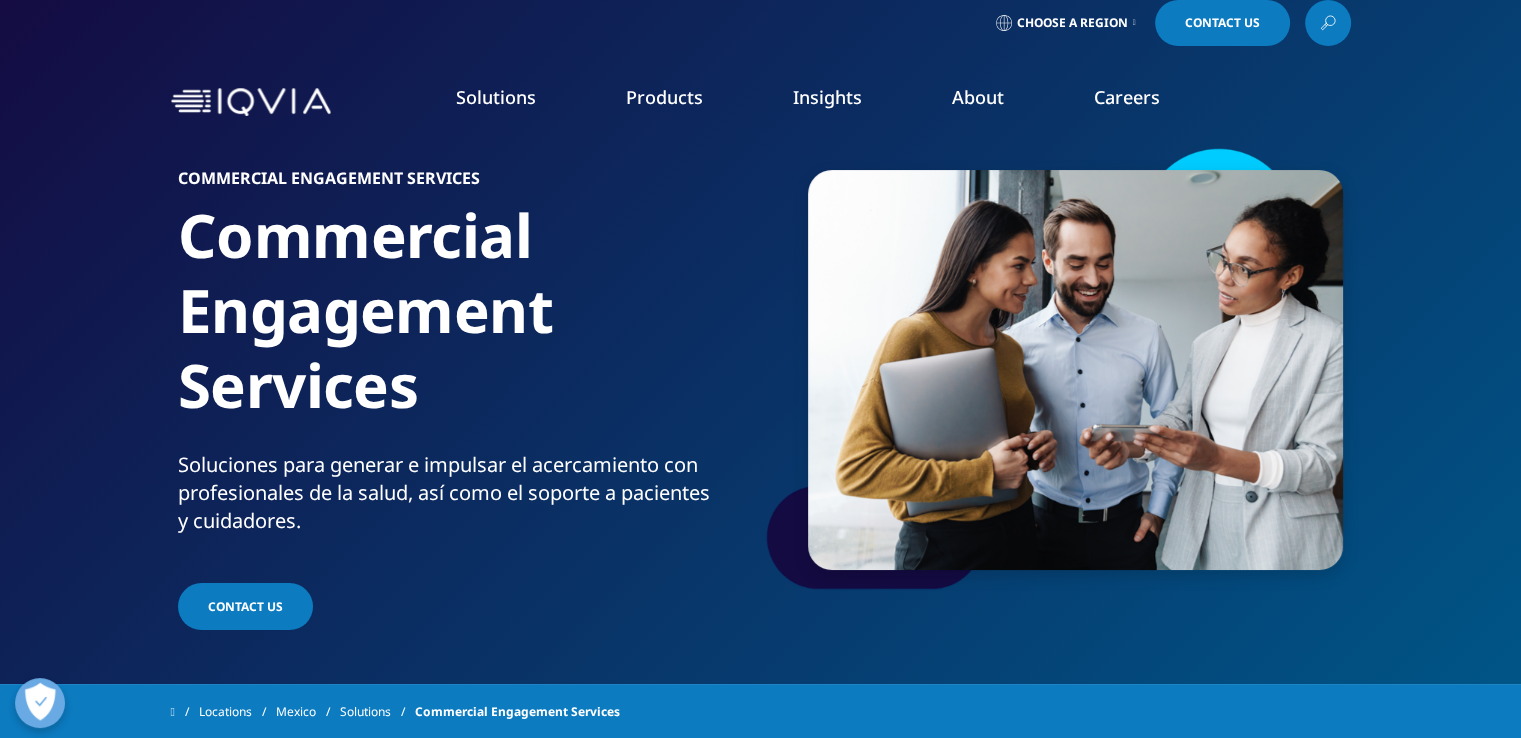 click on "Solutions" at bounding box center [496, 97] 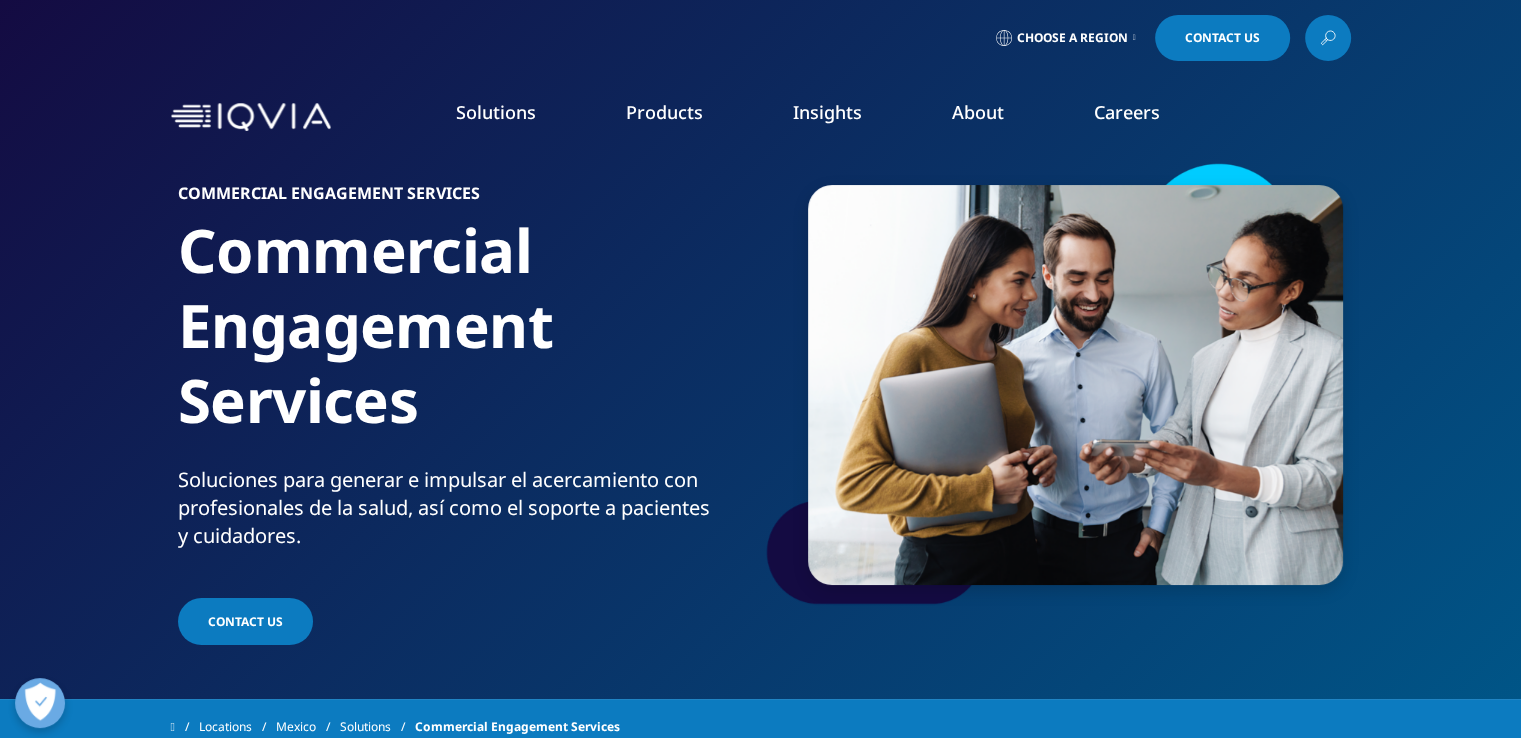click on "Choose a Region" at bounding box center [1072, 38] 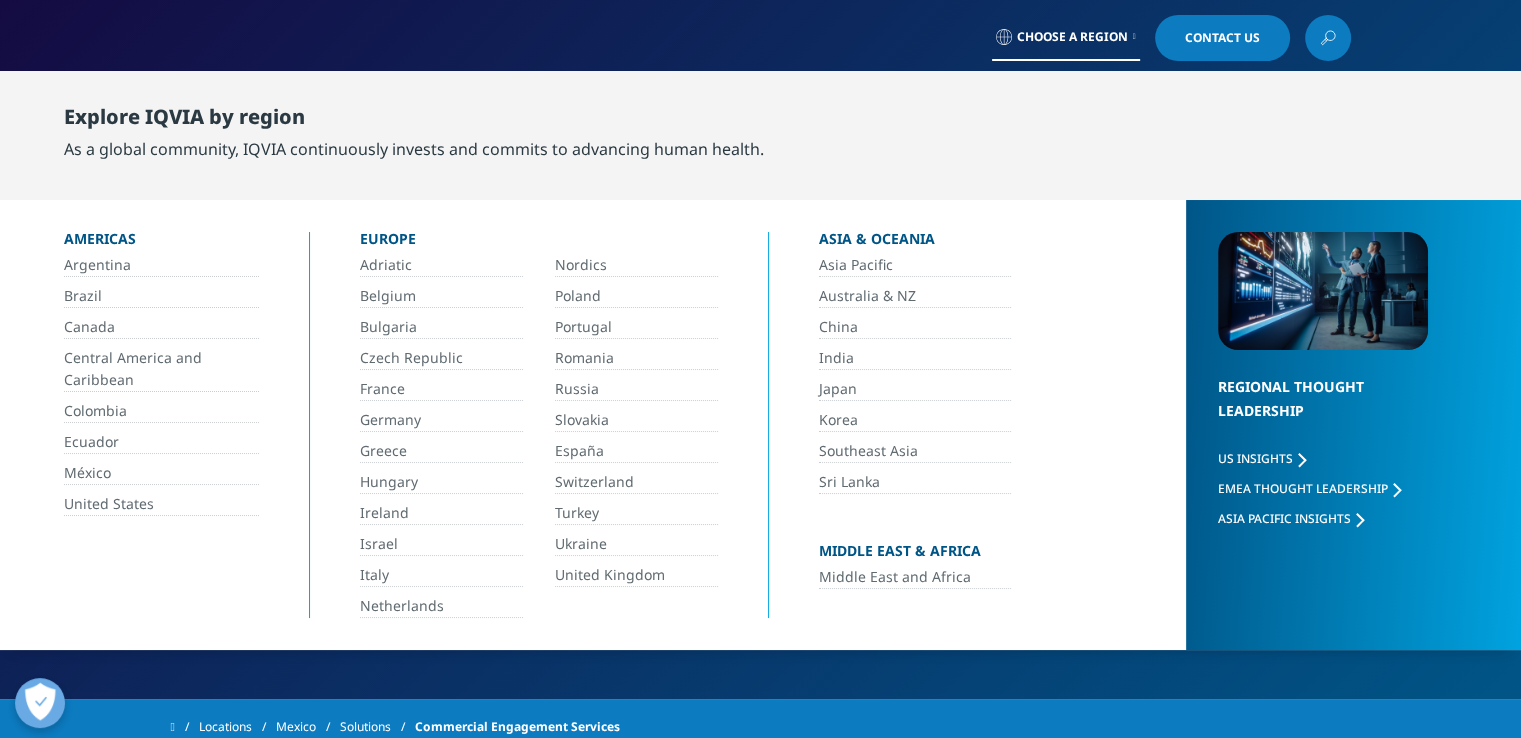 click on "México" at bounding box center [161, 473] 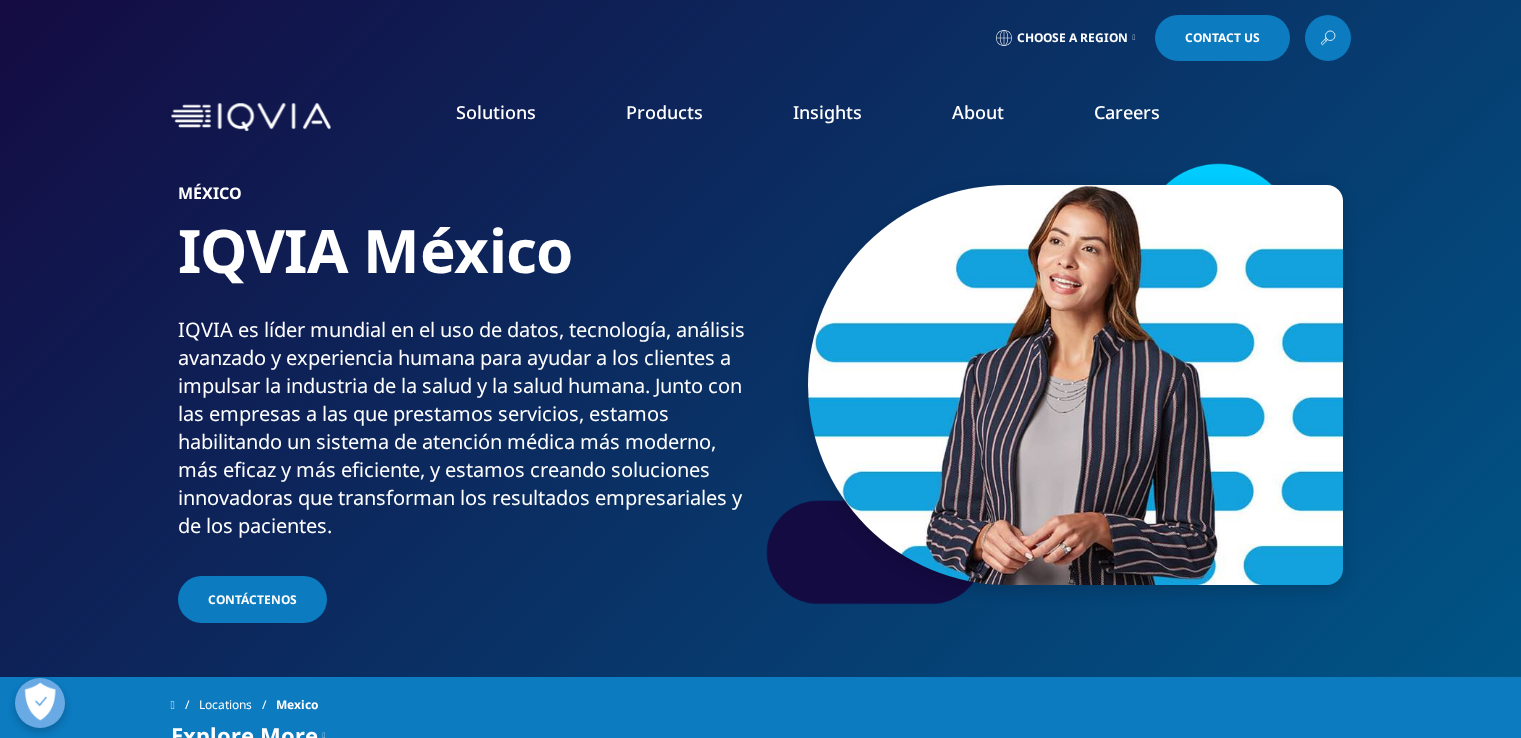 scroll, scrollTop: 0, scrollLeft: 0, axis: both 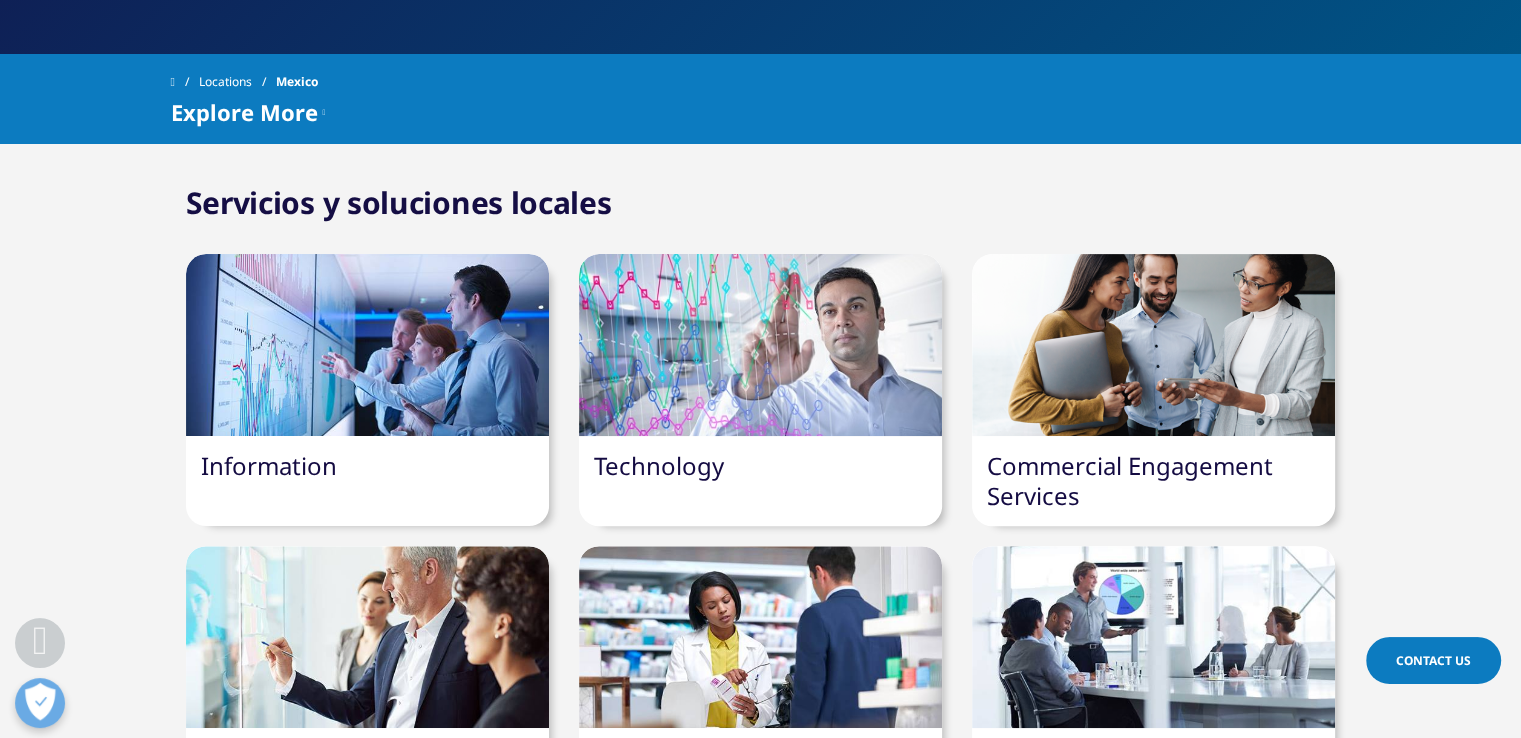 click on "Information" at bounding box center [367, 466] 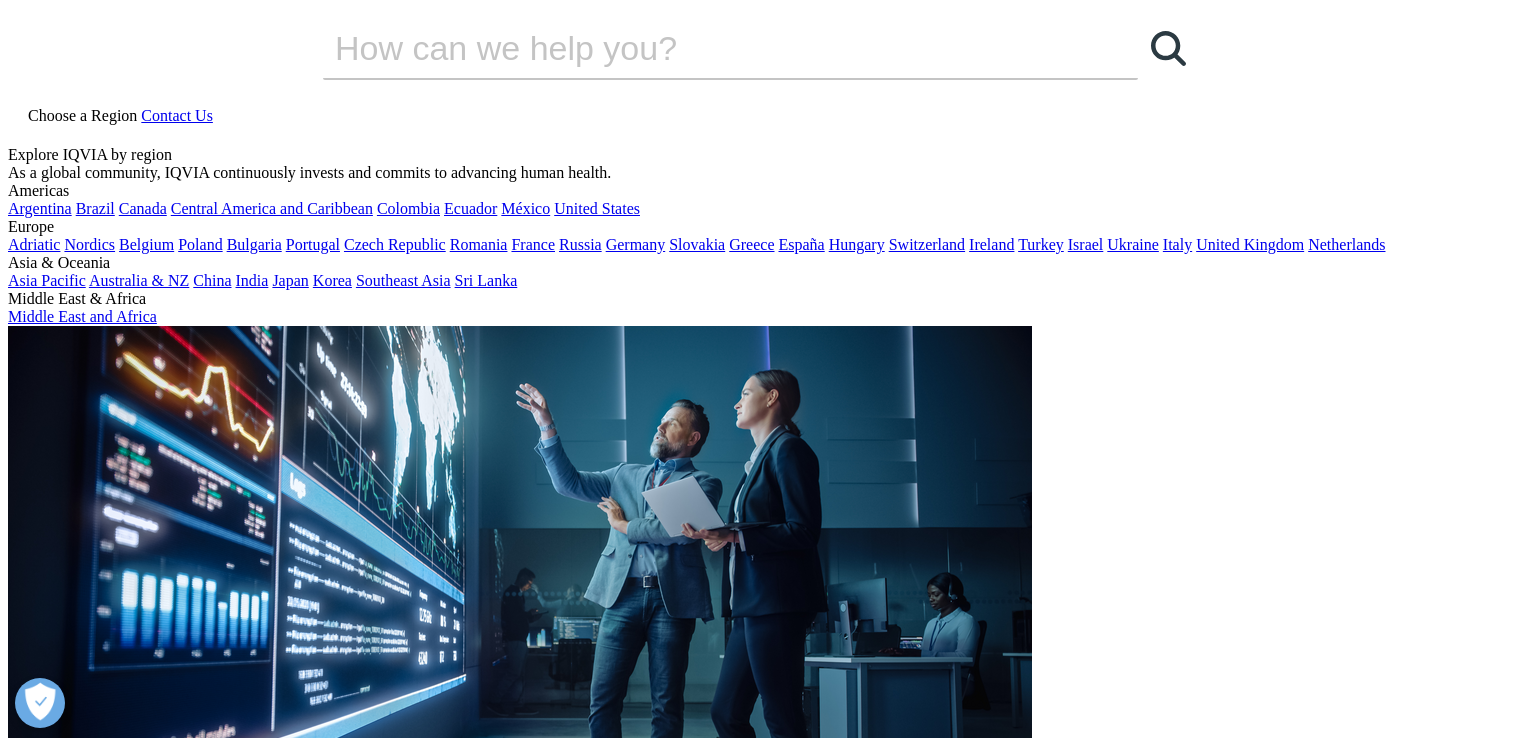 scroll, scrollTop: 0, scrollLeft: 0, axis: both 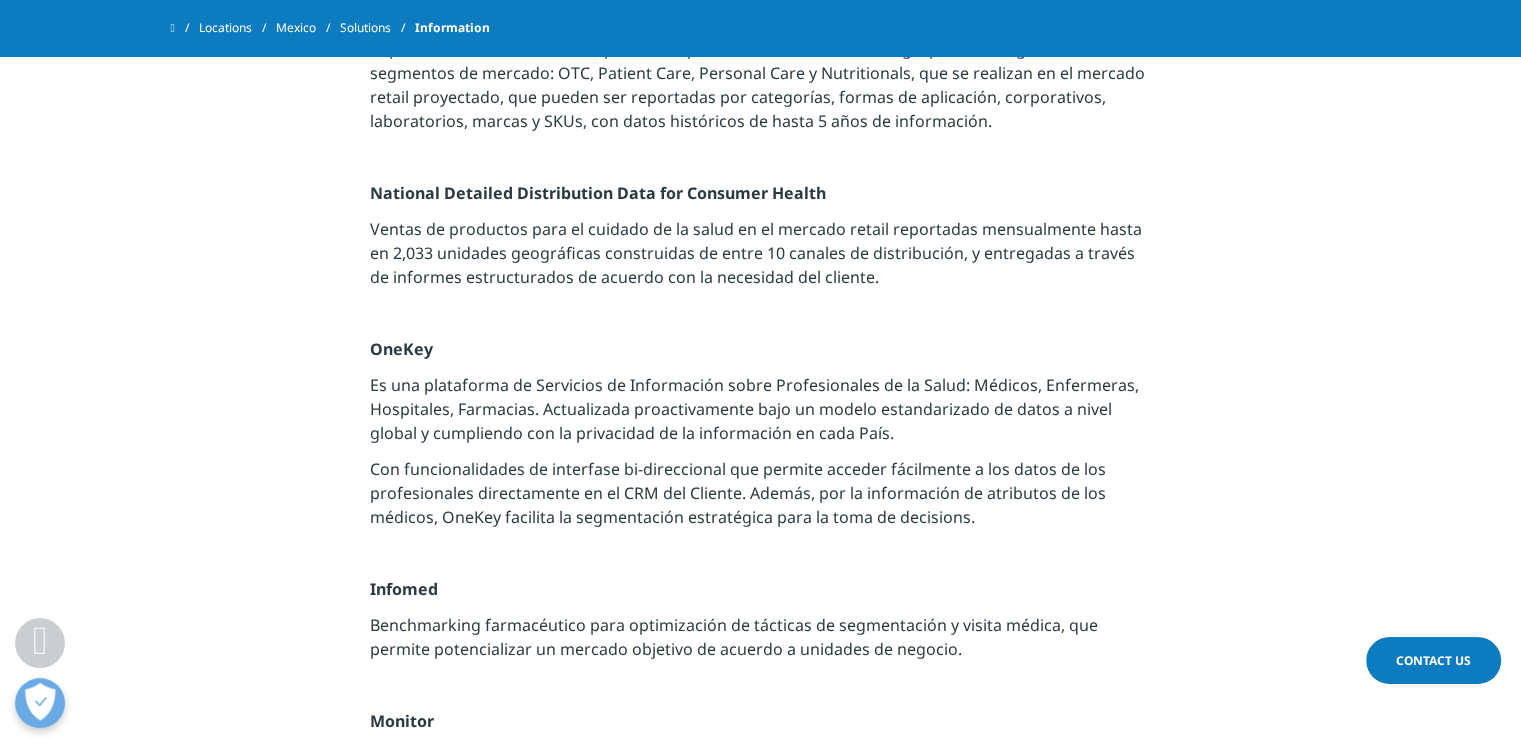 click on "Pharmaceutical Market Mexico
Reporte mensual de ventas de medicamentos (Rx + OTC), en el mercado retail proyectado, que pueden ser reportadas por clases terapéuticas, formas de aplicación, corporativos, laboratorios, marcas, moléculas y SKUs, con datos históricos de hasta 5 años de información.
Market Segmentation
Atributos adicionales para el PMM, que permiten nuevas formas de medición del mercado, a través de diversas clasificaciones sobre genéricos, patentes, productos pediátricos, estado de la republica y canal de distribución.
Drug Distribution Data
Ventas de medicamentos del mercado retail y non retail reportadas mensualmente hasta en 2,220 unidades geográficas construidas de entre más de 22 canales de distribución, y entregadas a través de informes estructurados de acuerdo con la necesidad del cliente.
Prescription based Solutions
National Therapeutics and Diseases INTE" at bounding box center [760, -173] 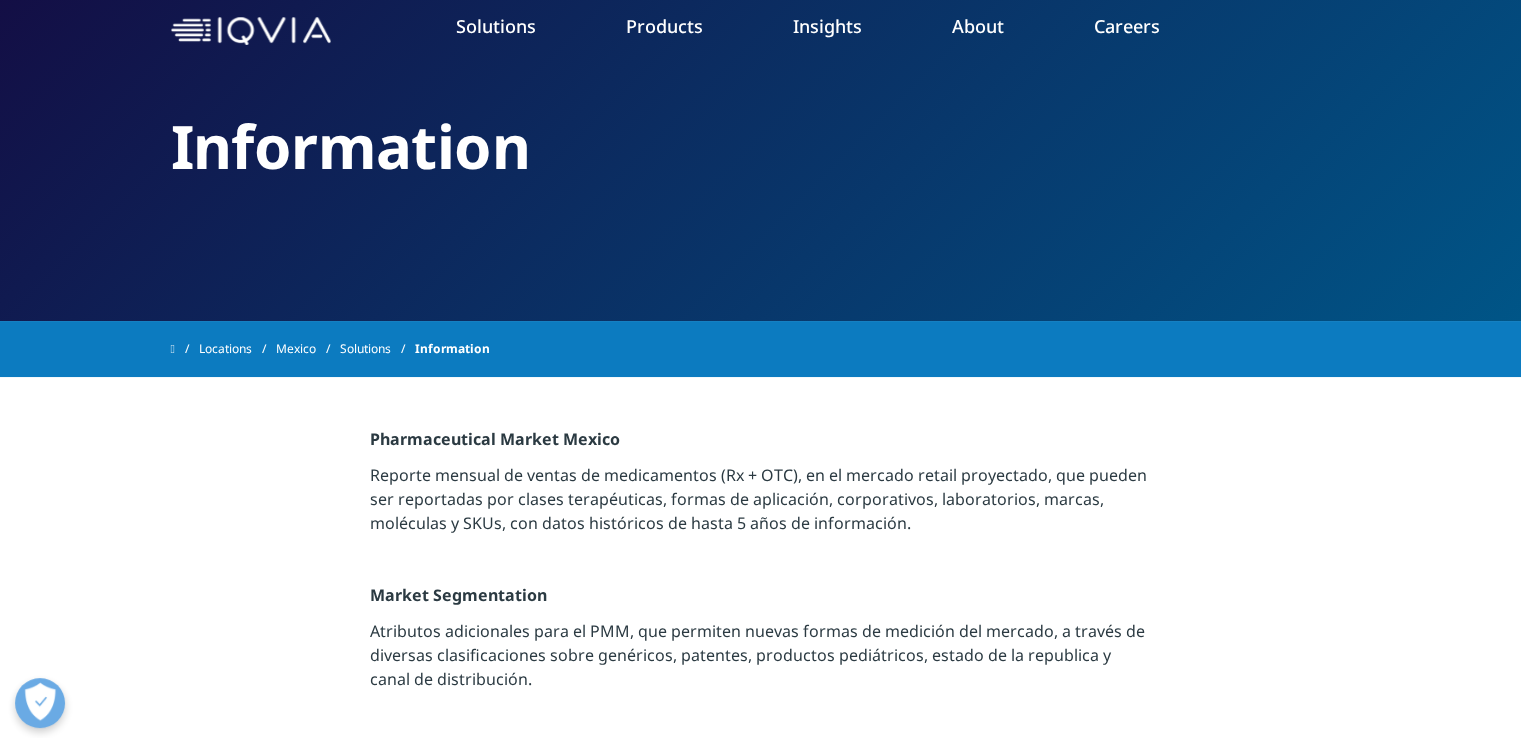 scroll, scrollTop: 0, scrollLeft: 0, axis: both 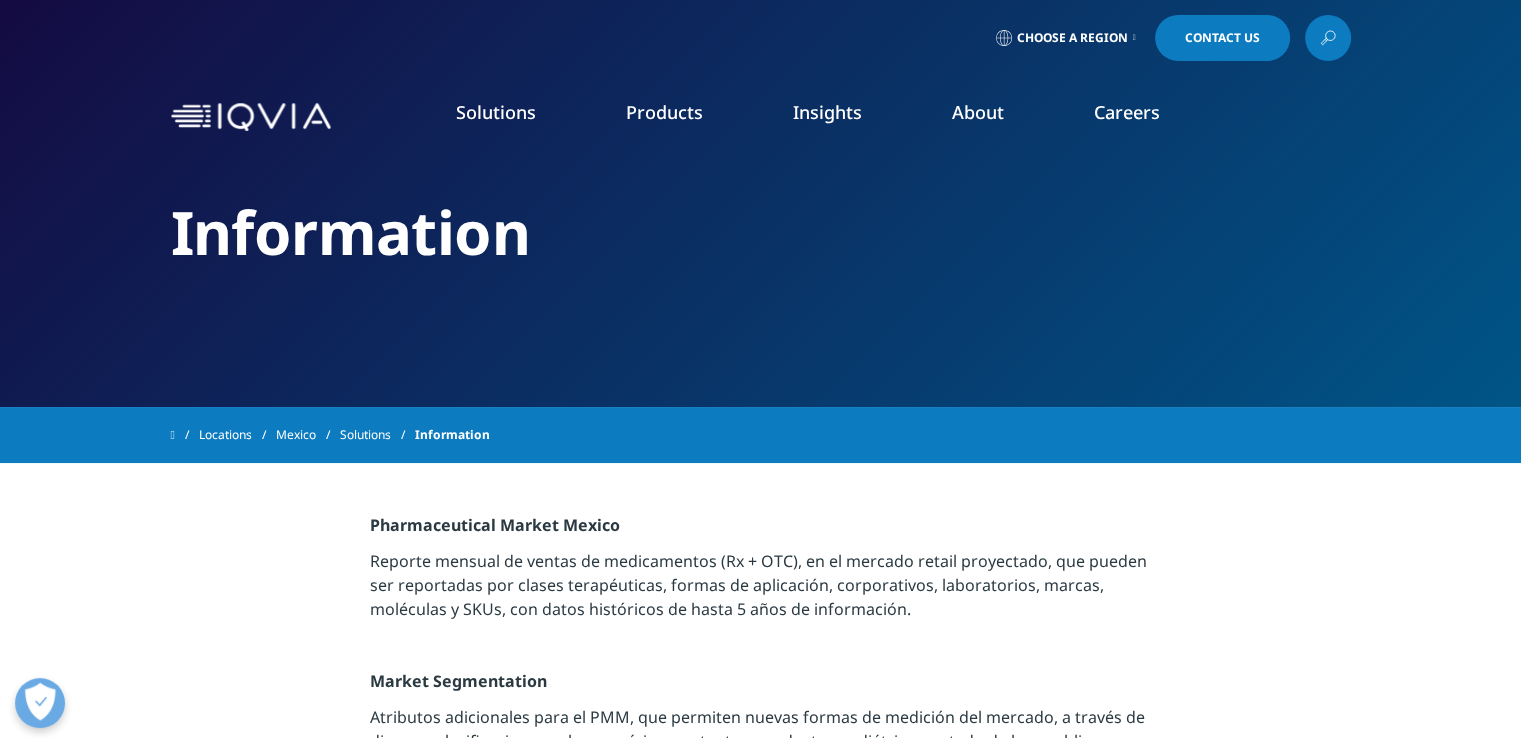 click on "Contact Us" at bounding box center (1222, 38) 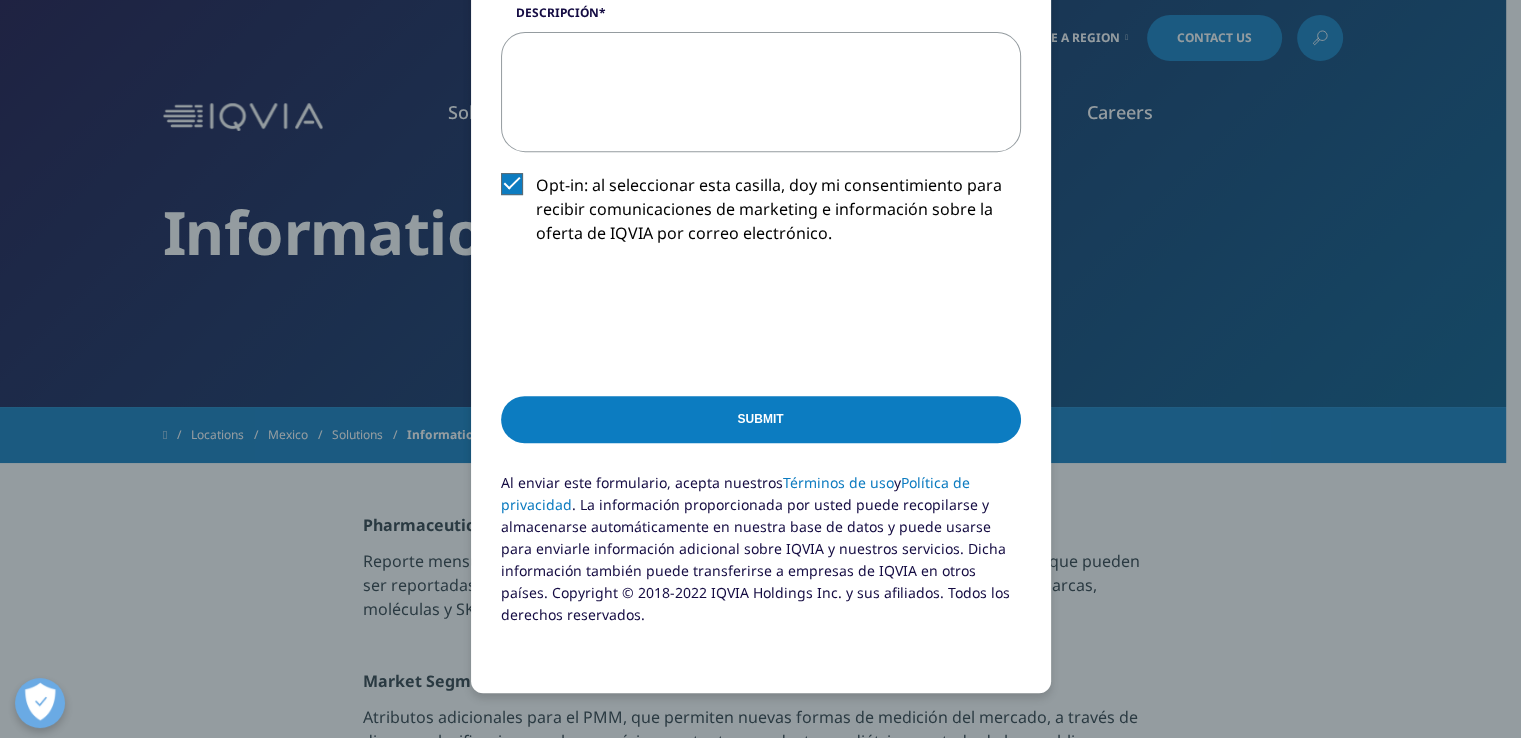 scroll, scrollTop: 843, scrollLeft: 0, axis: vertical 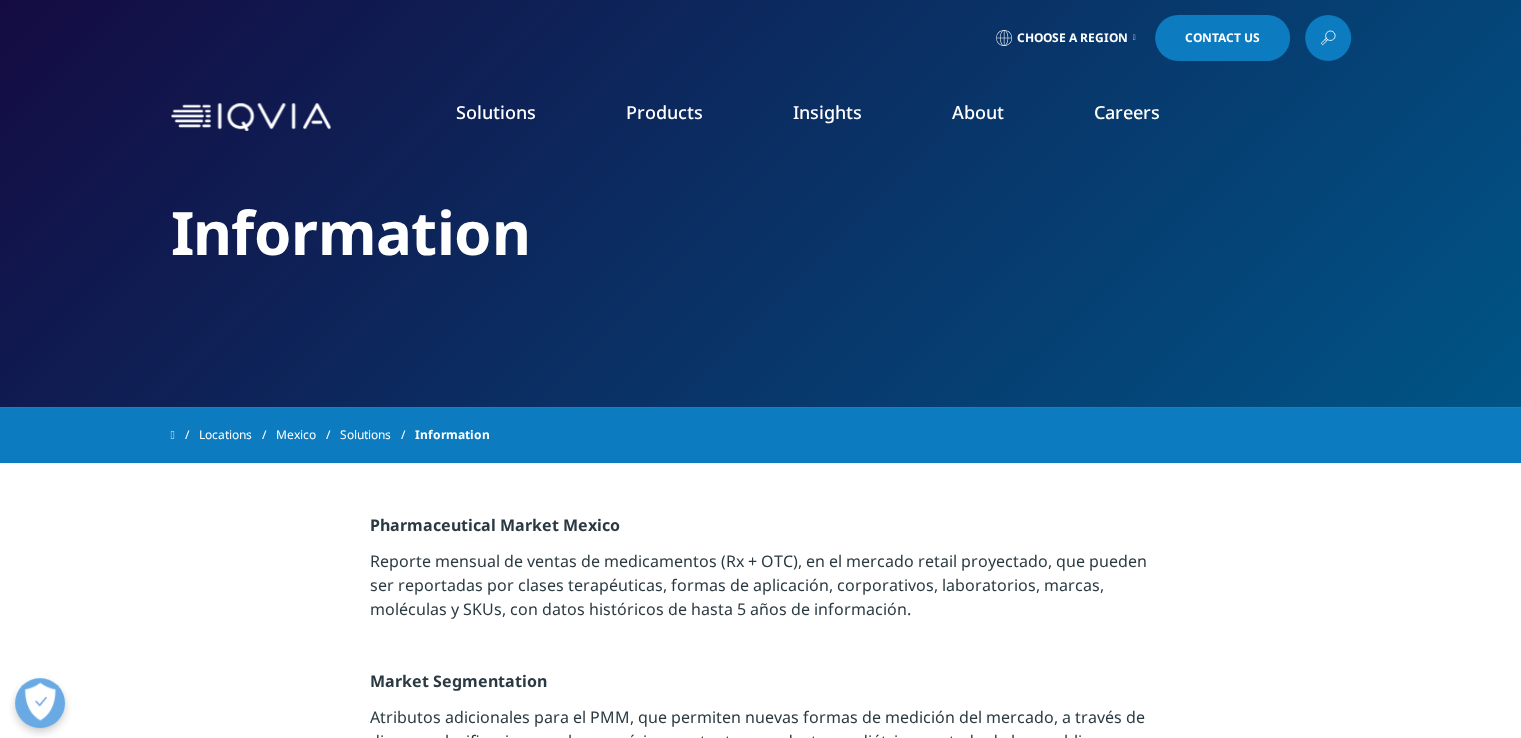 click on "Contact Us" at bounding box center [1222, 38] 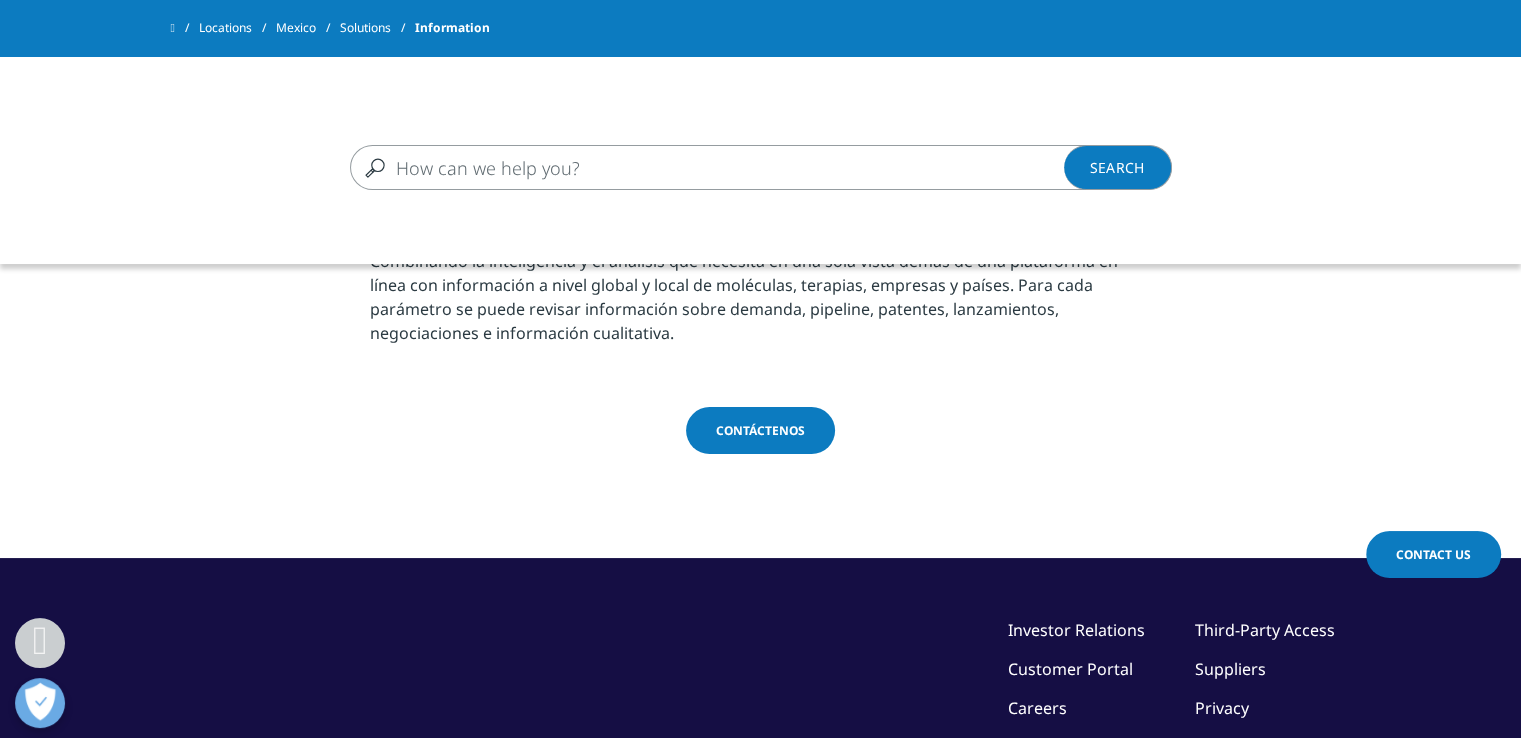 scroll, scrollTop: 3036, scrollLeft: 0, axis: vertical 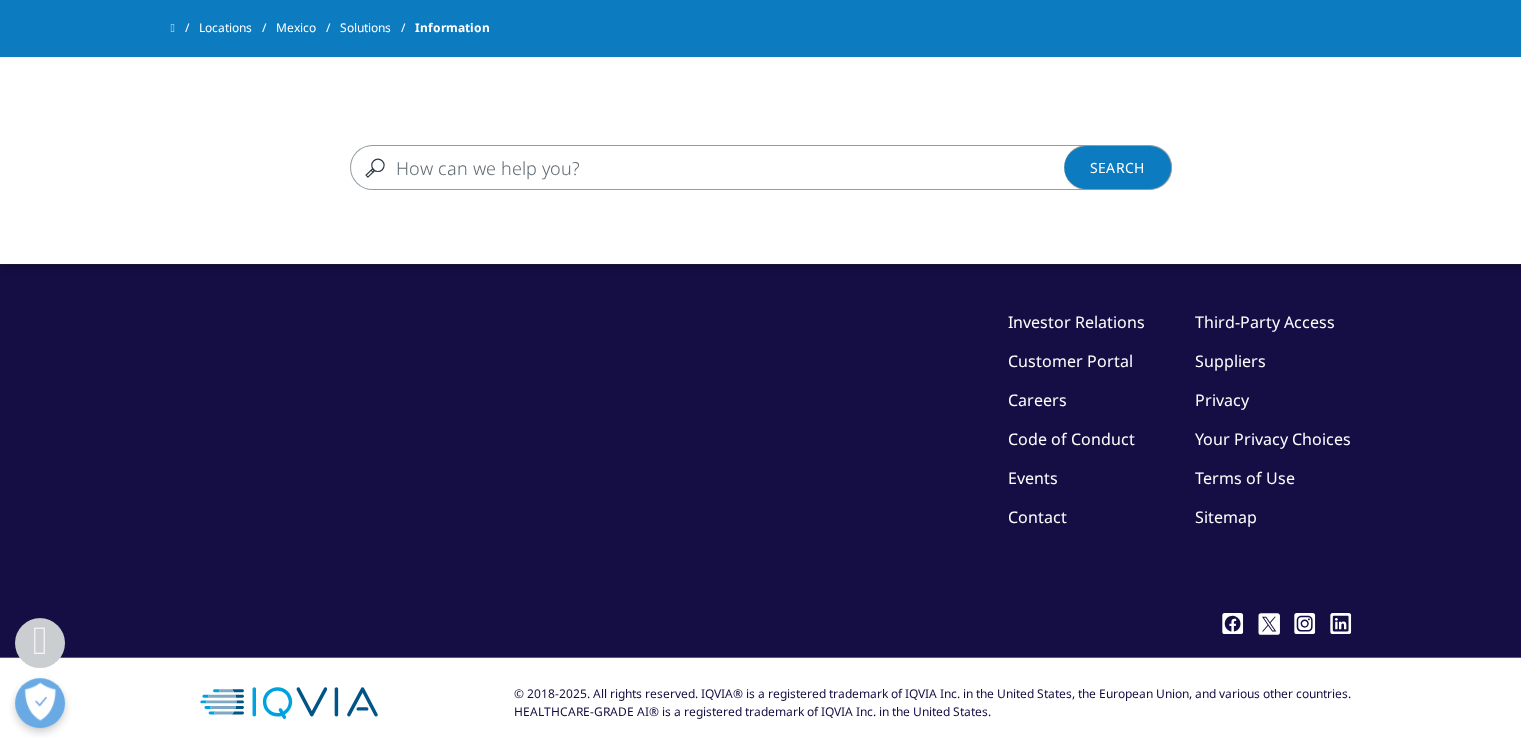 click on "Clear Search Loading" at bounding box center (760, 440) 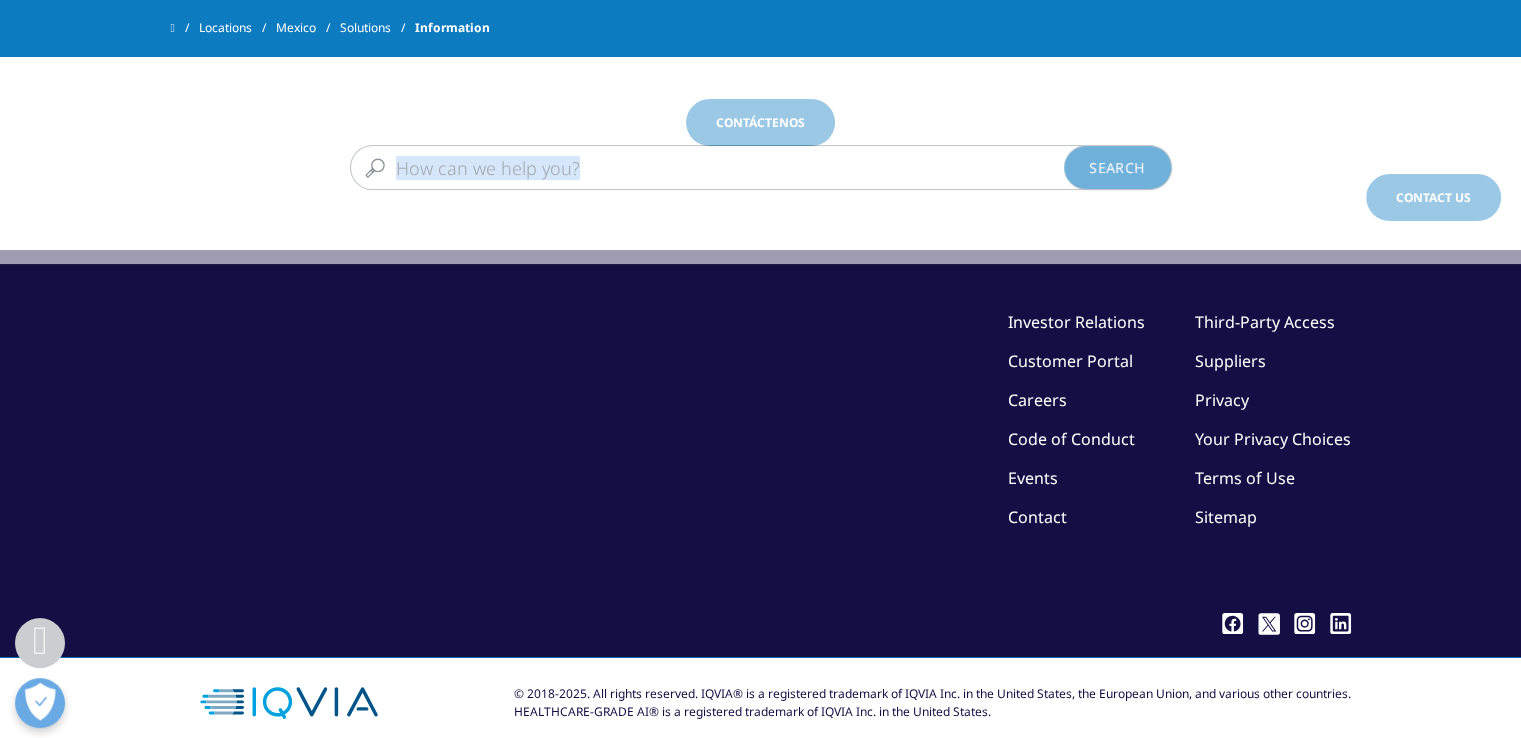 click on "Clear Search Loading" at bounding box center [760, 440] 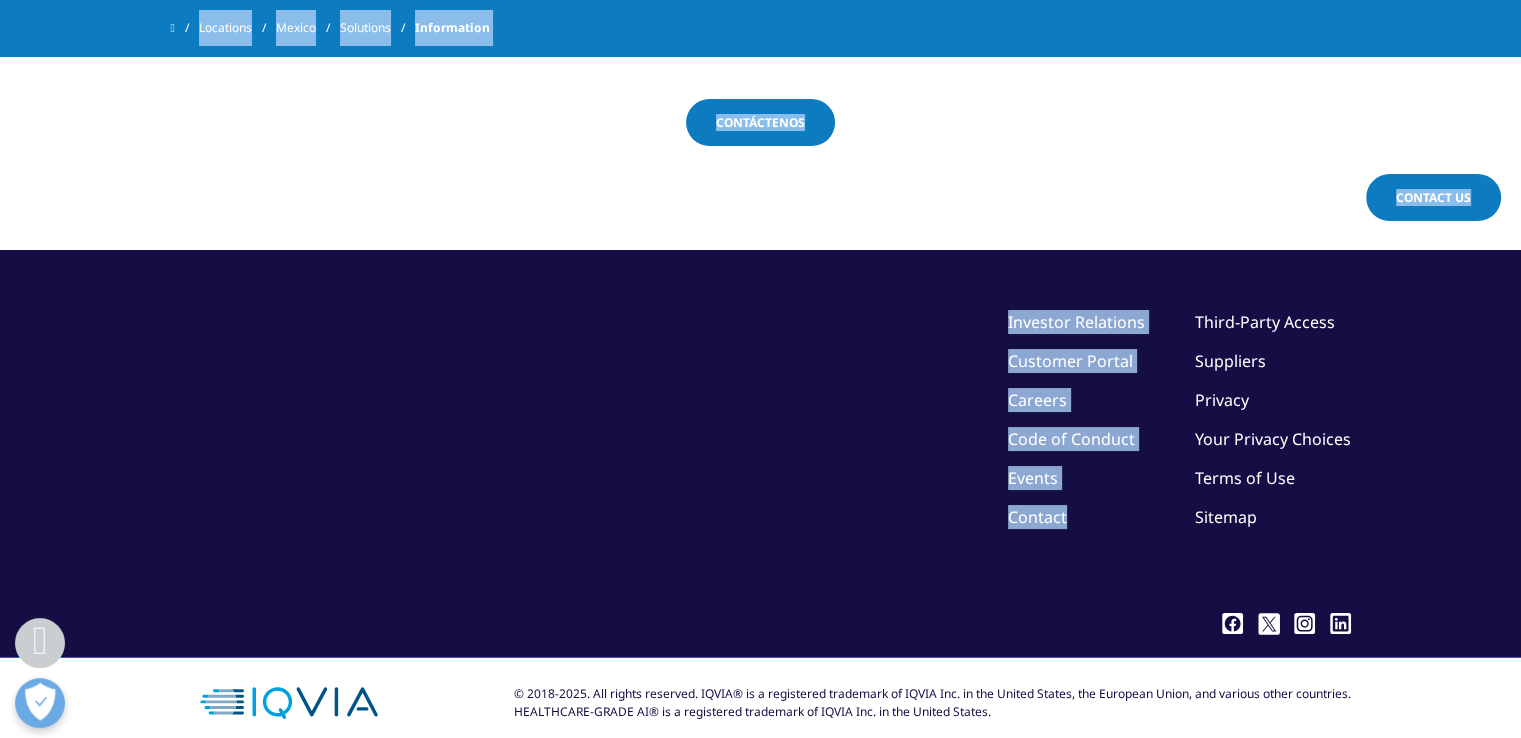 click on "Clear Search Loading
Choose a Region
Contact Us" at bounding box center (760, -1137) 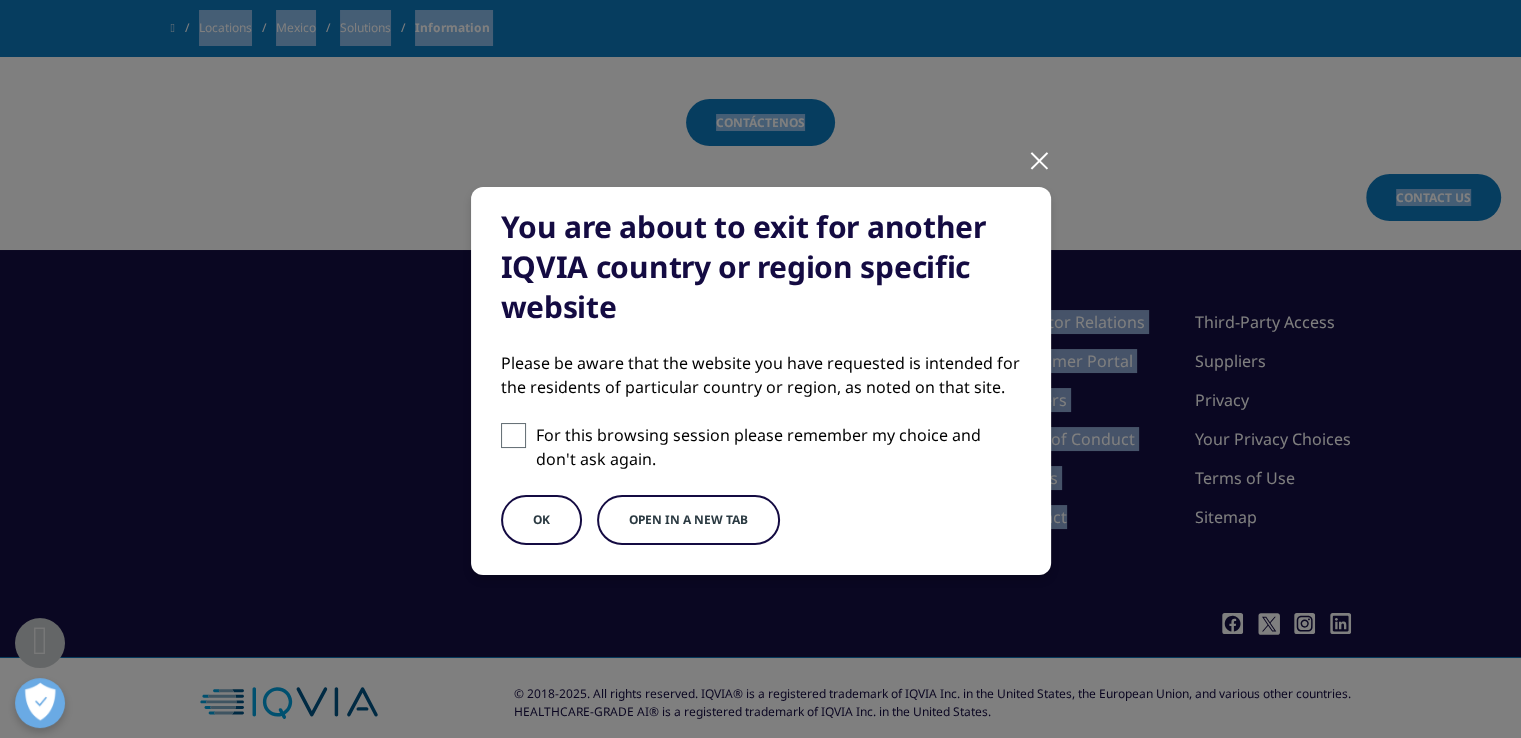 click on "You are about to exit for another IQVIA country or region specific website
Please be aware that the website you have requested is intended for the residents of particular country or region, as noted on that site.
For this browsing session please remember my choice and don't ask again.
OK
Open in a new tab" at bounding box center (761, 381) 